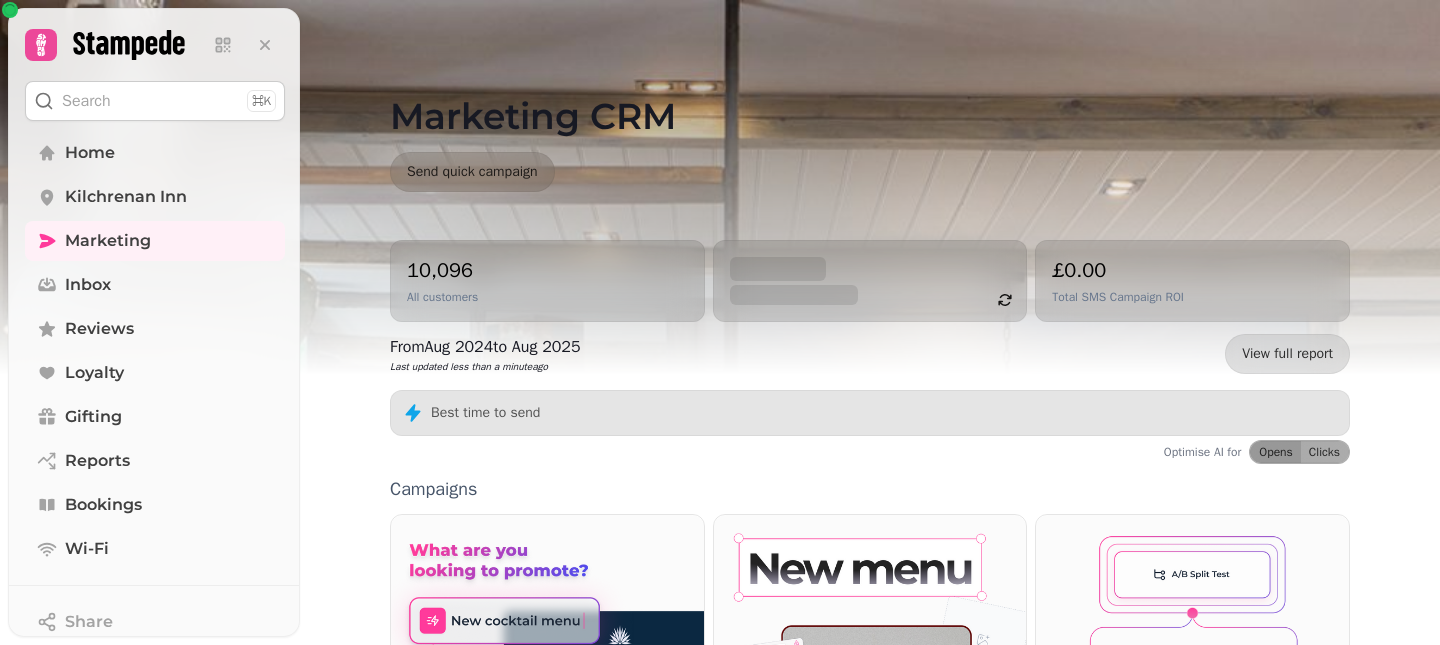 scroll, scrollTop: 0, scrollLeft: 0, axis: both 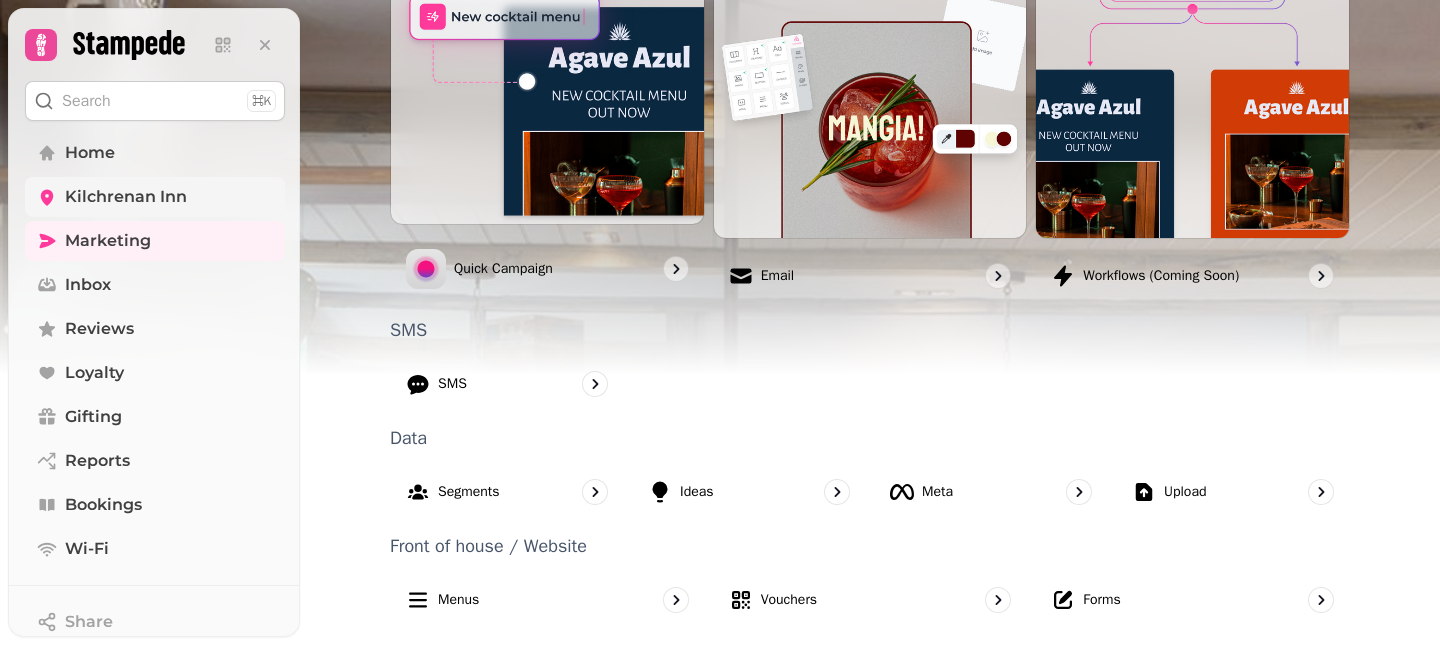 click on "Kilchrenan Inn" at bounding box center (126, 197) 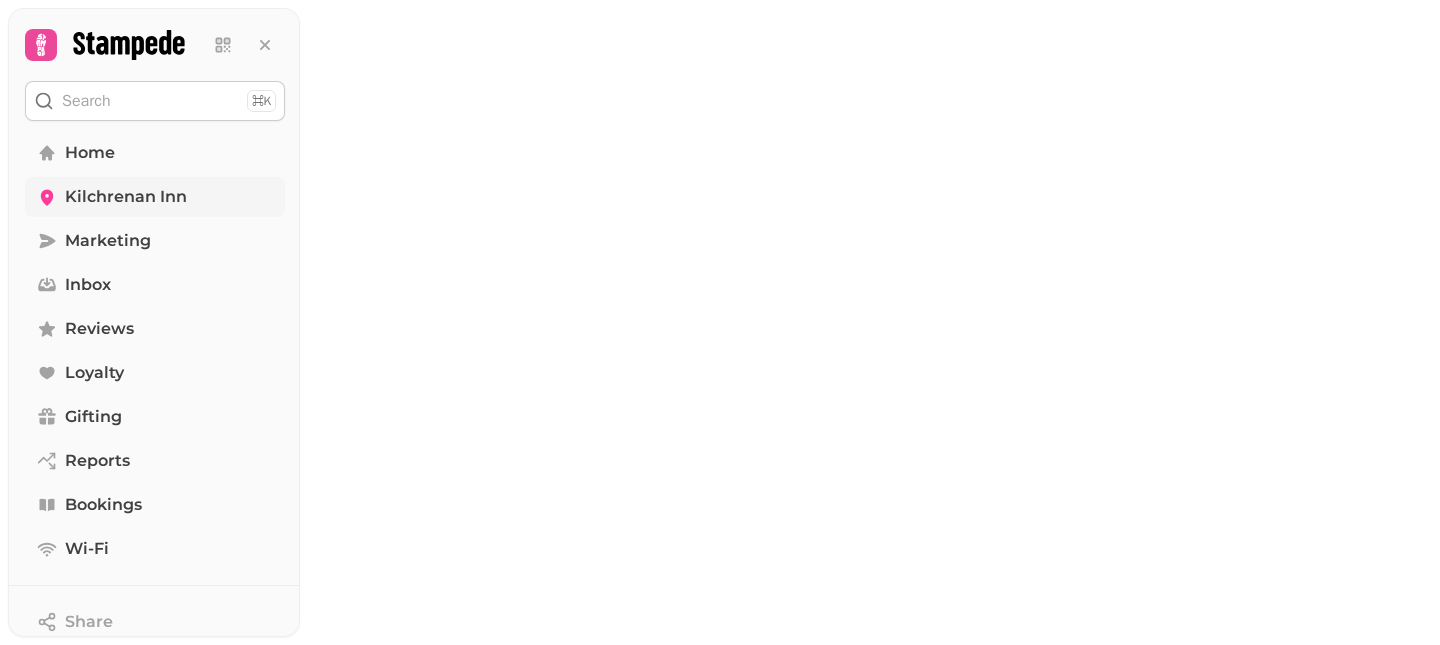 scroll, scrollTop: 0, scrollLeft: 0, axis: both 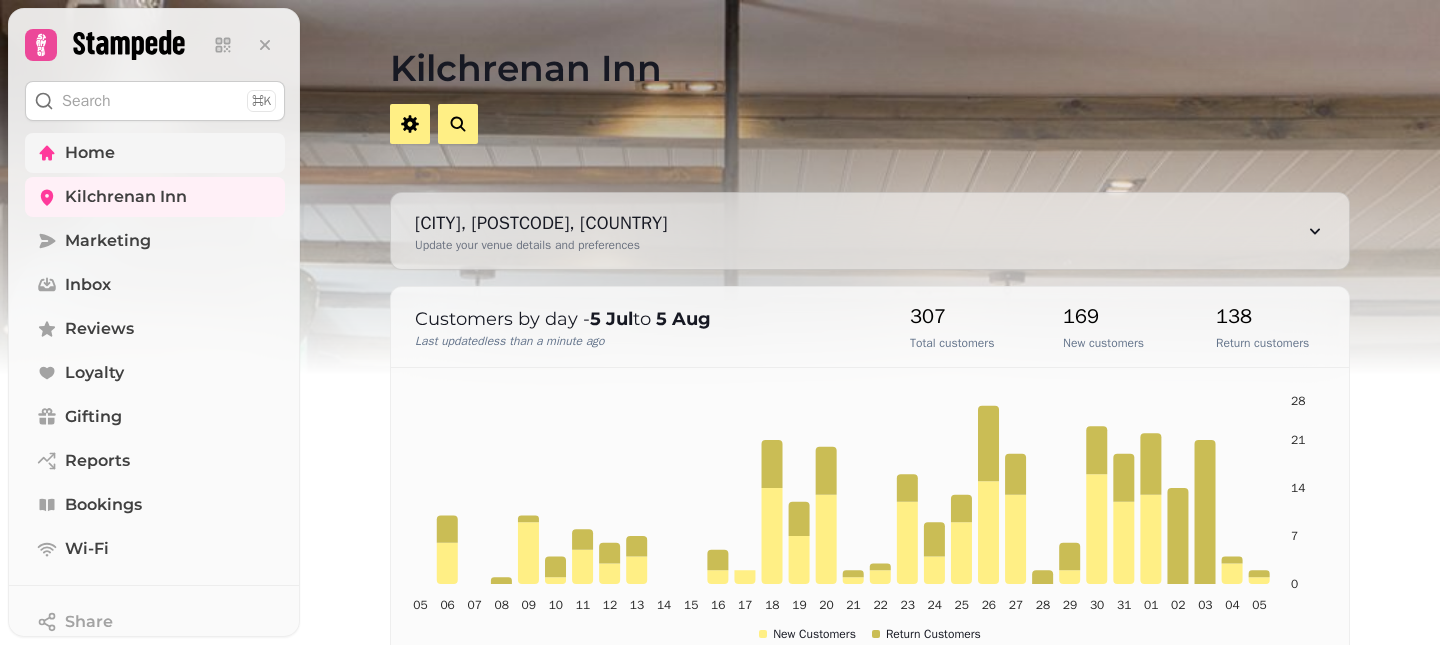 click on "Home" at bounding box center [155, 153] 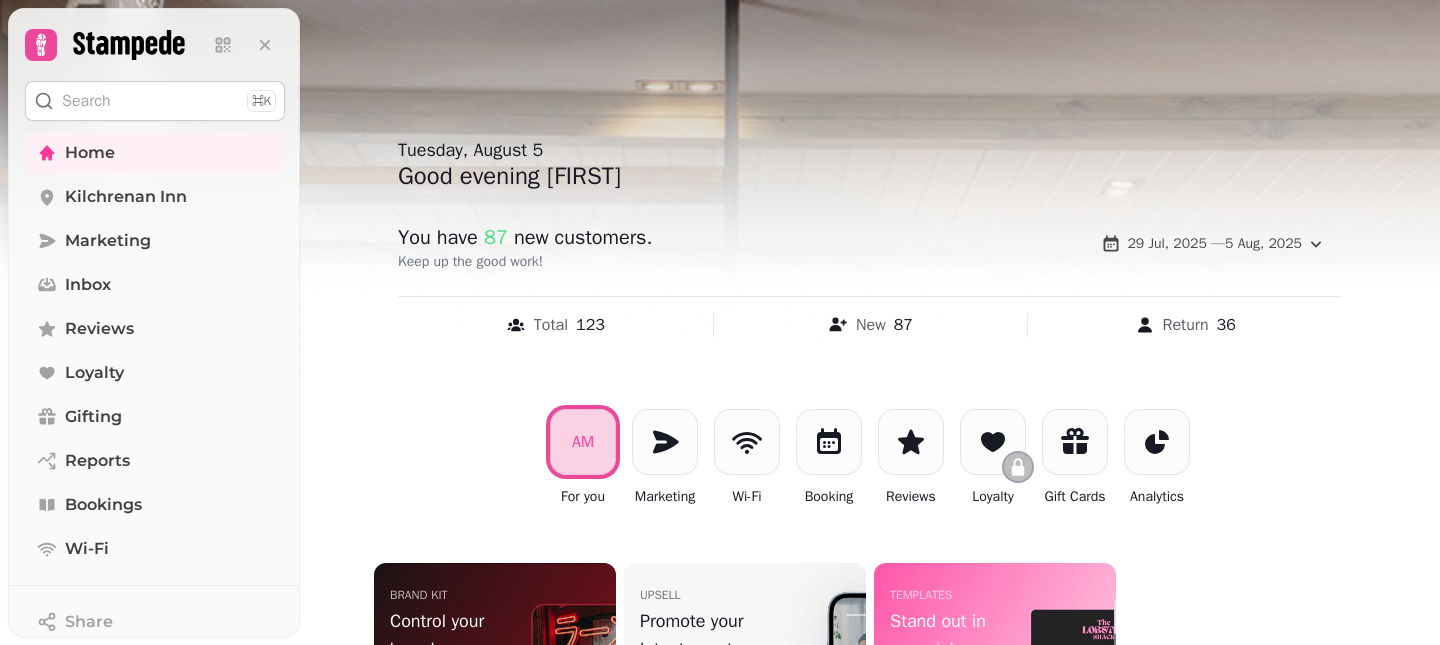 scroll, scrollTop: 198, scrollLeft: 0, axis: vertical 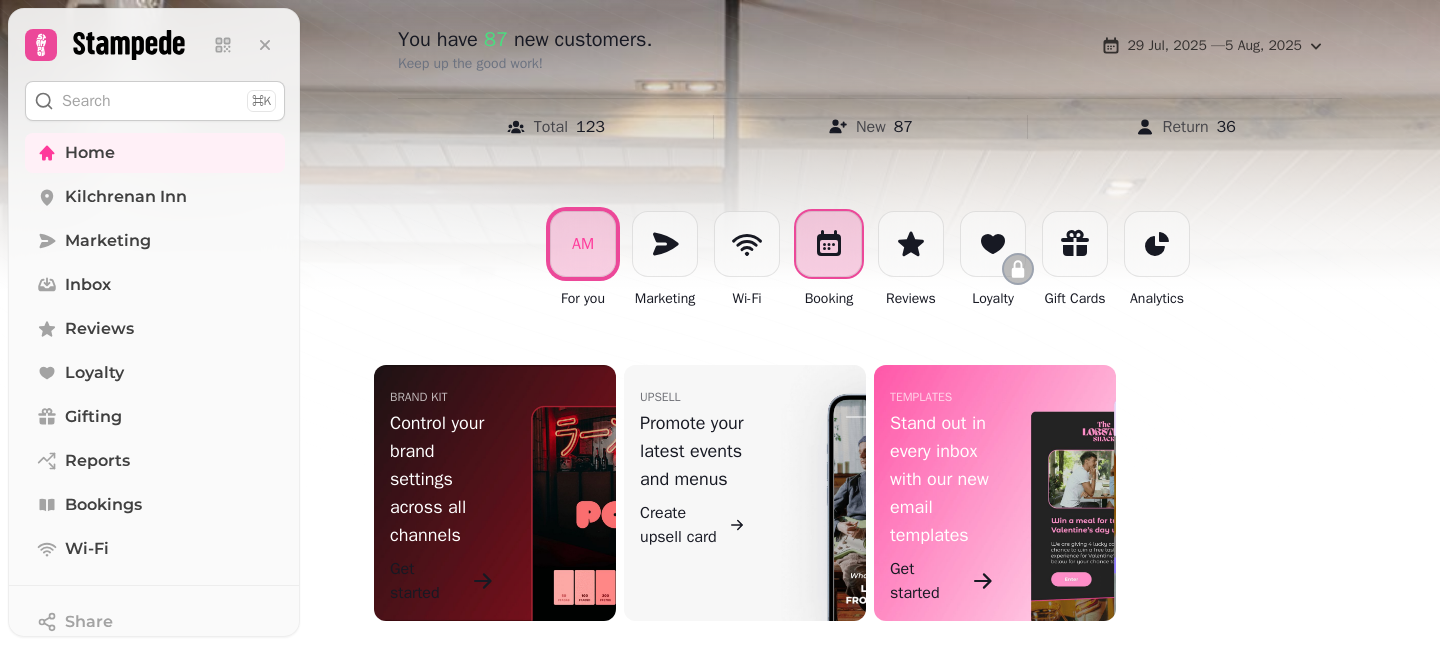 click at bounding box center [829, 244] 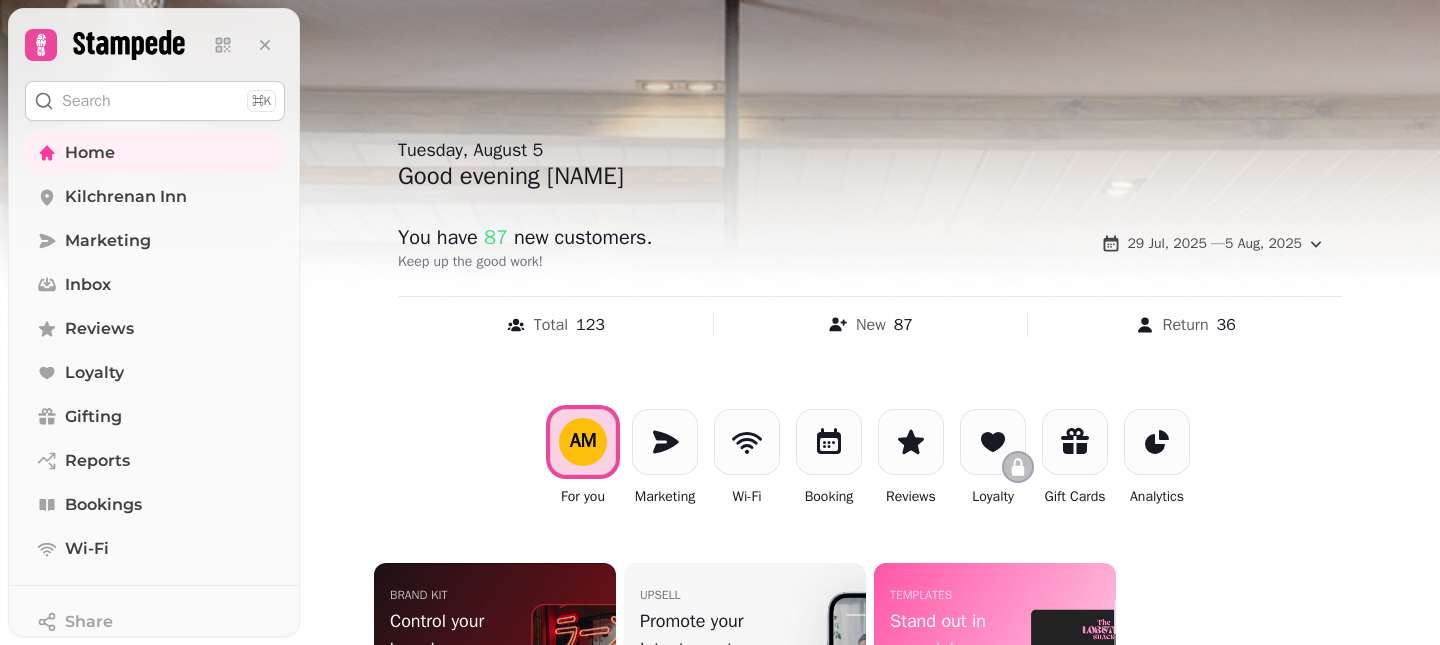 scroll, scrollTop: 0, scrollLeft: 0, axis: both 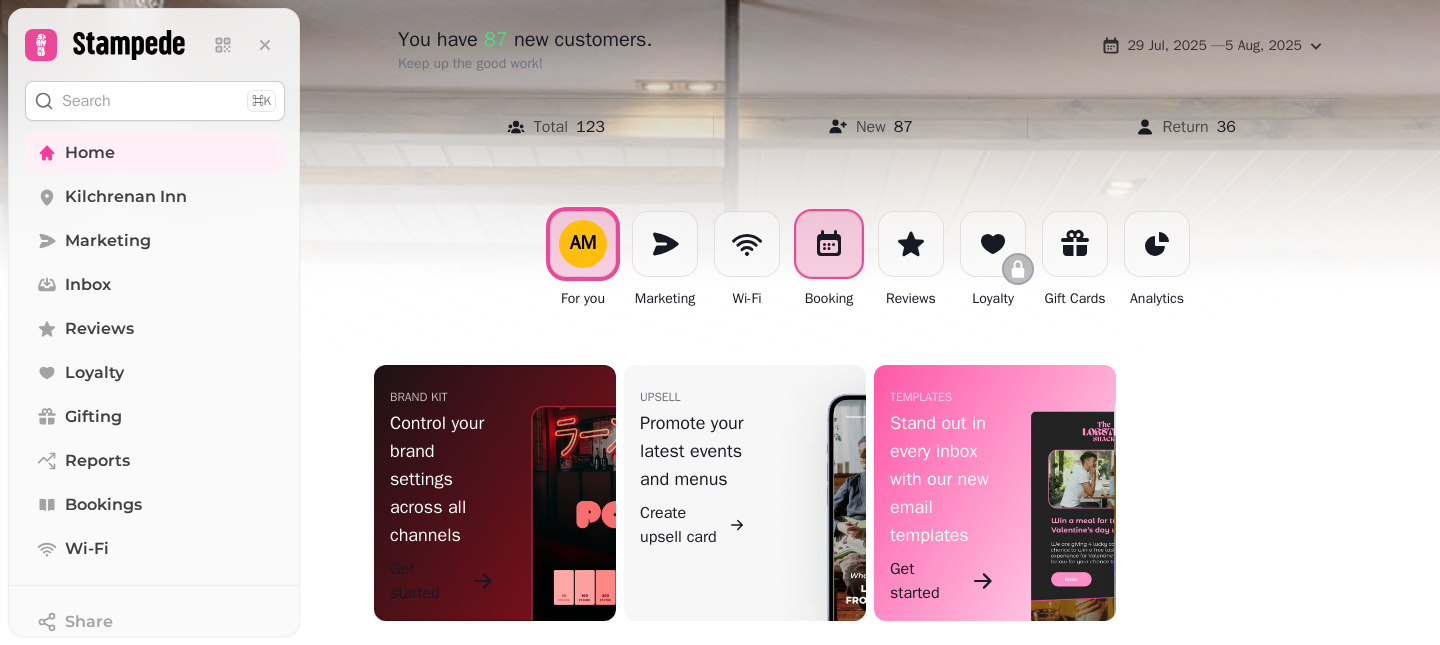click at bounding box center [829, 244] 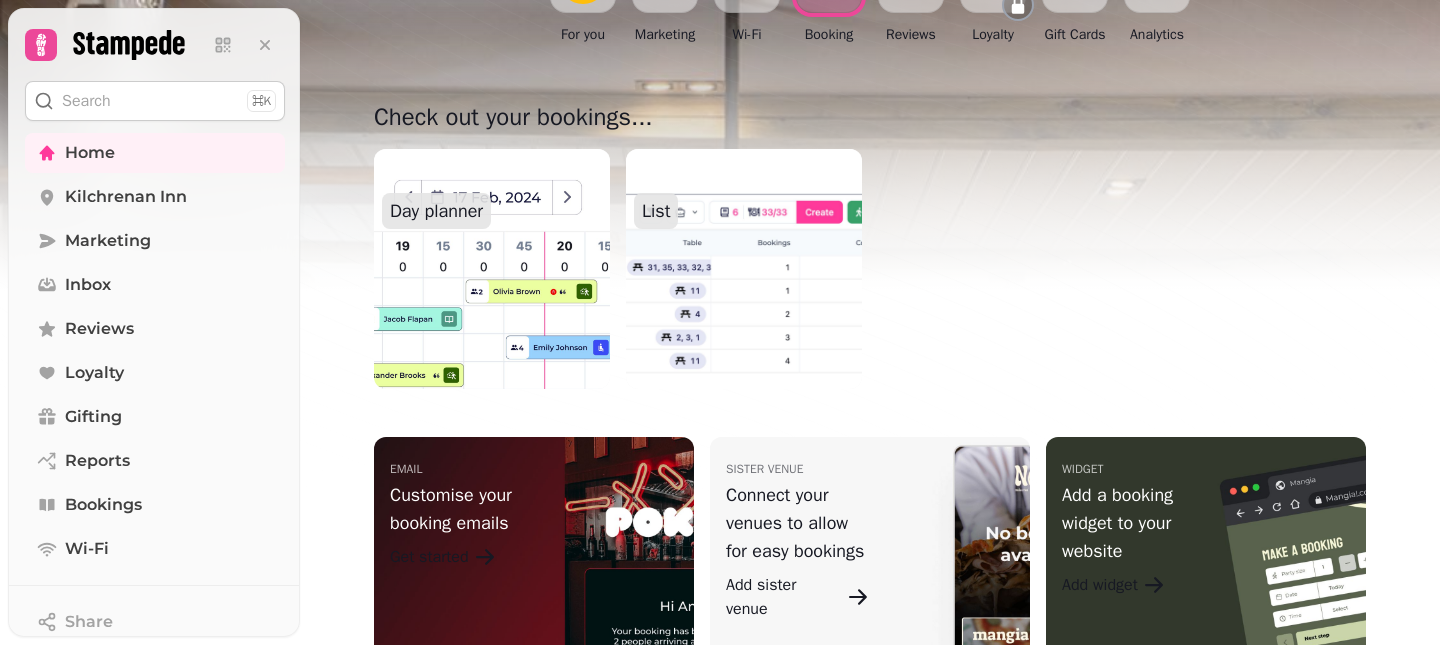 scroll, scrollTop: 561, scrollLeft: 0, axis: vertical 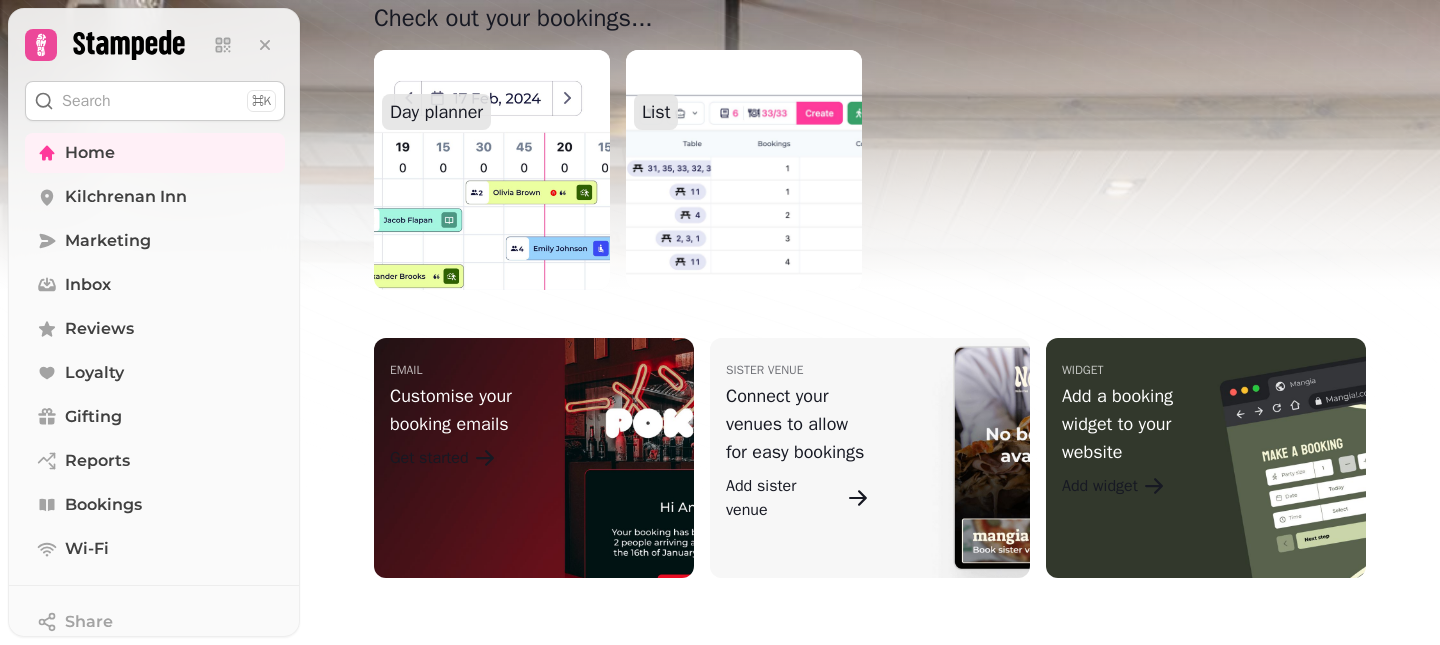 click at bounding box center (492, 170) 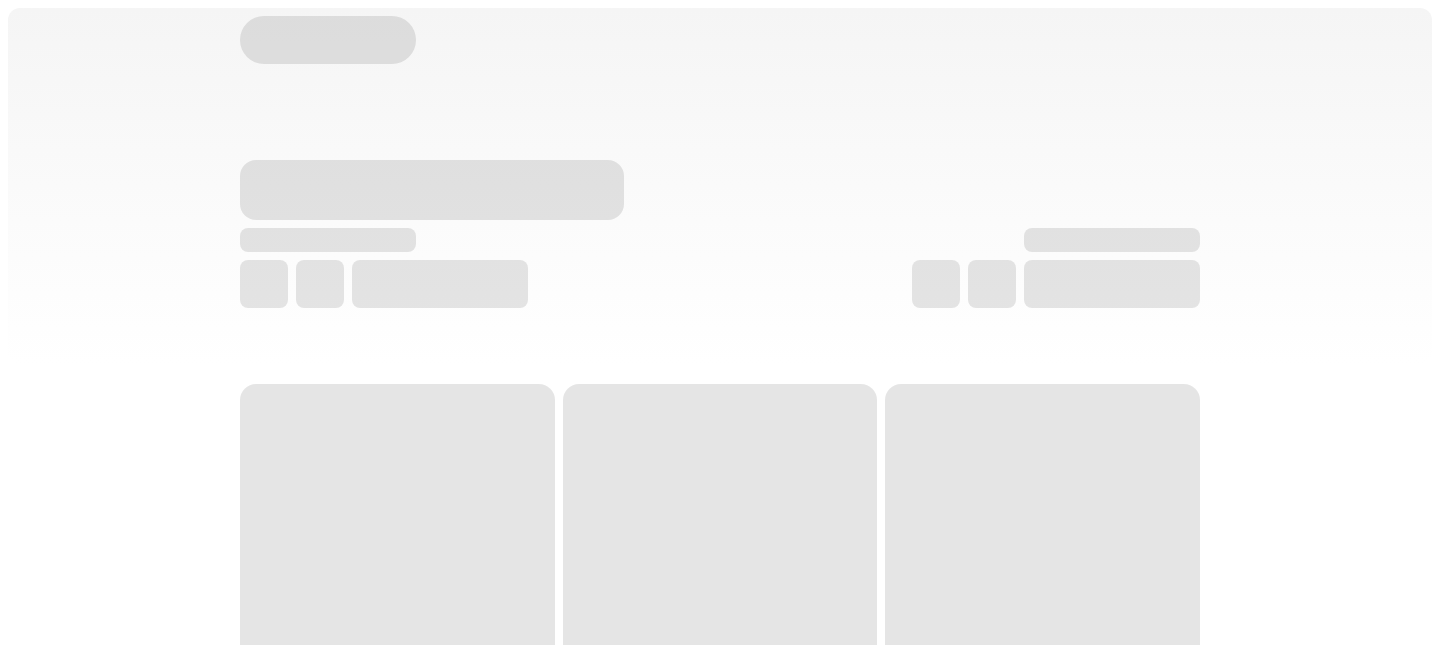 scroll, scrollTop: 0, scrollLeft: 0, axis: both 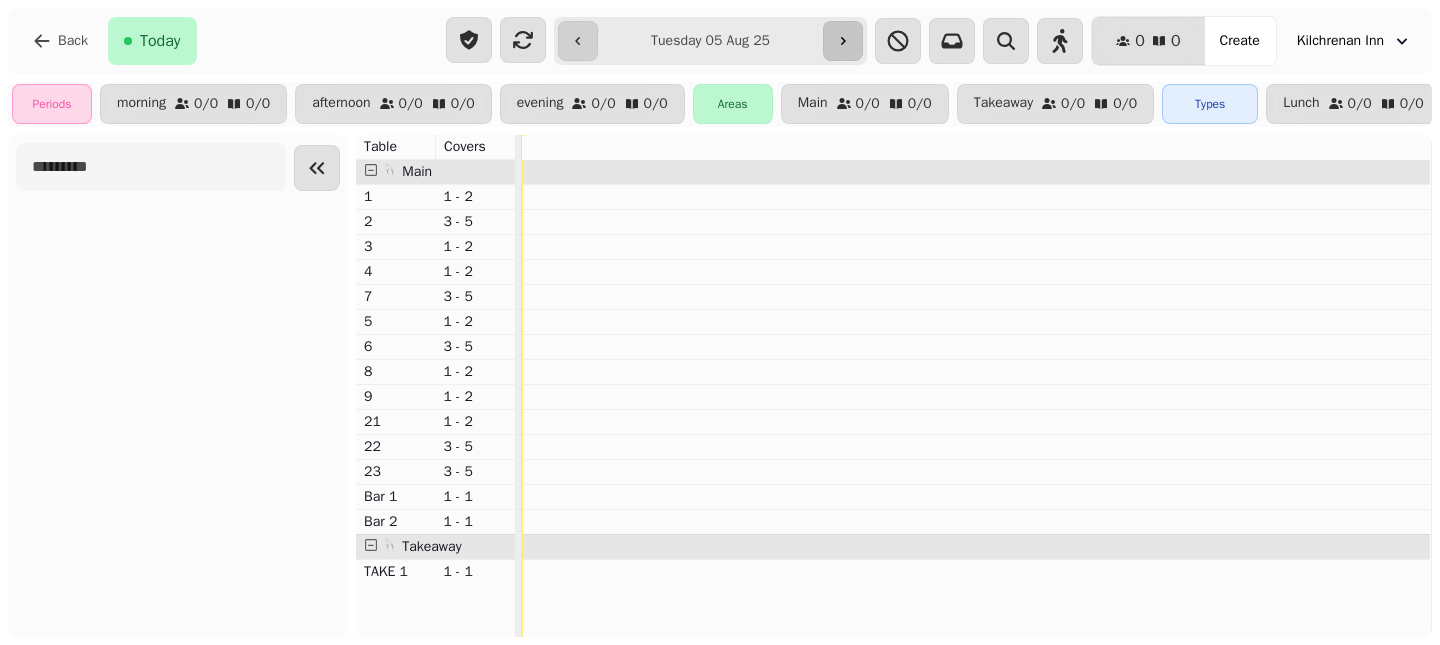click at bounding box center [843, 41] 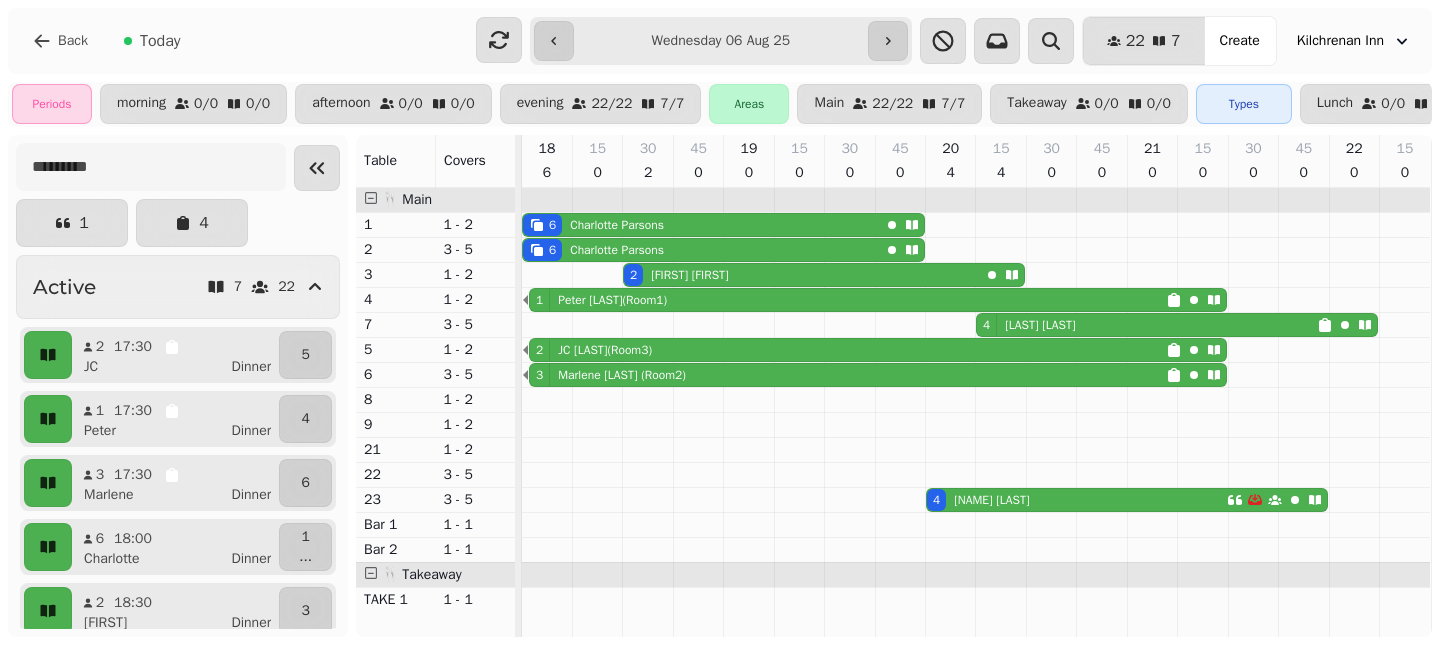 scroll, scrollTop: 138, scrollLeft: 0, axis: vertical 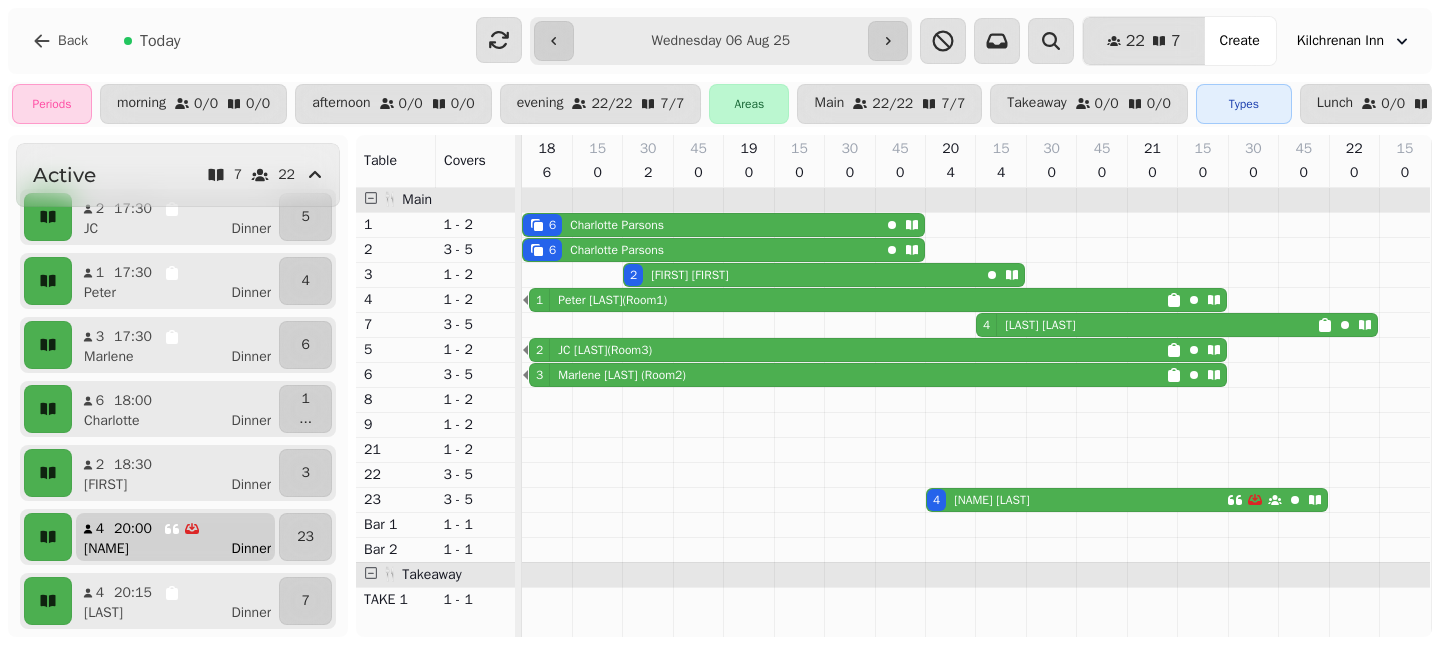click on "[NAME] Dinner" at bounding box center (183, 549) 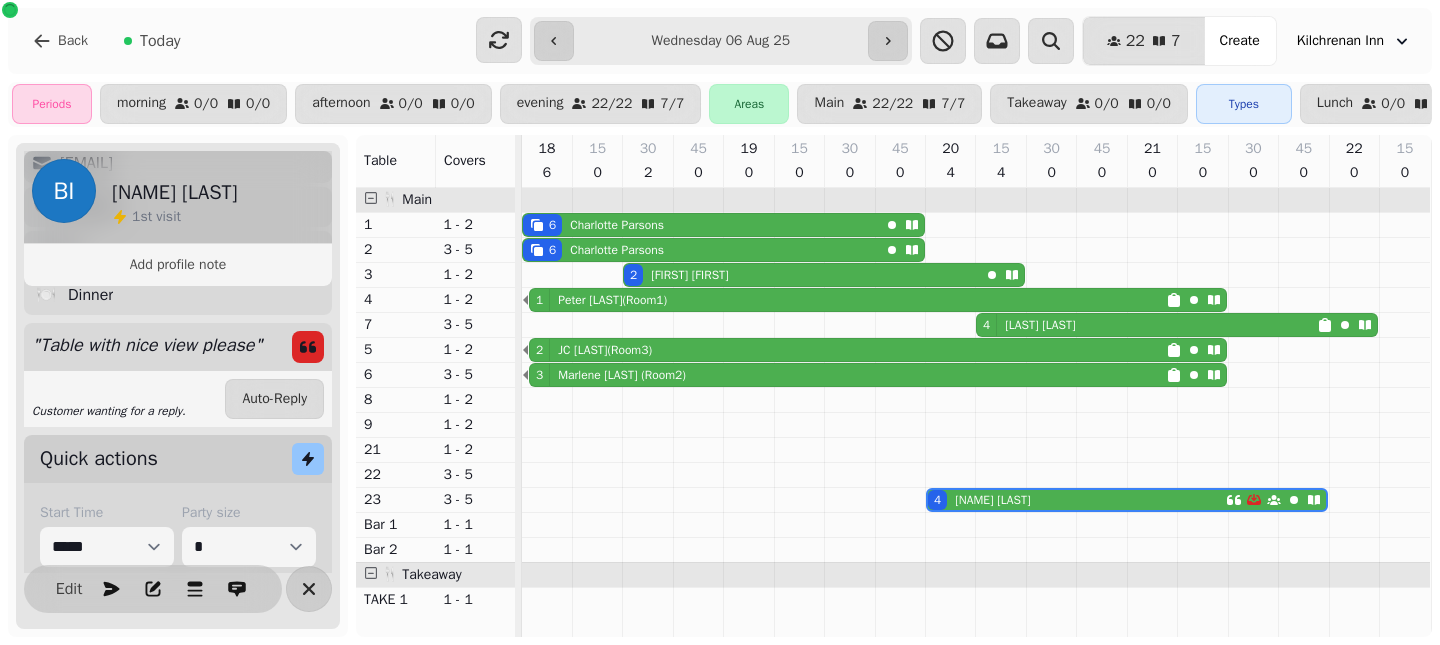 scroll, scrollTop: 247, scrollLeft: 0, axis: vertical 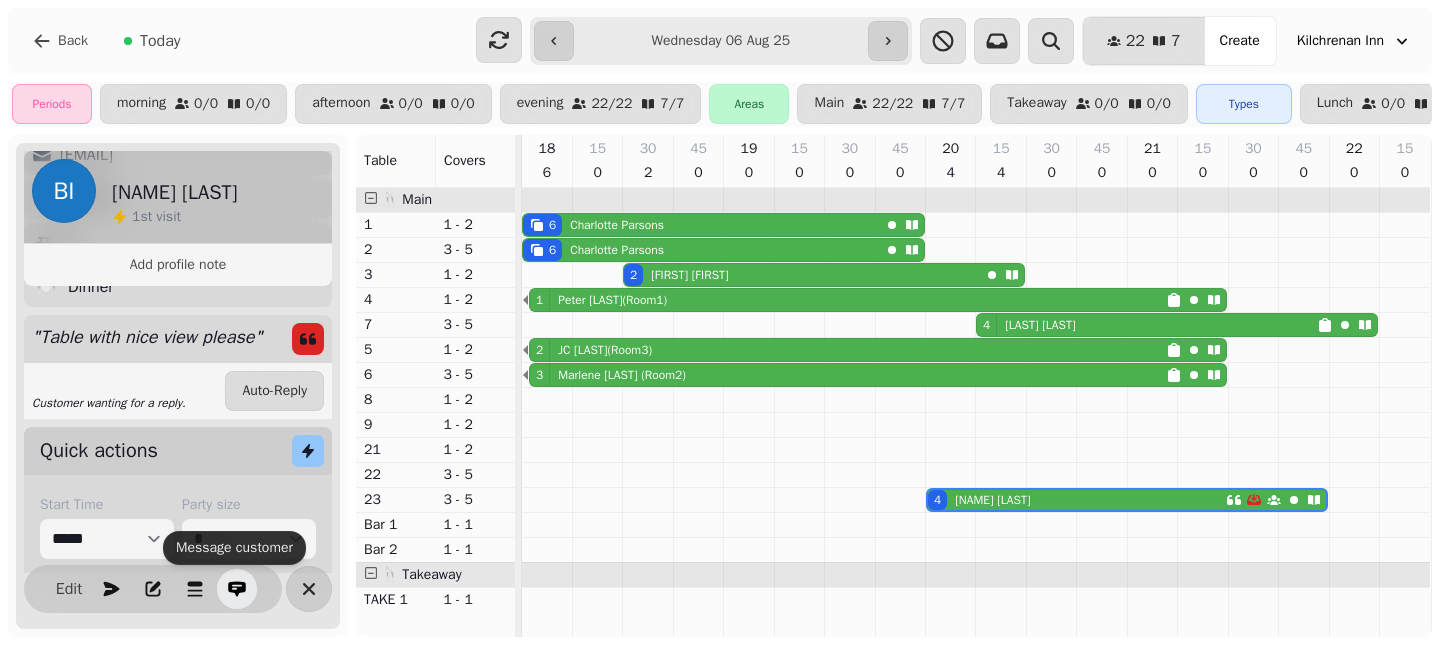 click 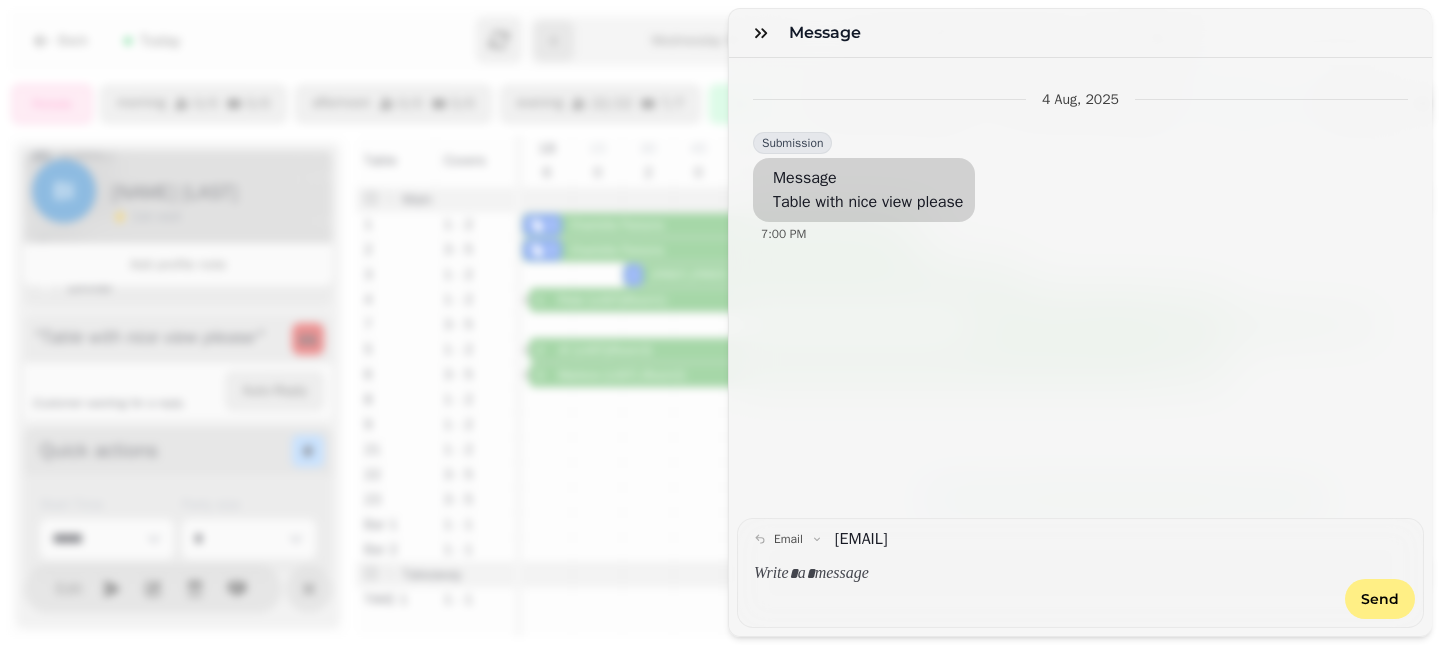 click at bounding box center (1043, 574) 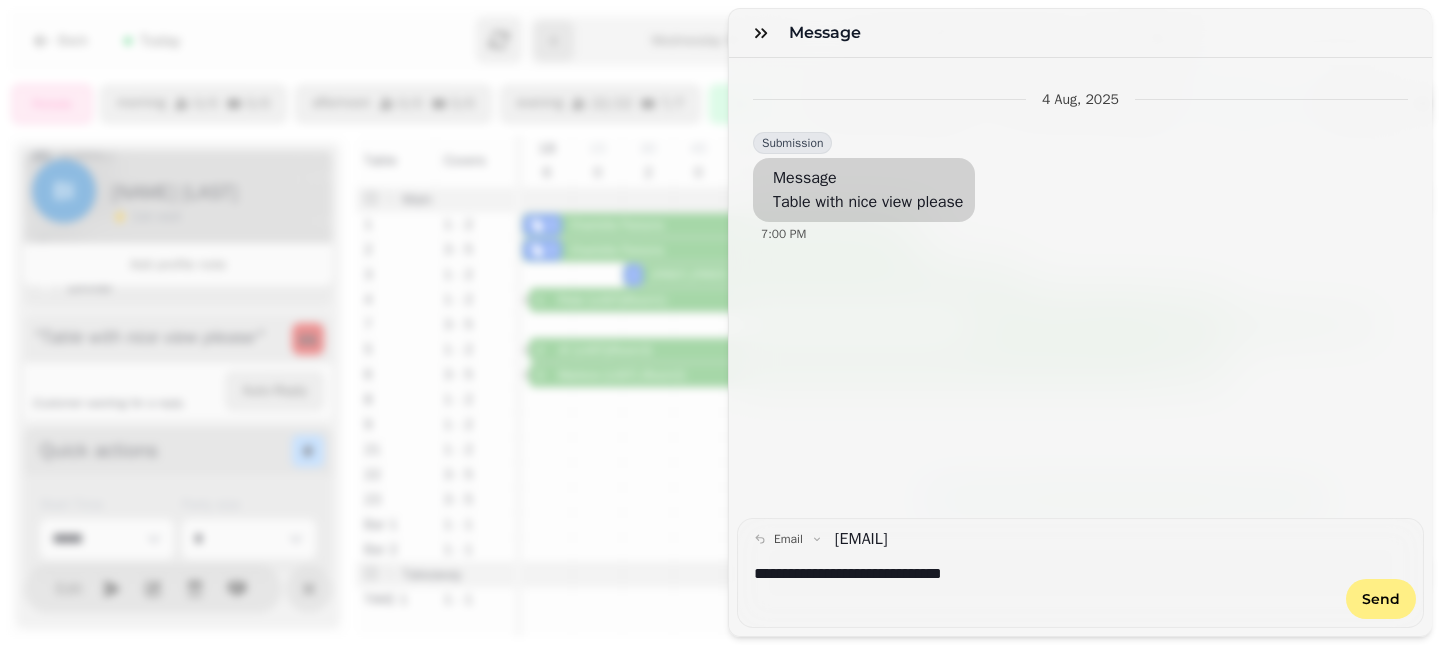 click on "**********" at bounding box center (1044, 574) 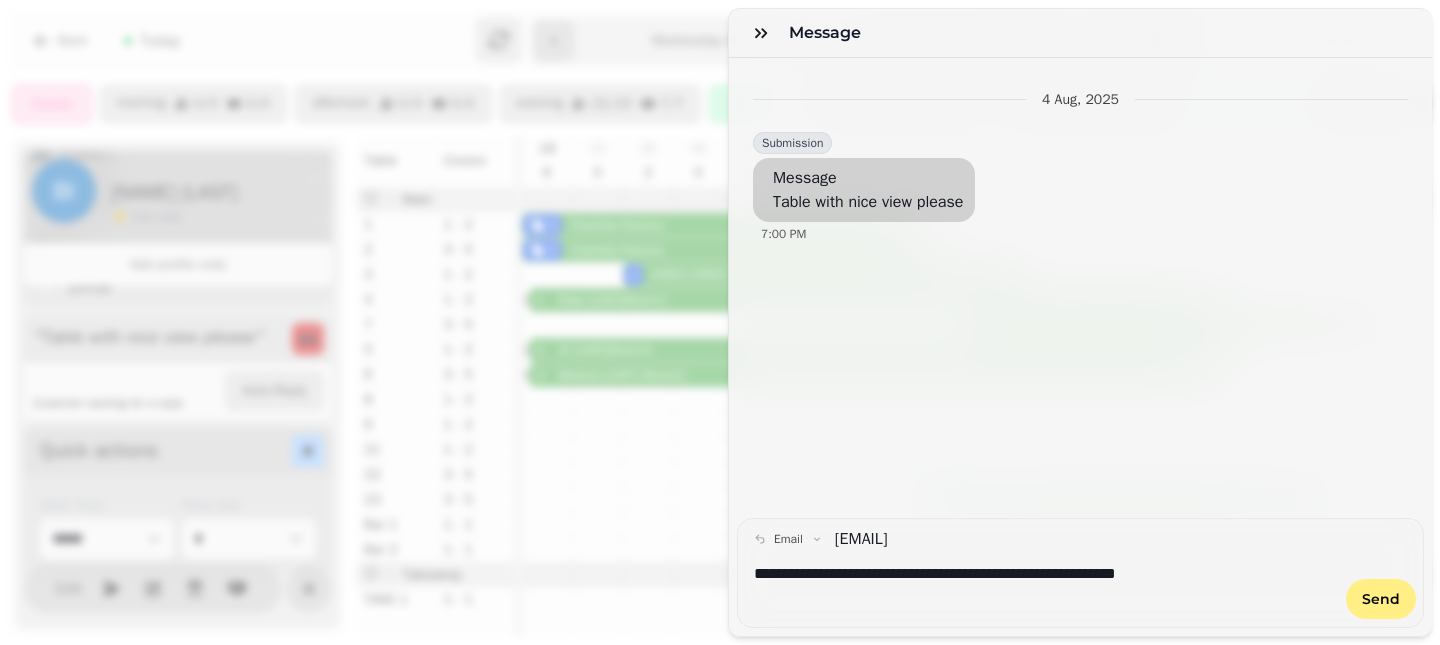click on "**********" at bounding box center [1044, 574] 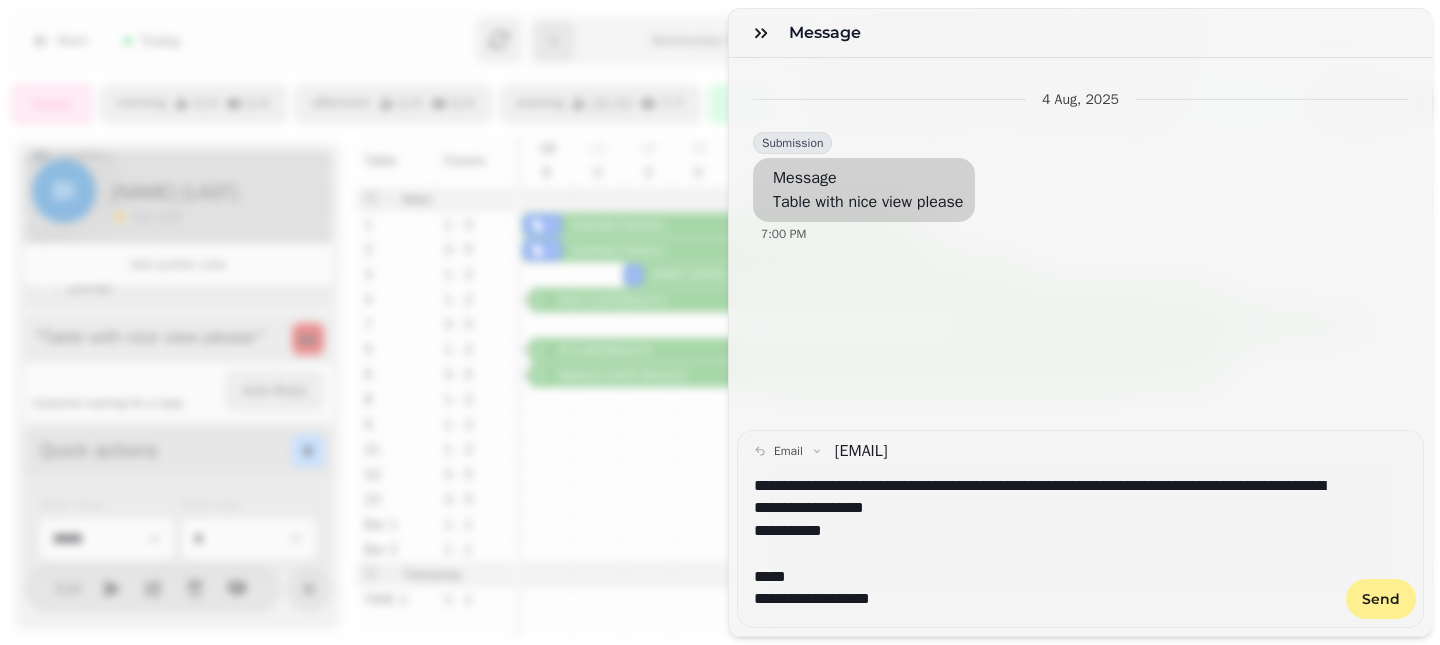 click on "Send" at bounding box center (1381, 599) 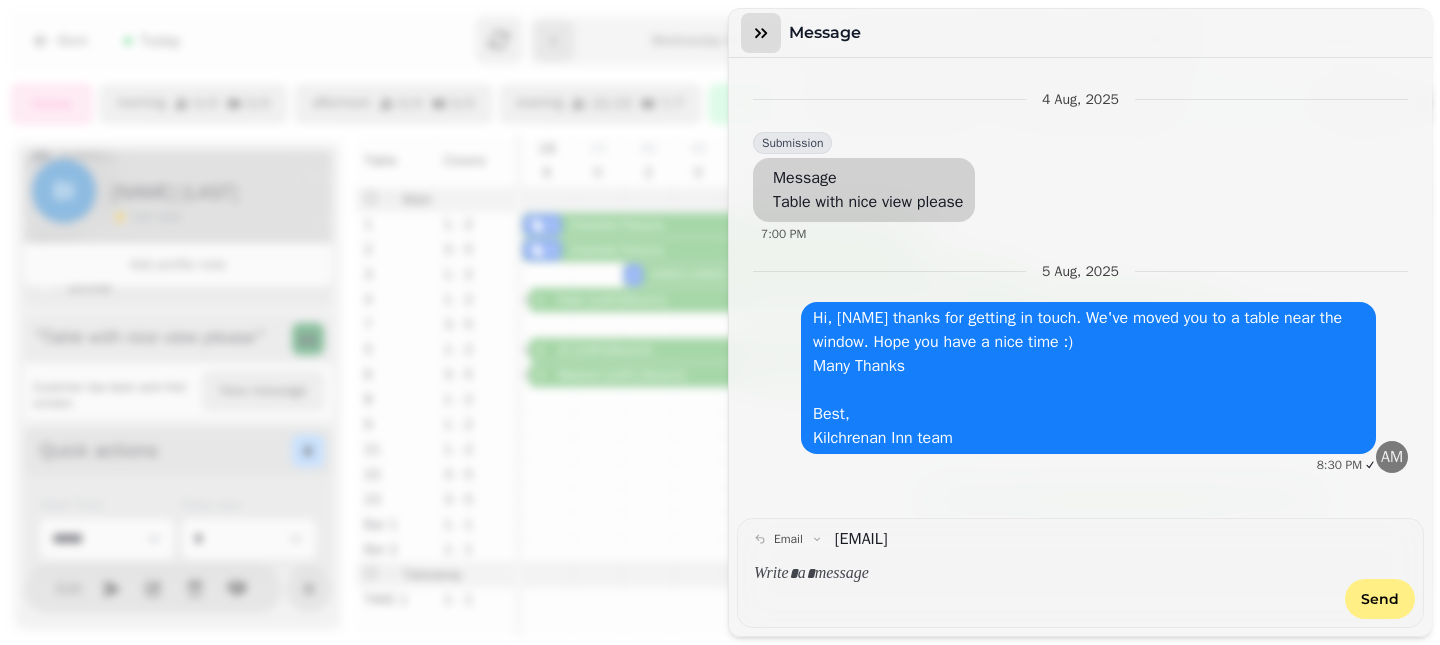 click 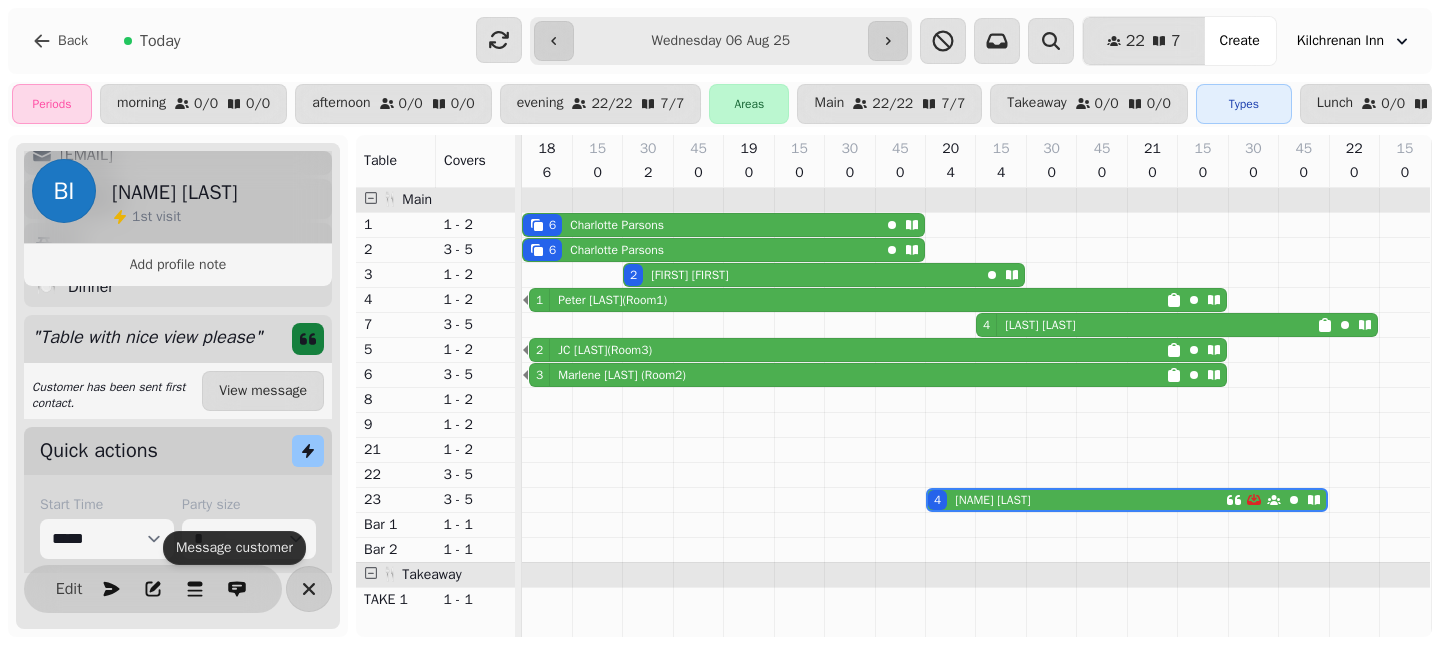 click on "[NAME] [LAST]" at bounding box center [992, 500] 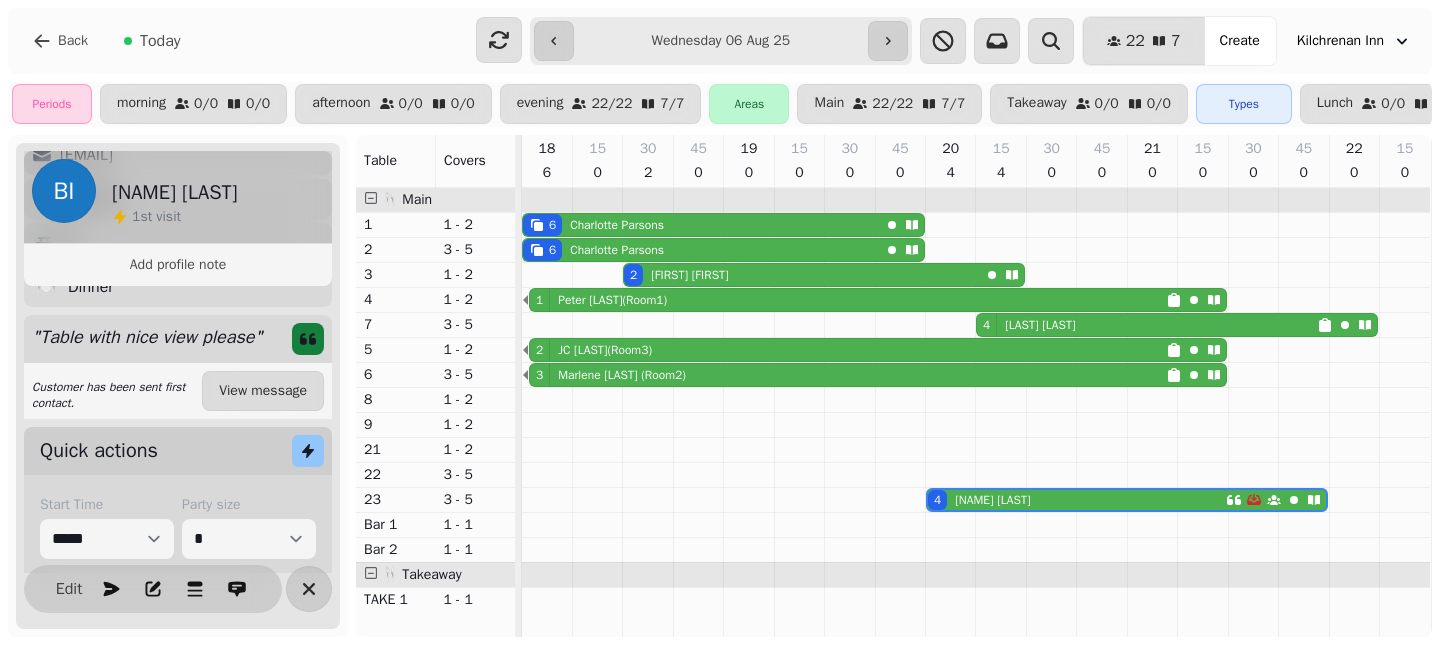 scroll, scrollTop: 527, scrollLeft: 0, axis: vertical 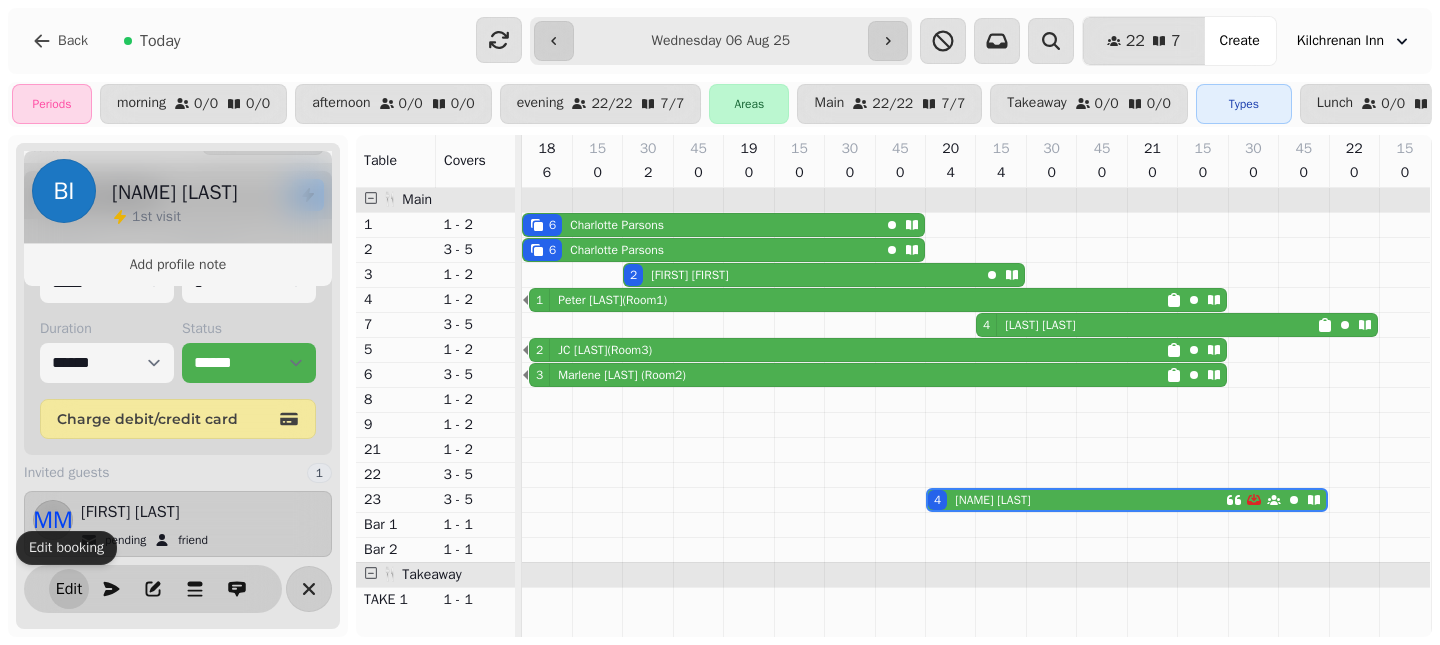 click on "Edit" at bounding box center (69, 589) 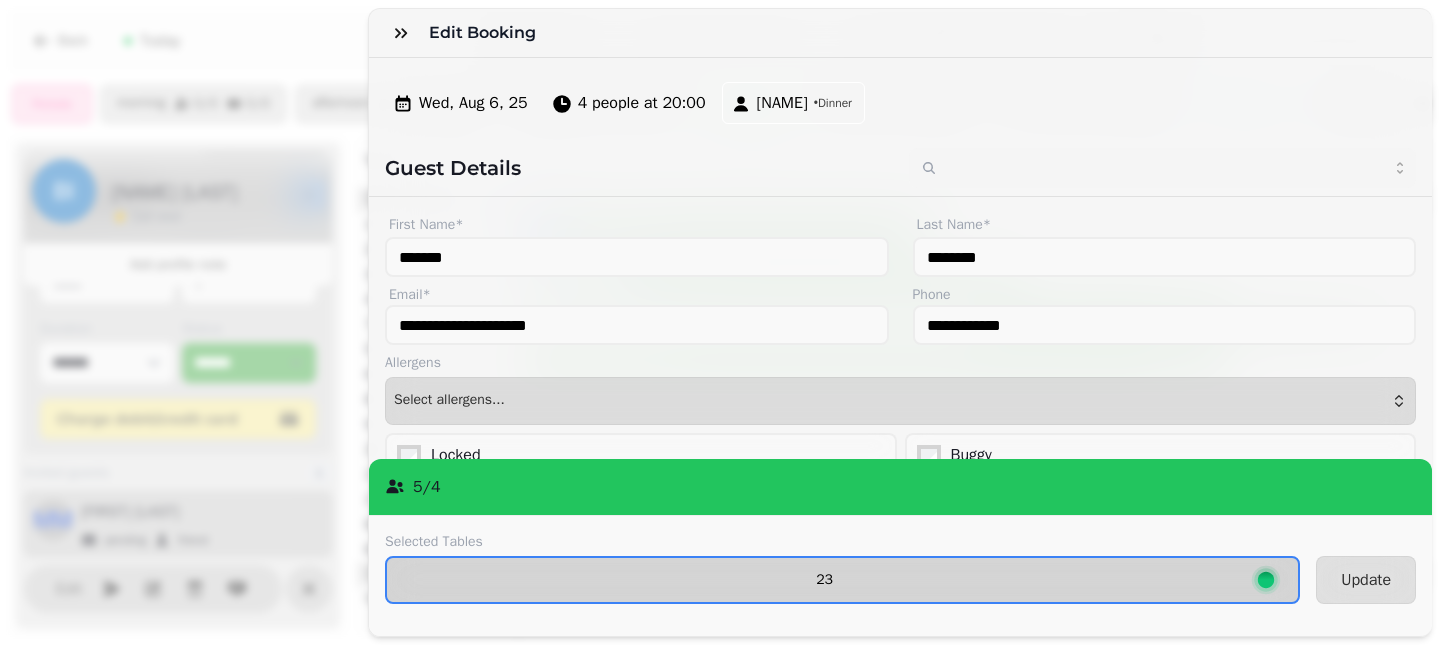 click on "23" at bounding box center (824, 580) 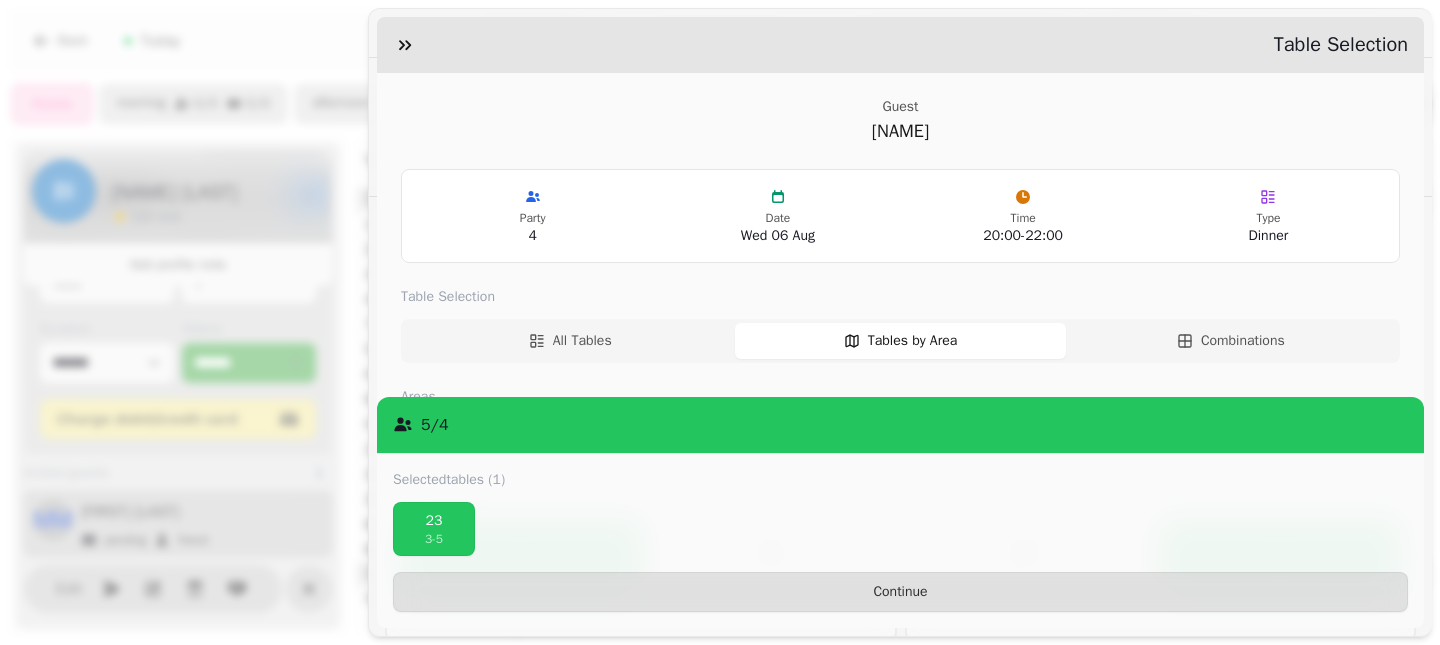scroll, scrollTop: 485, scrollLeft: 0, axis: vertical 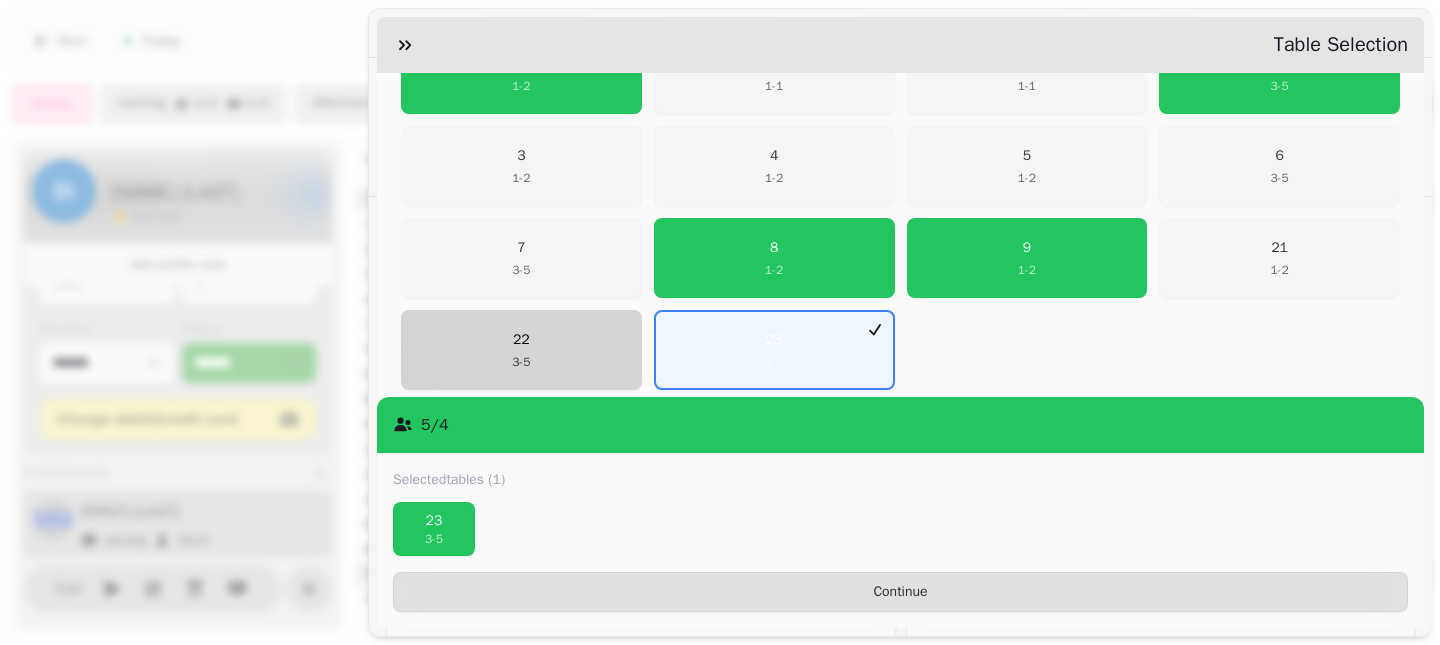 click on "22 3  -  5" at bounding box center [521, 350] 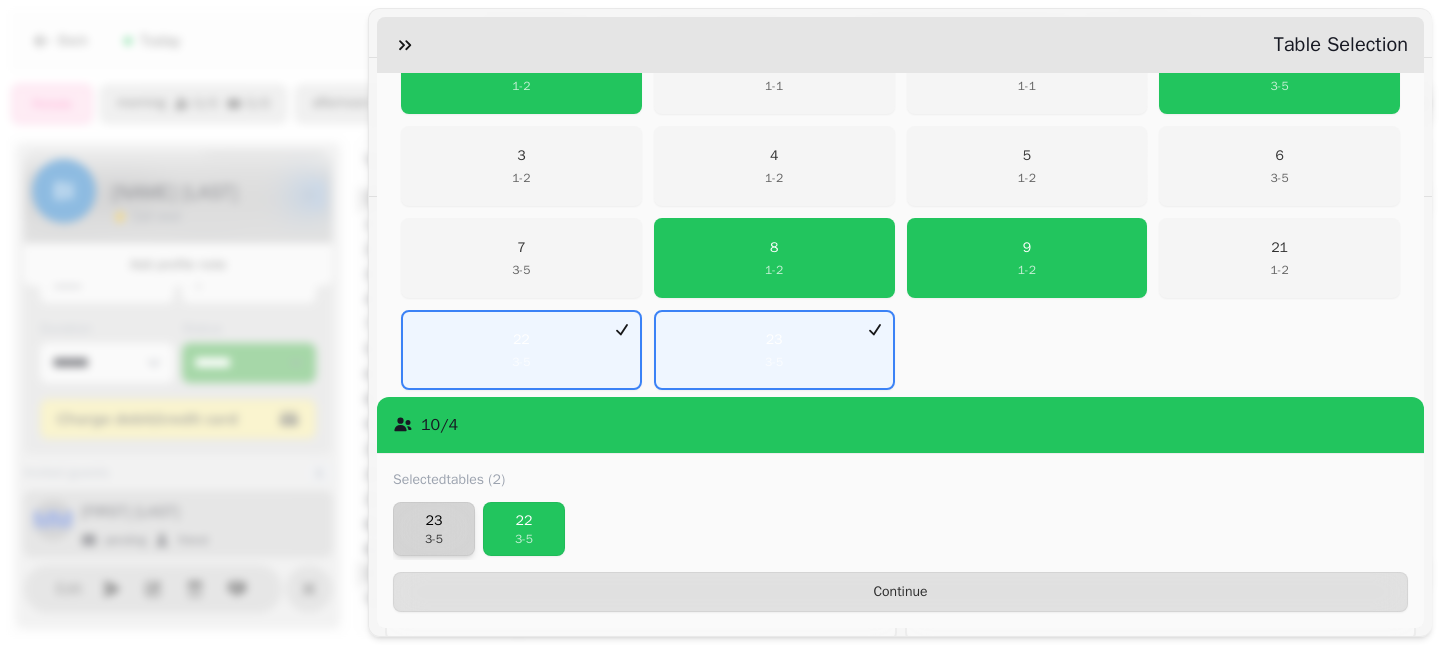 click on "23" at bounding box center (434, 521) 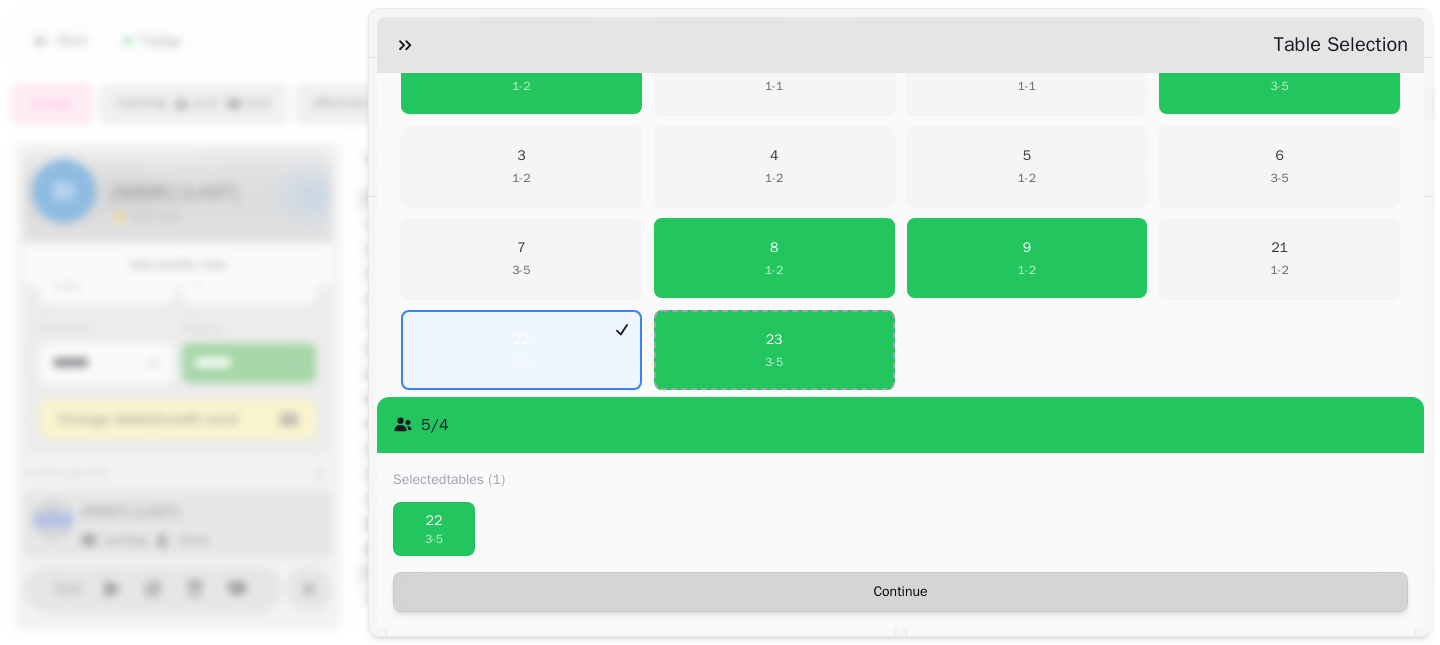 click on "Continue" at bounding box center (900, 592) 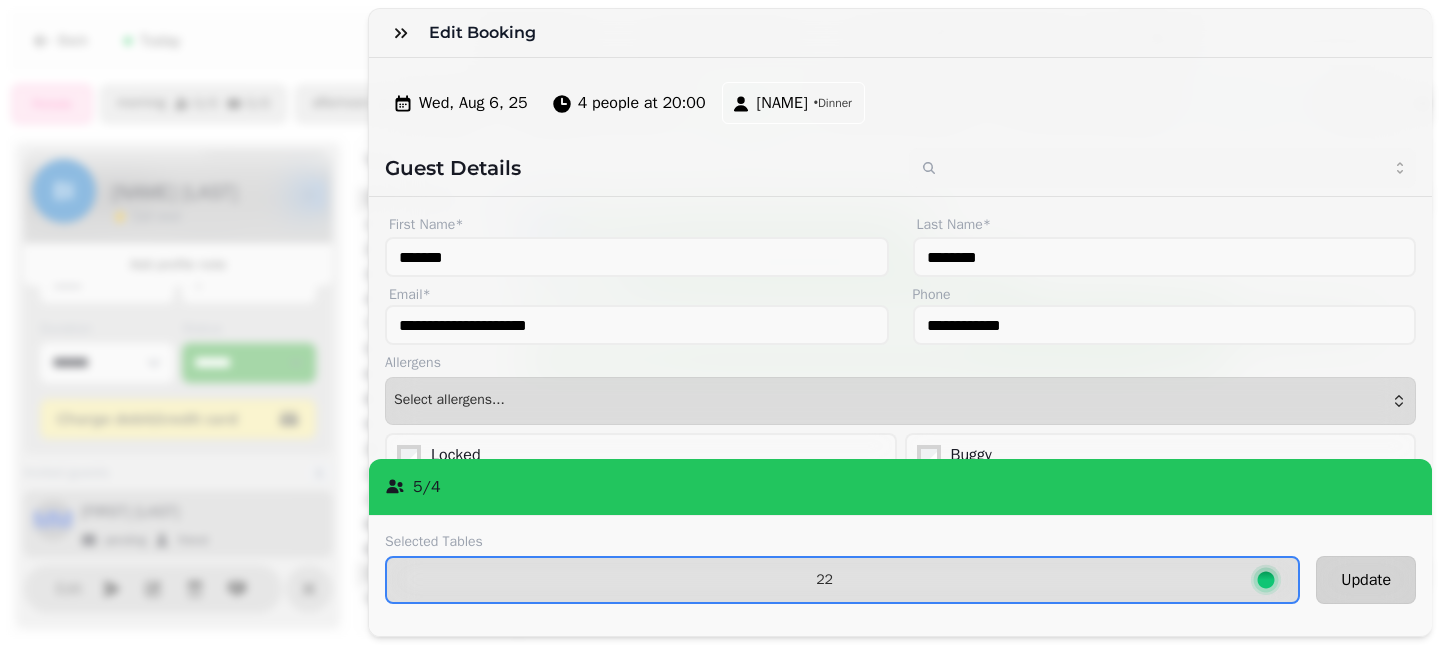 click on "Update" at bounding box center (1366, 580) 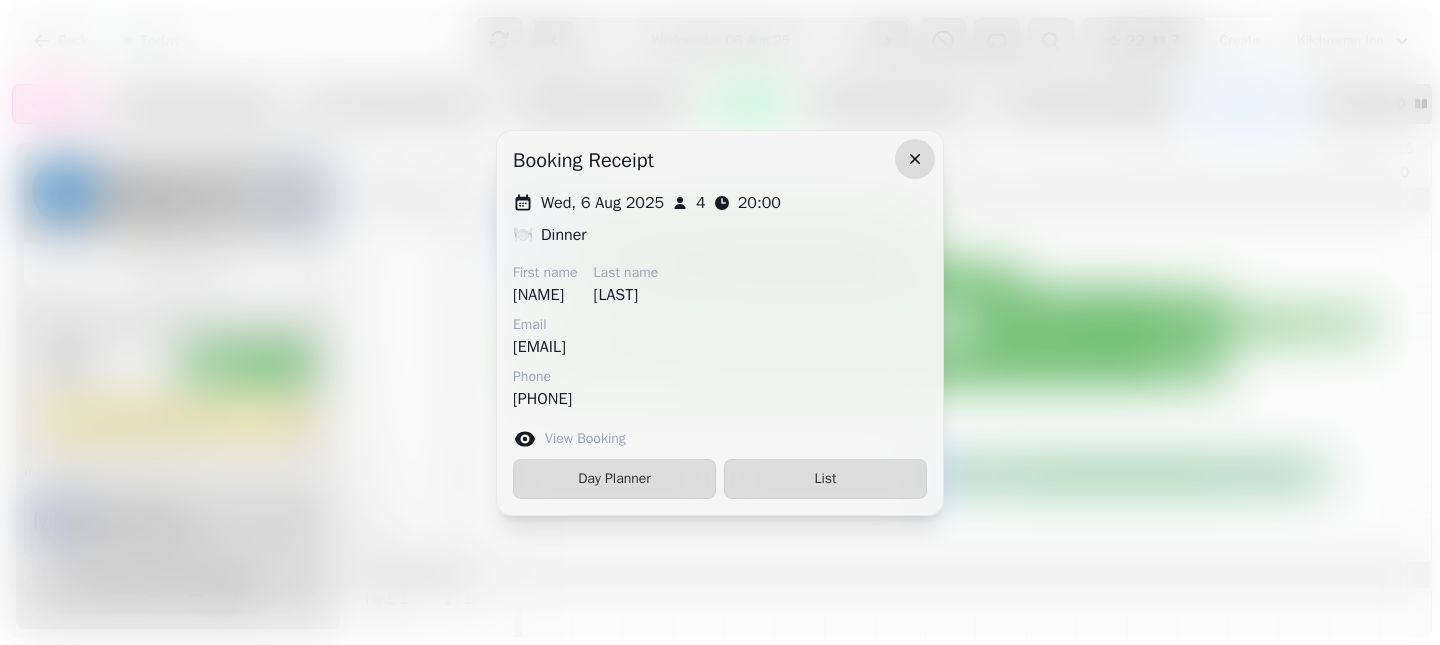 click 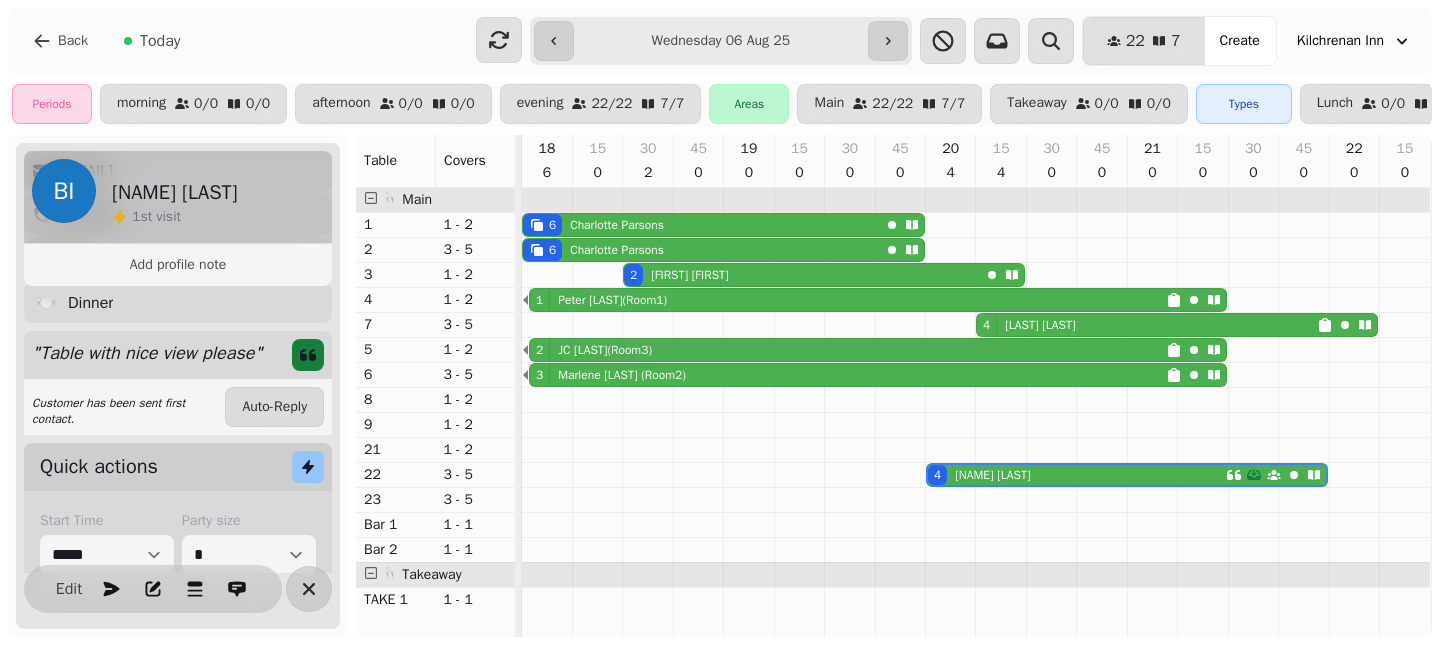 scroll, scrollTop: 295, scrollLeft: 0, axis: vertical 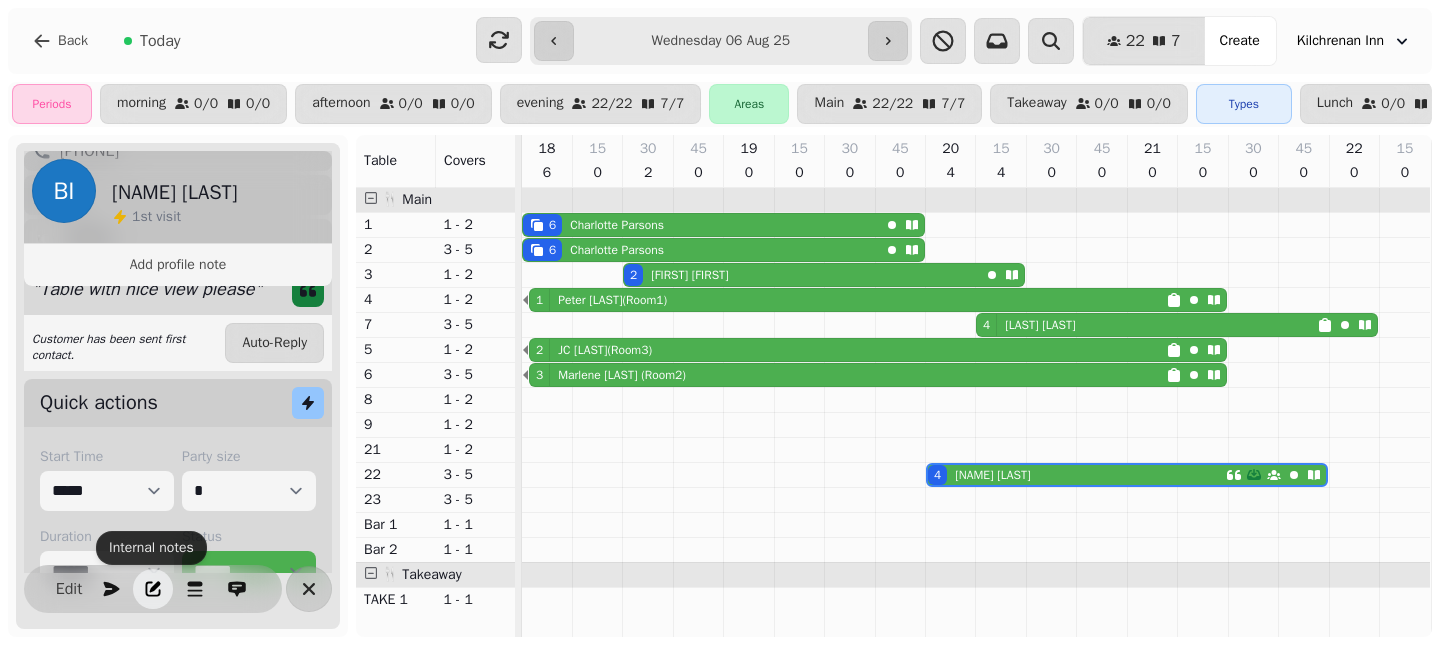 click 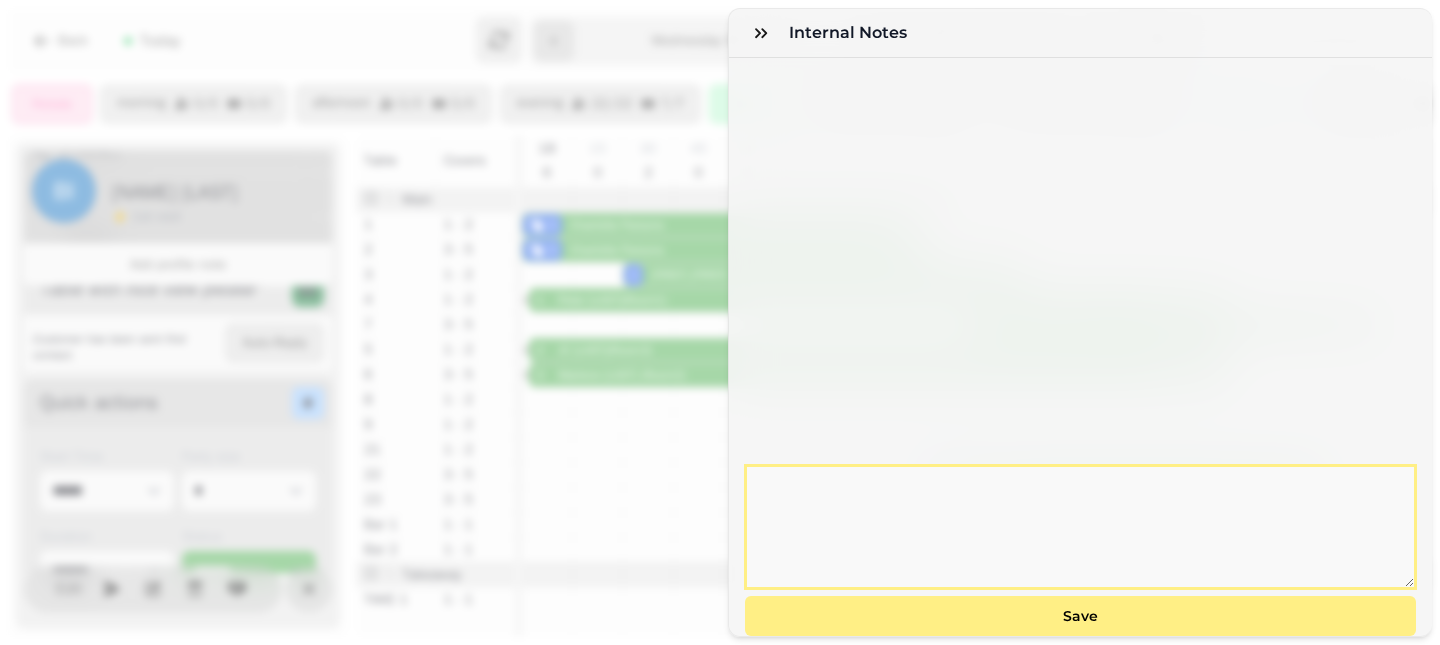 click at bounding box center [1080, 527] 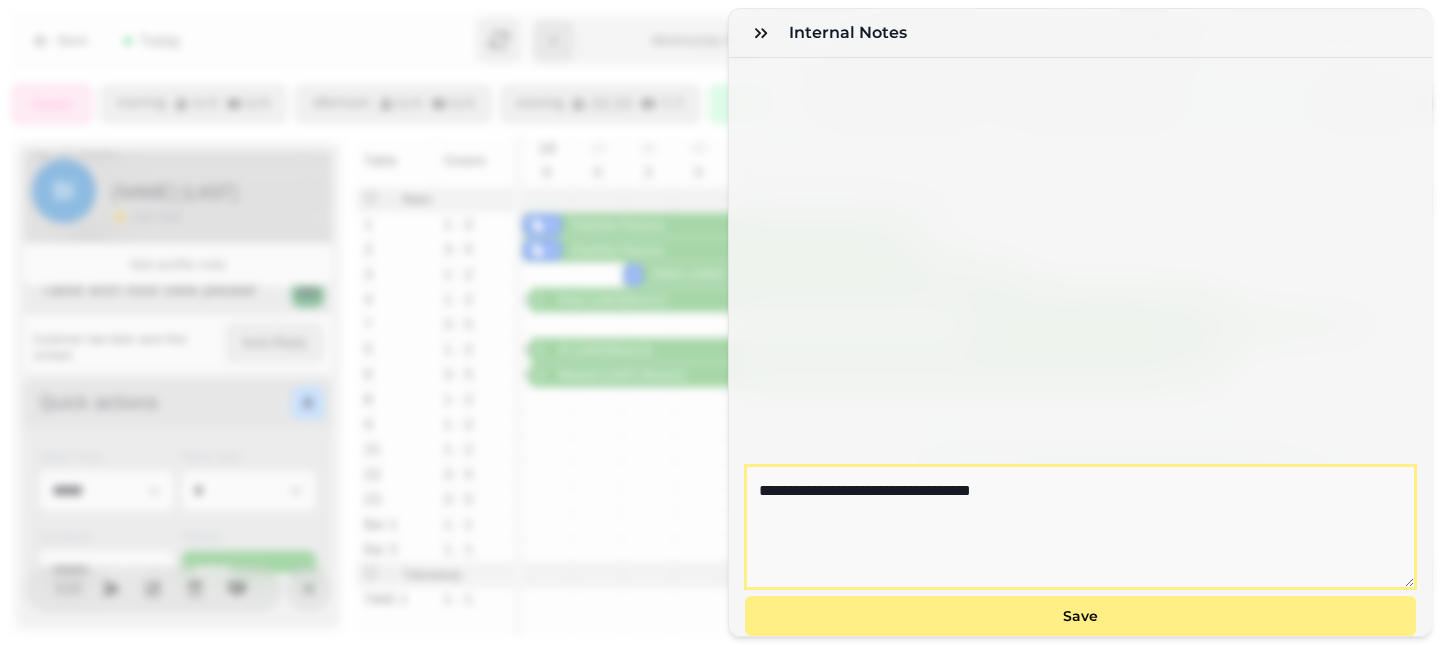click on "**********" at bounding box center [1080, 527] 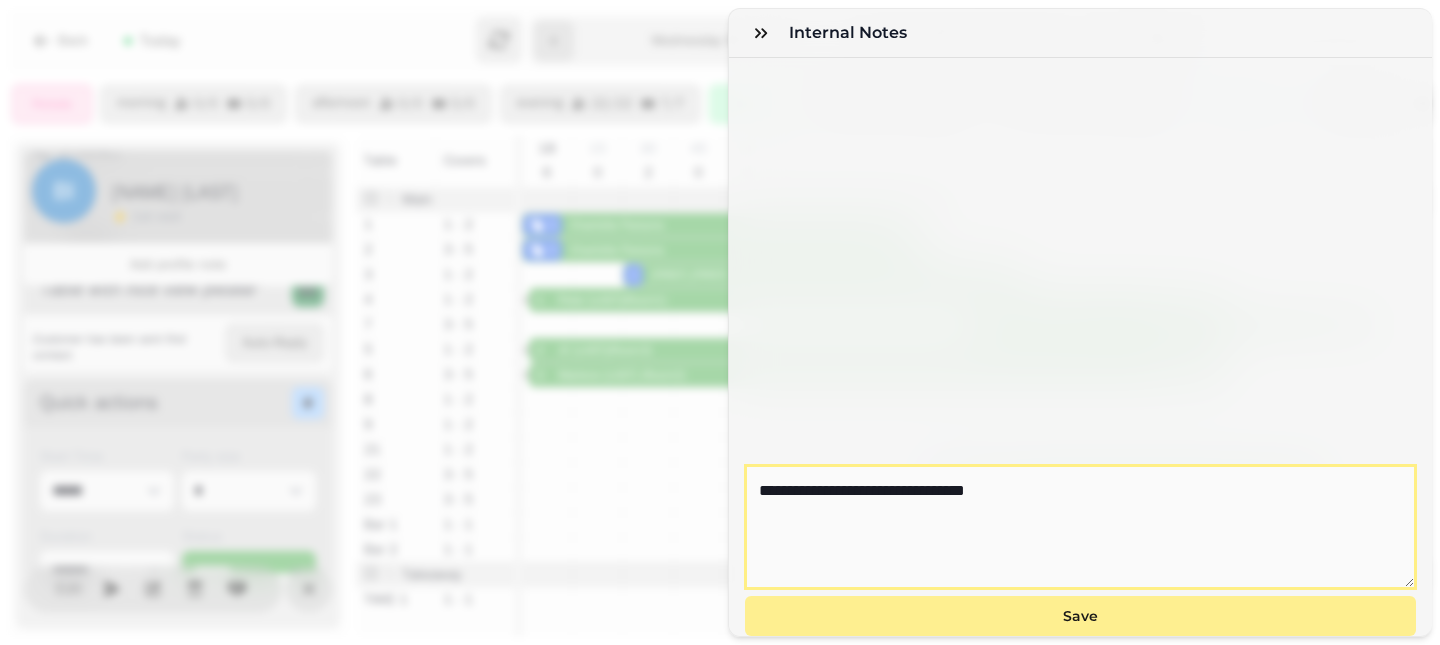 type on "**********" 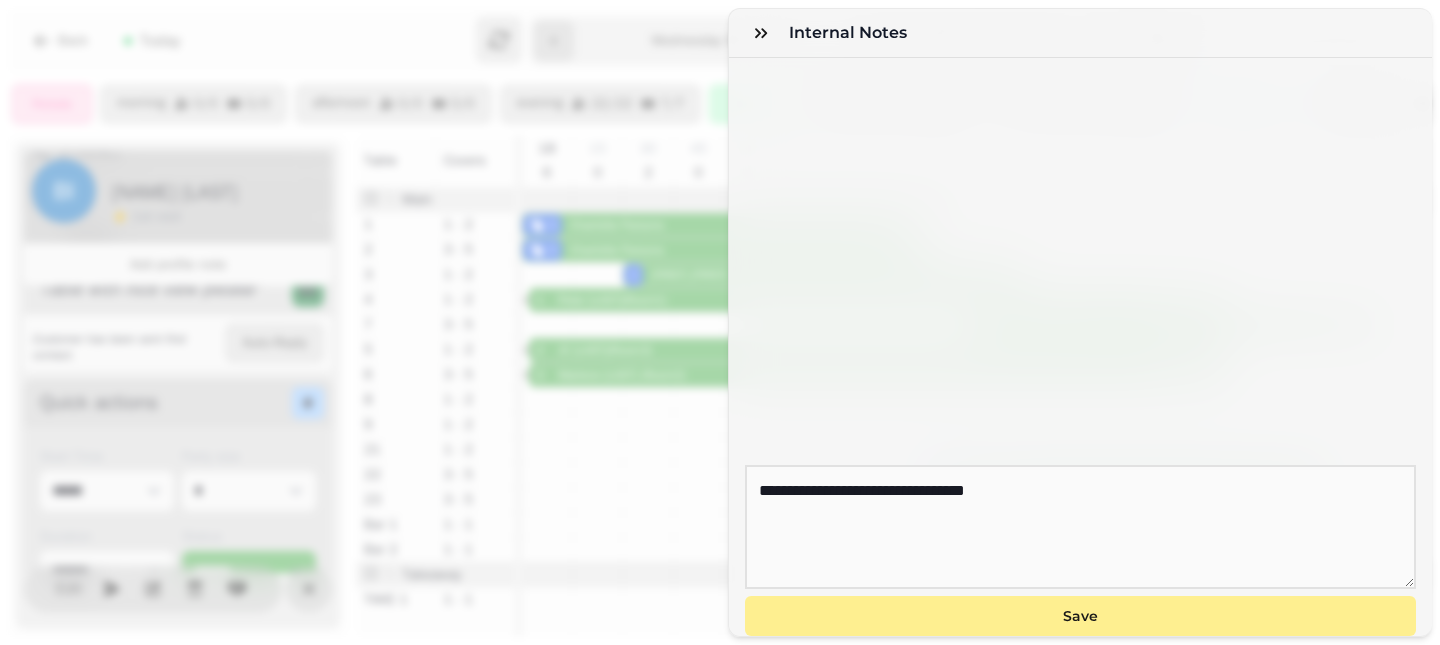 click on "Save" at bounding box center (1080, 616) 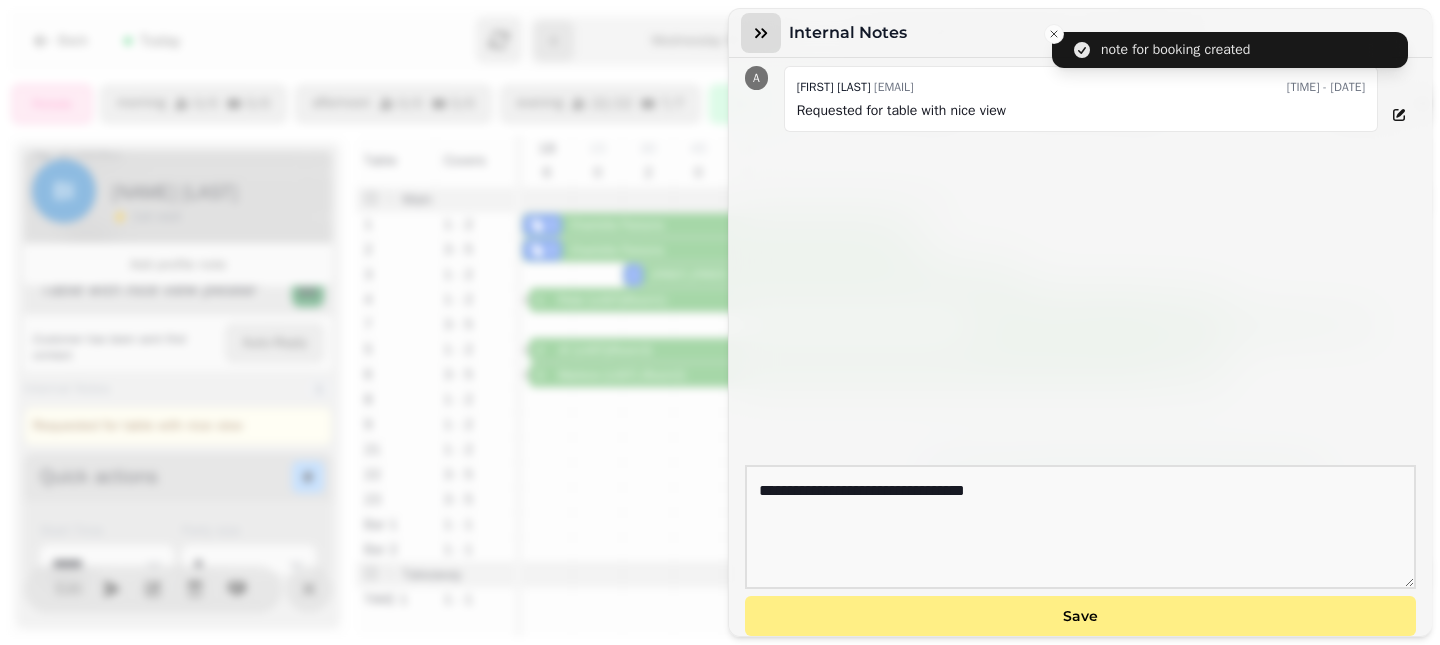 click 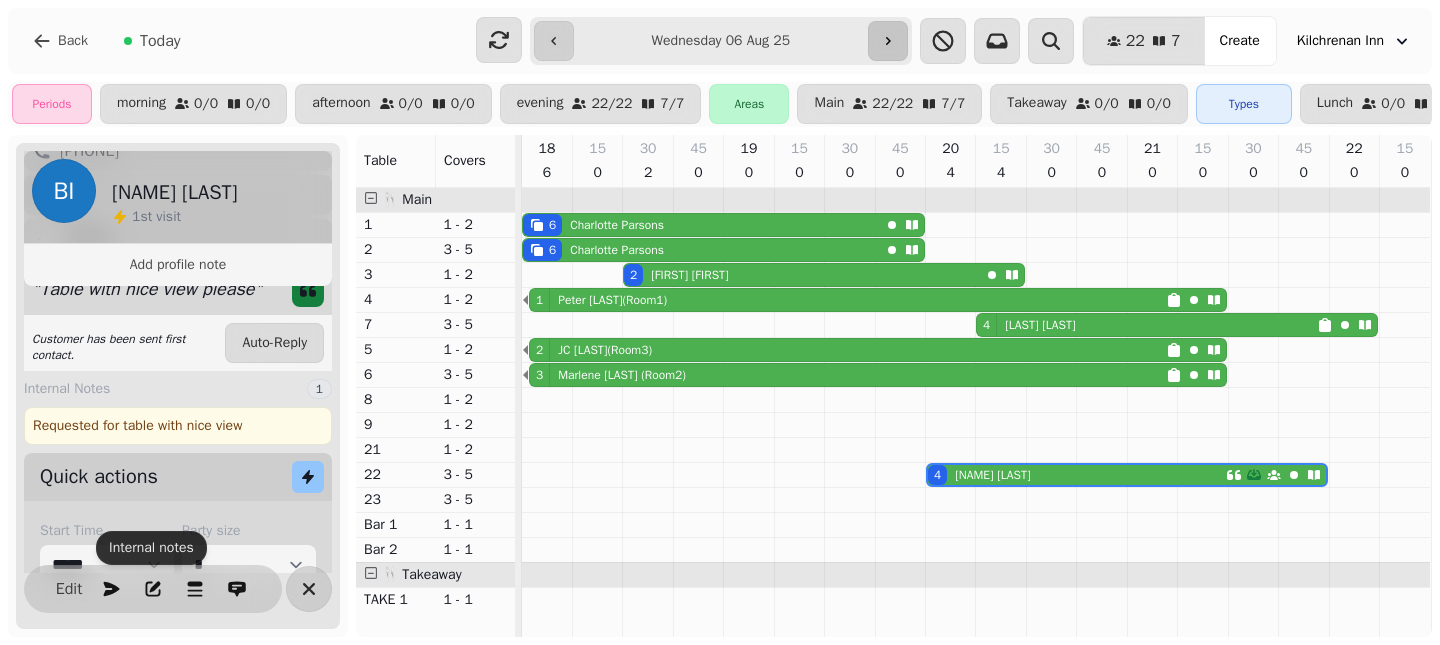 click 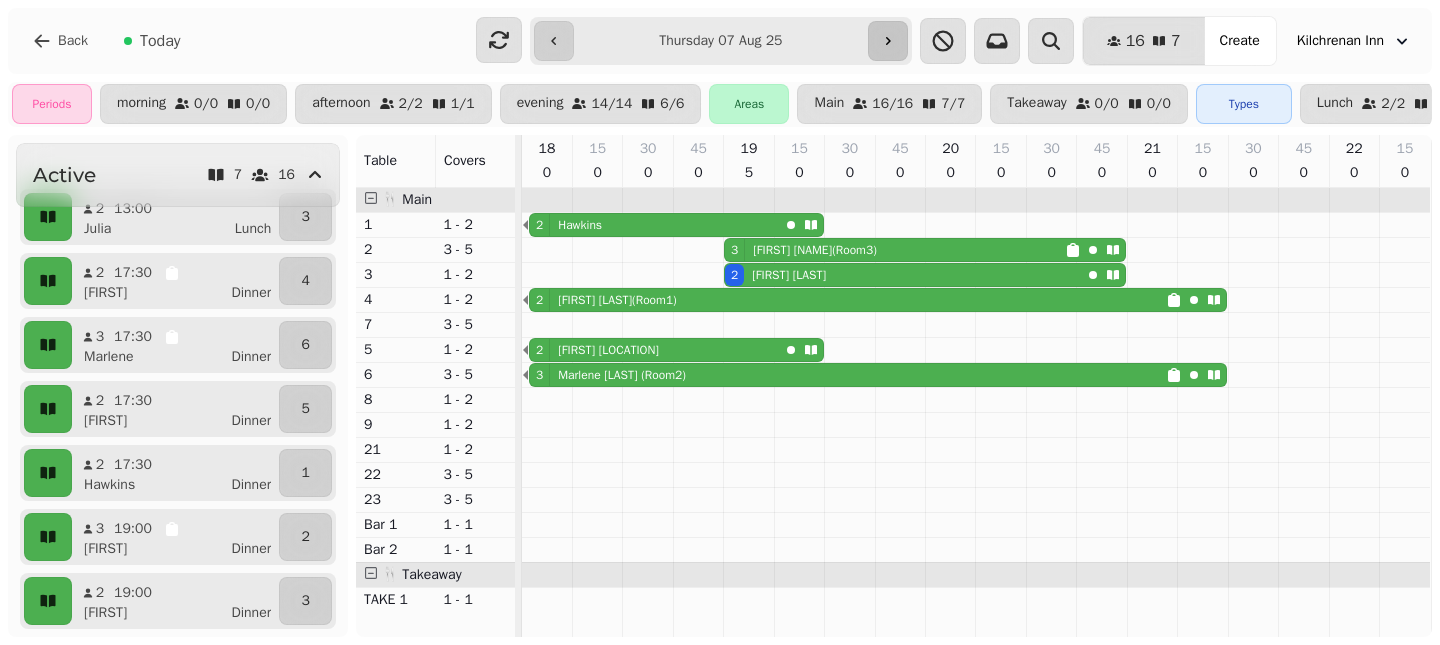 click 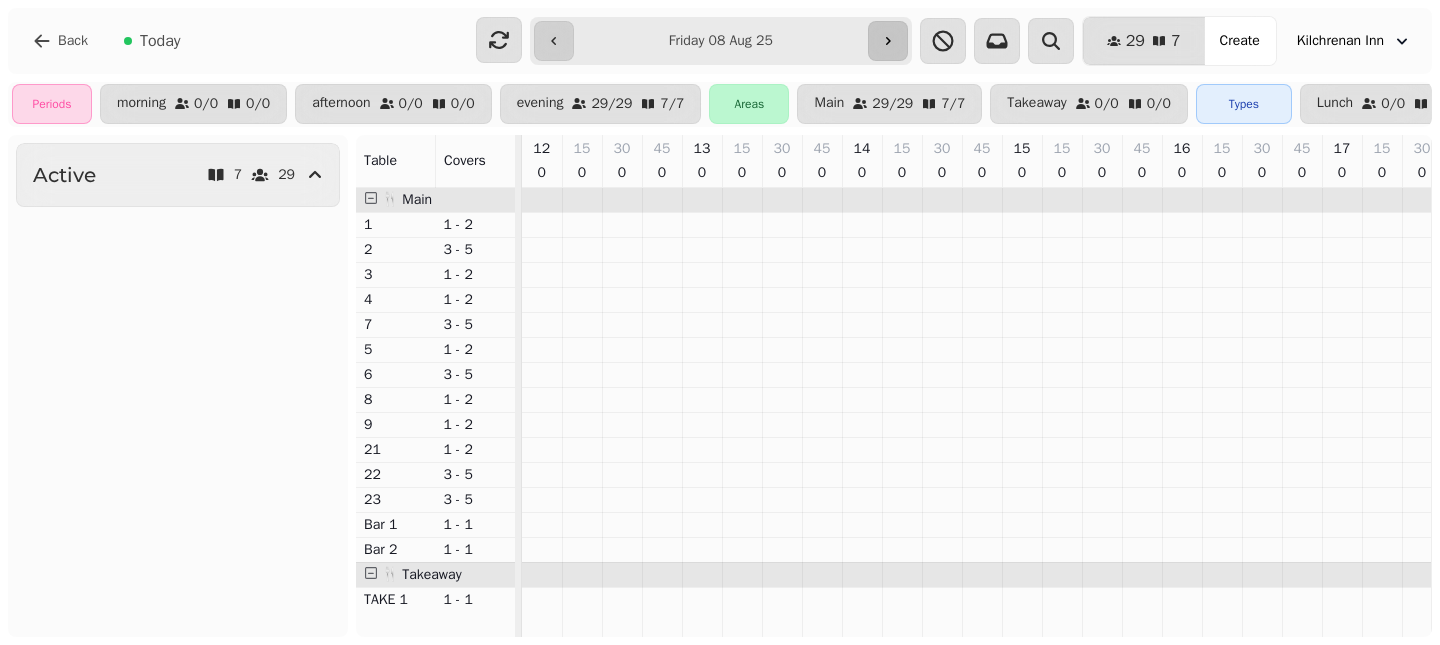scroll, scrollTop: 0, scrollLeft: 771, axis: horizontal 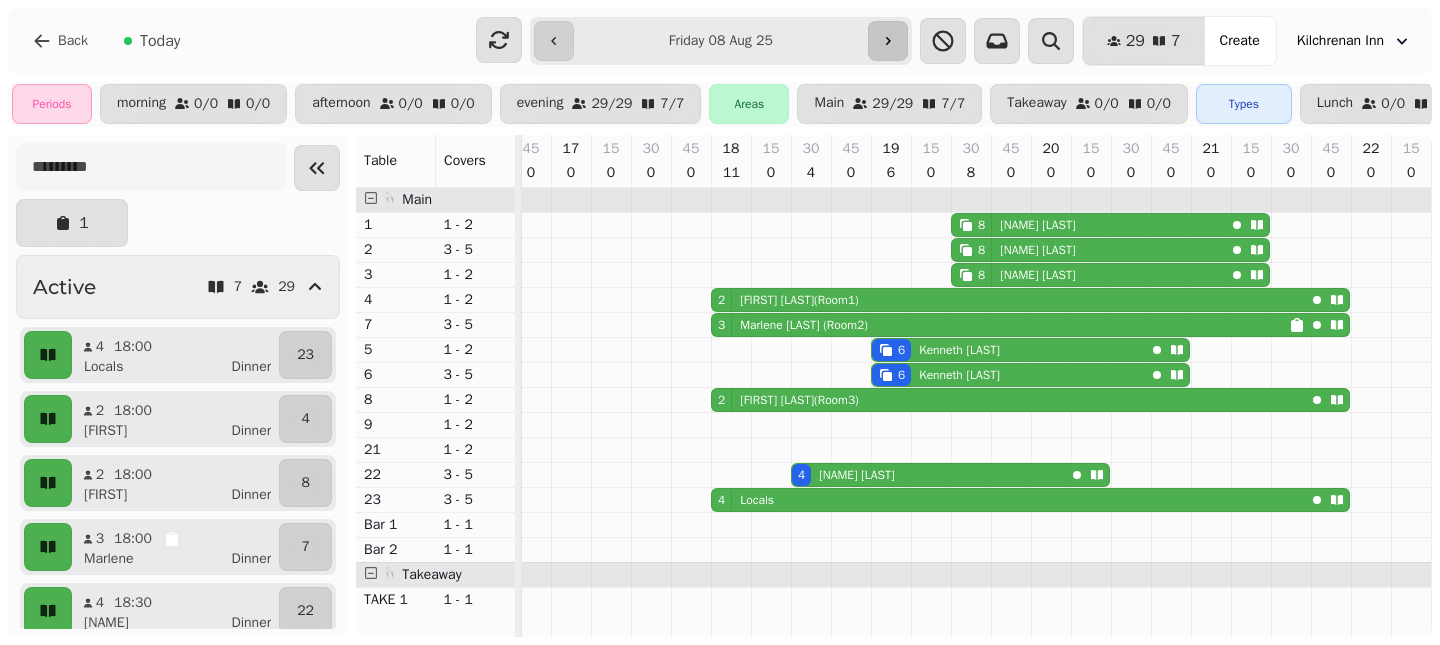 click 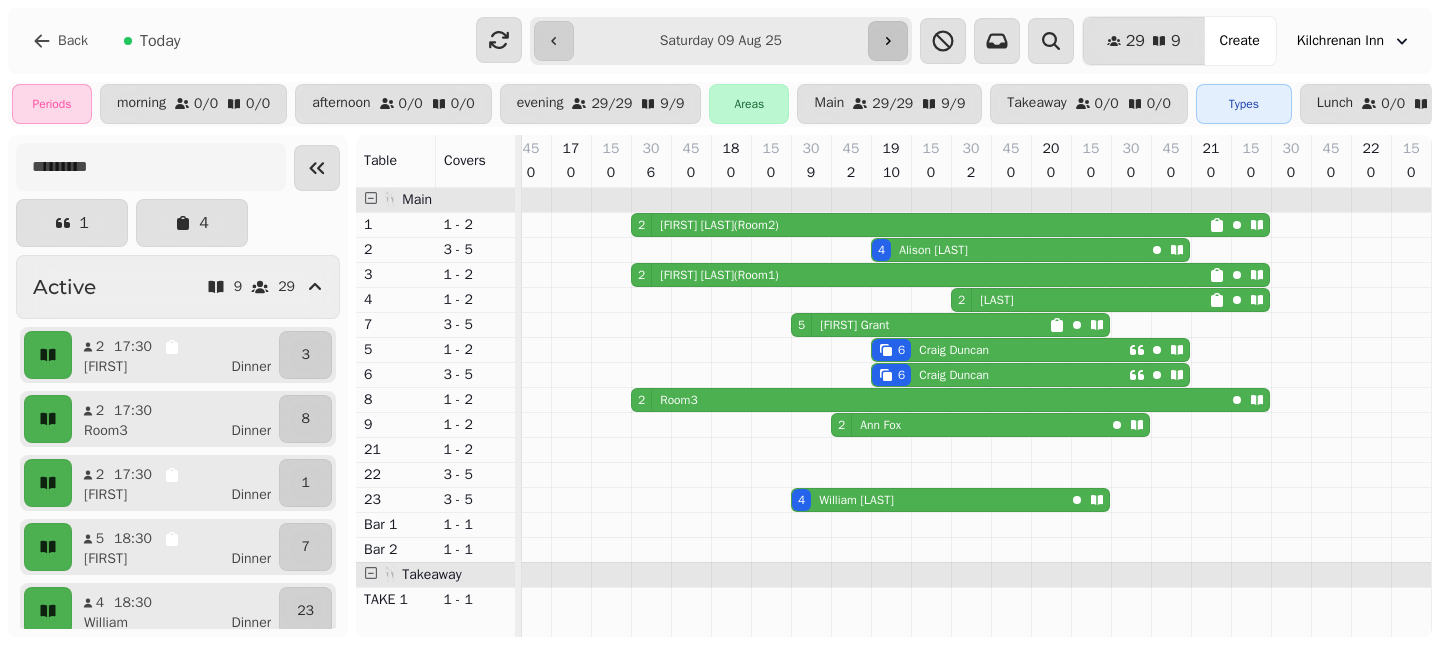click 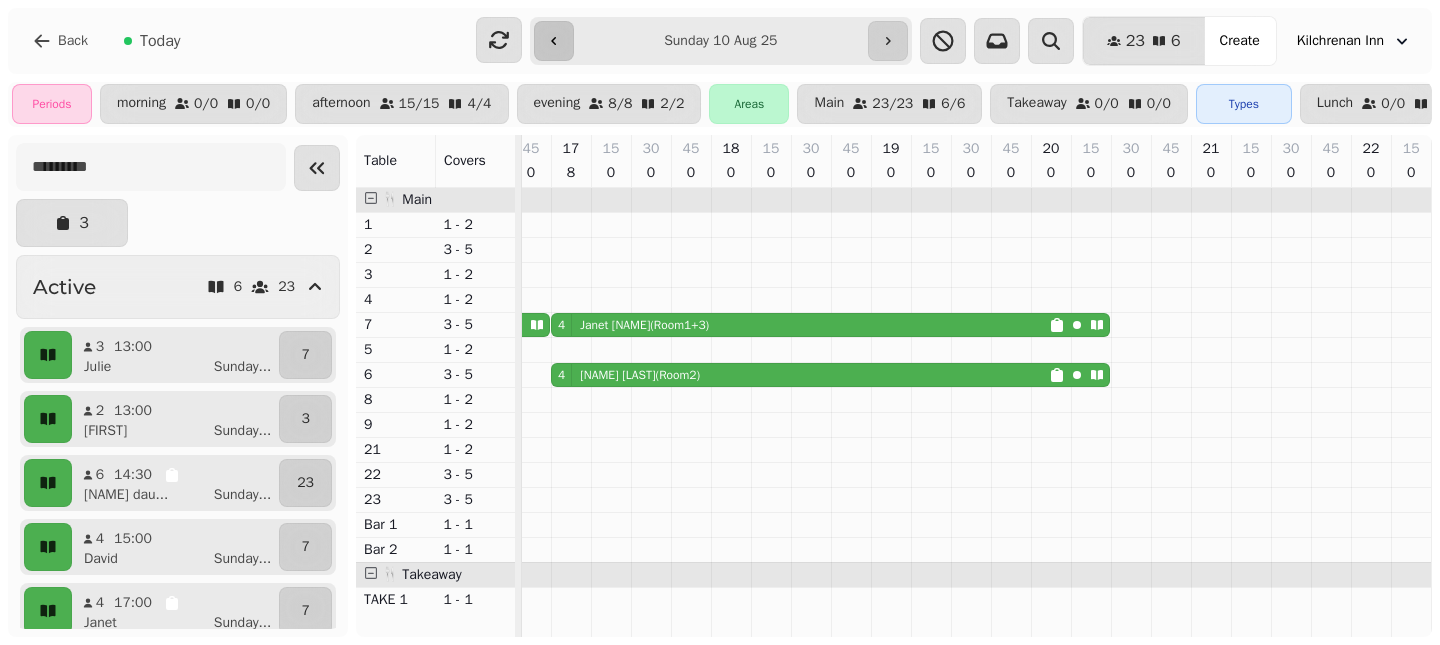 click 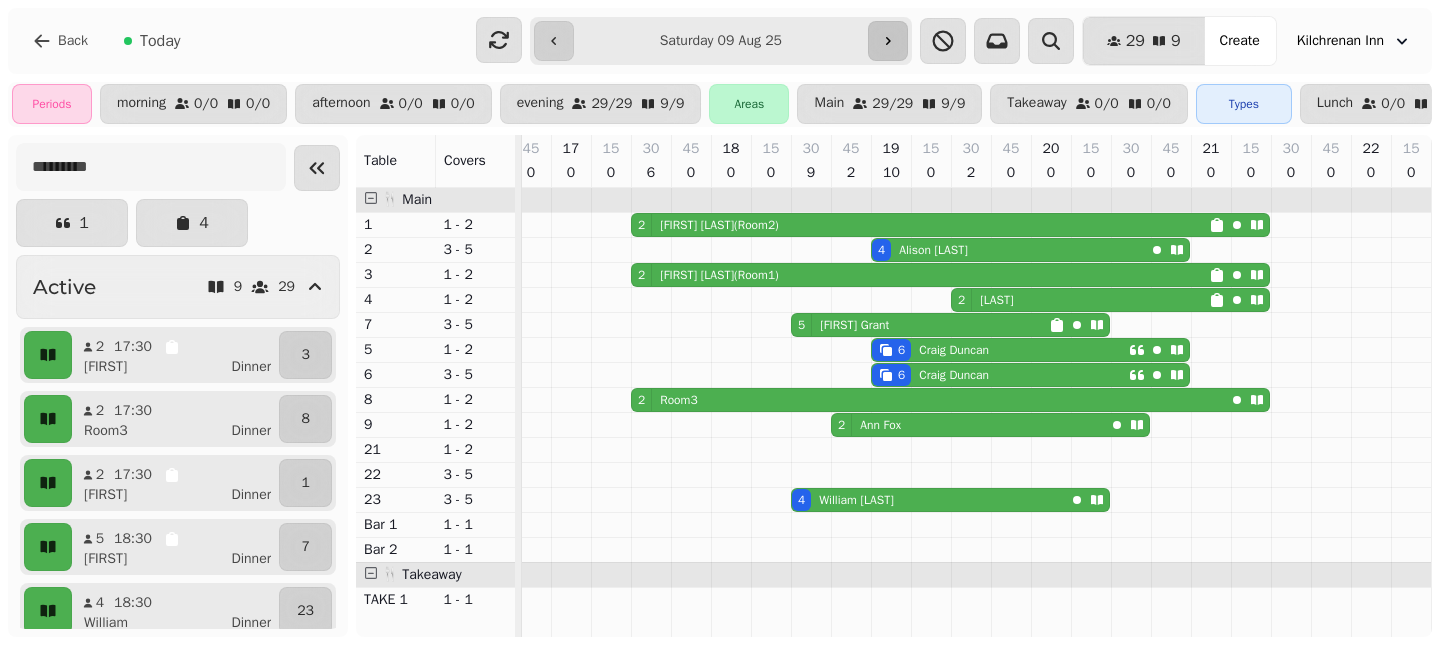 click 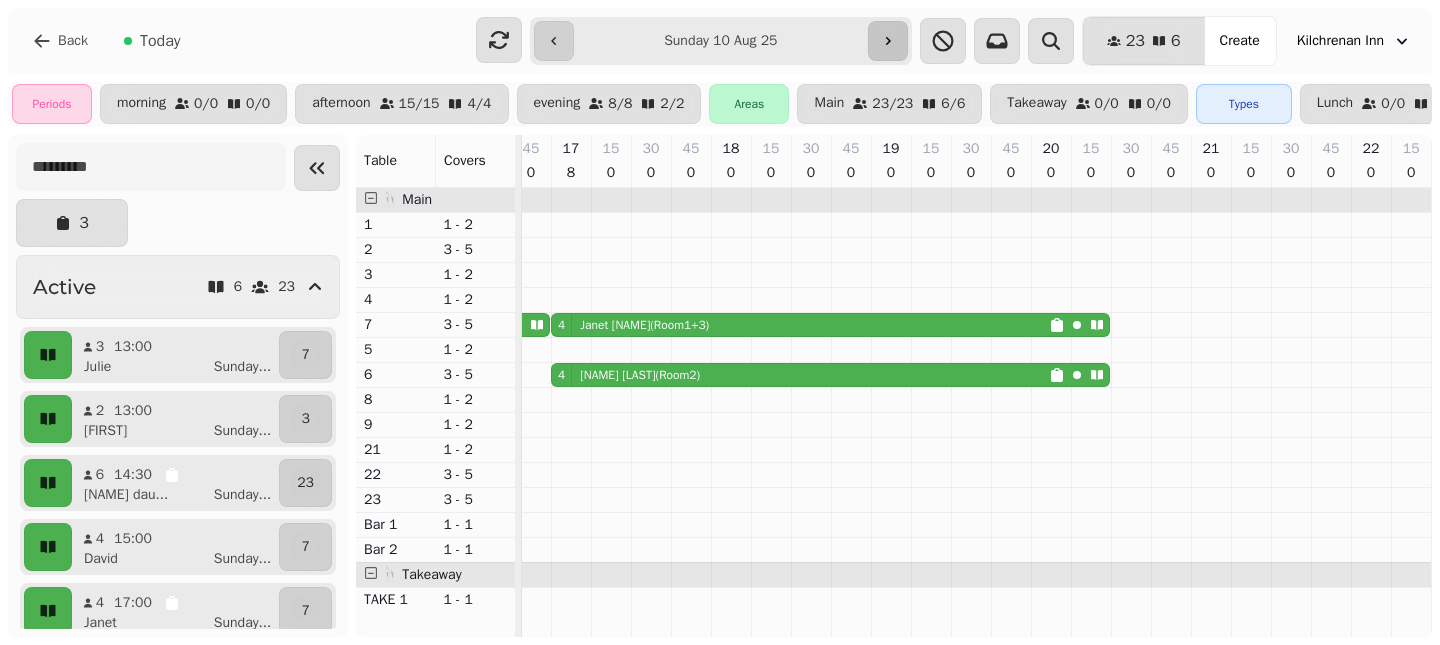 click 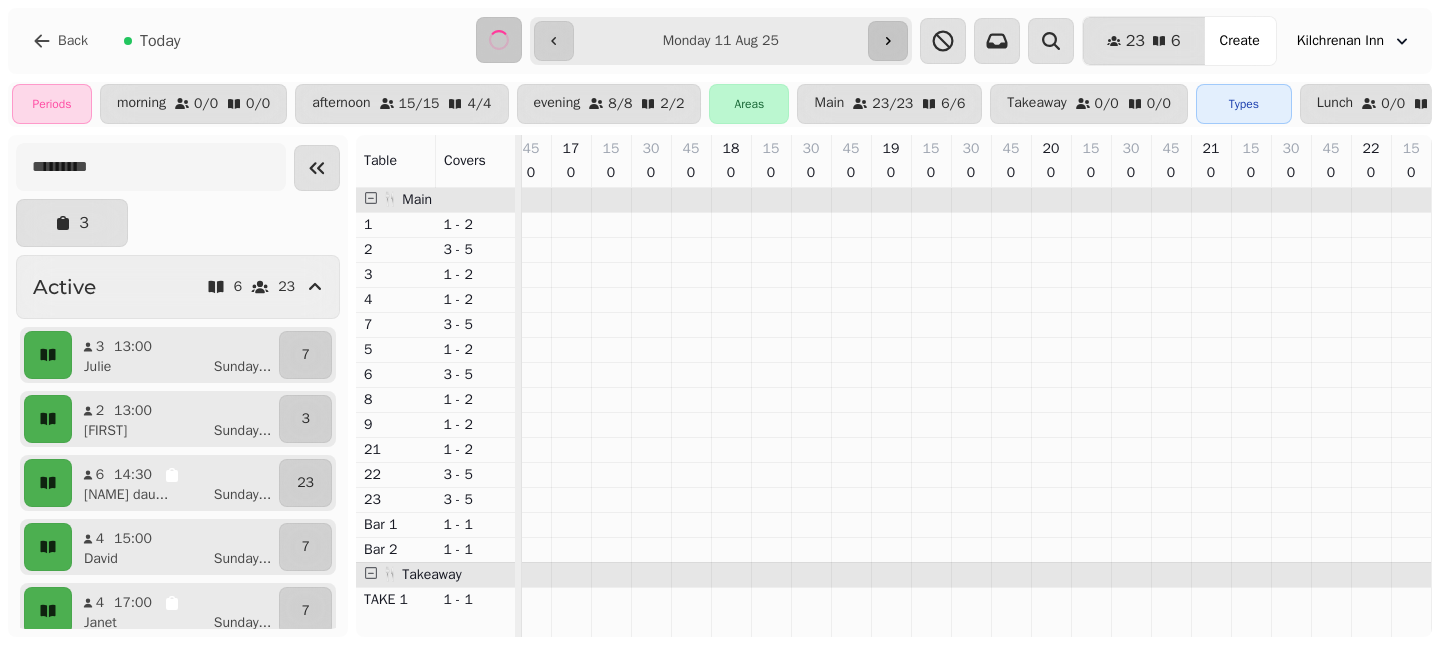 type on "**********" 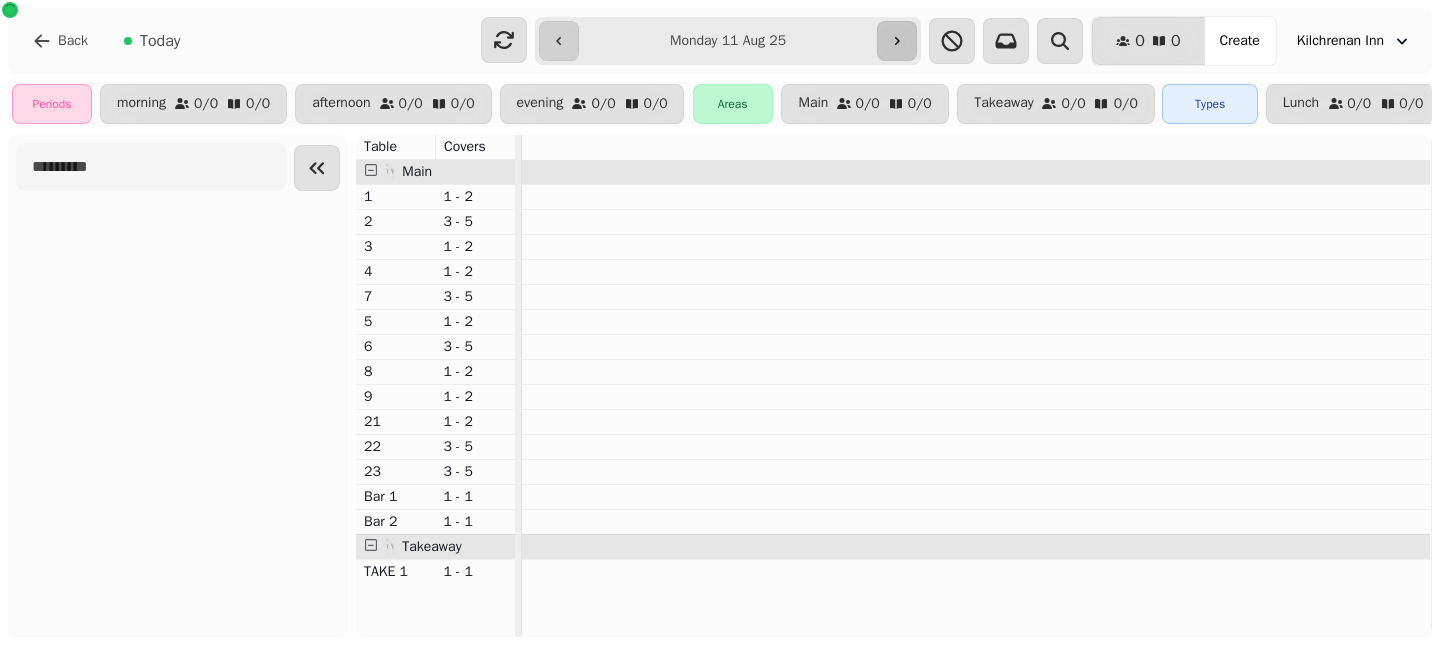 scroll, scrollTop: 0, scrollLeft: 0, axis: both 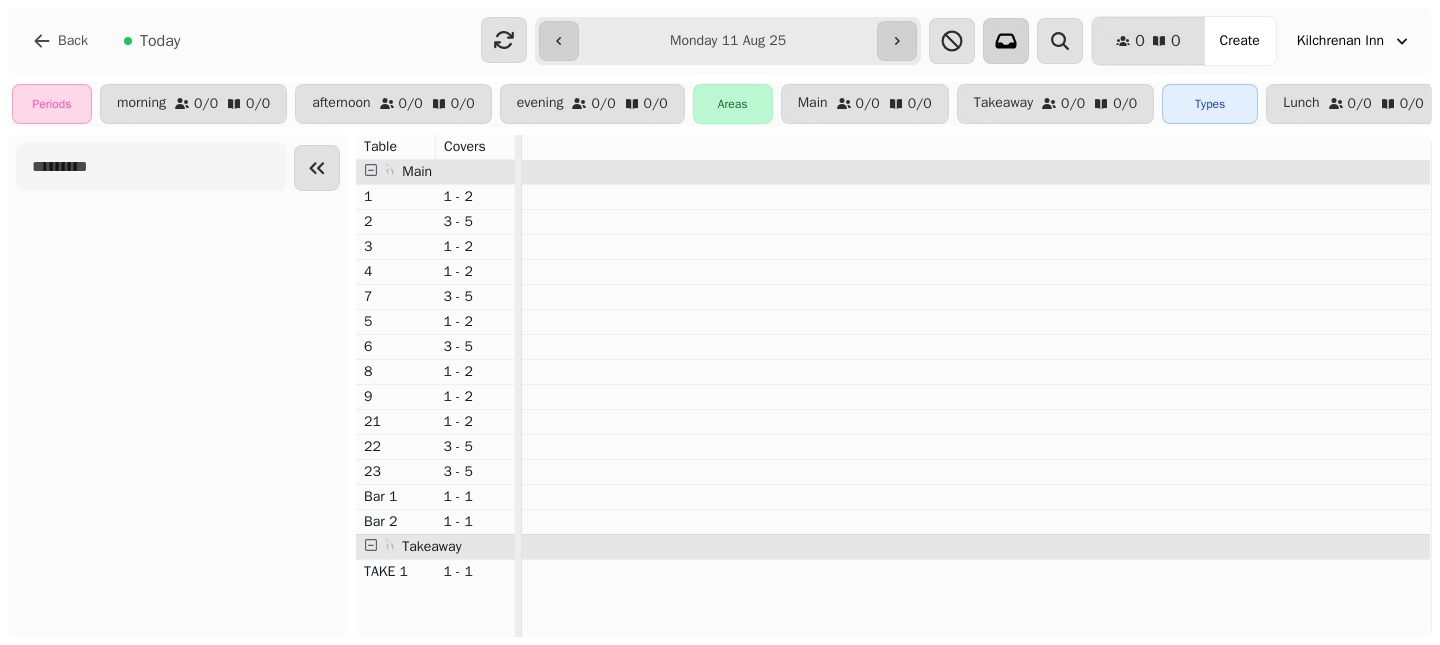 click 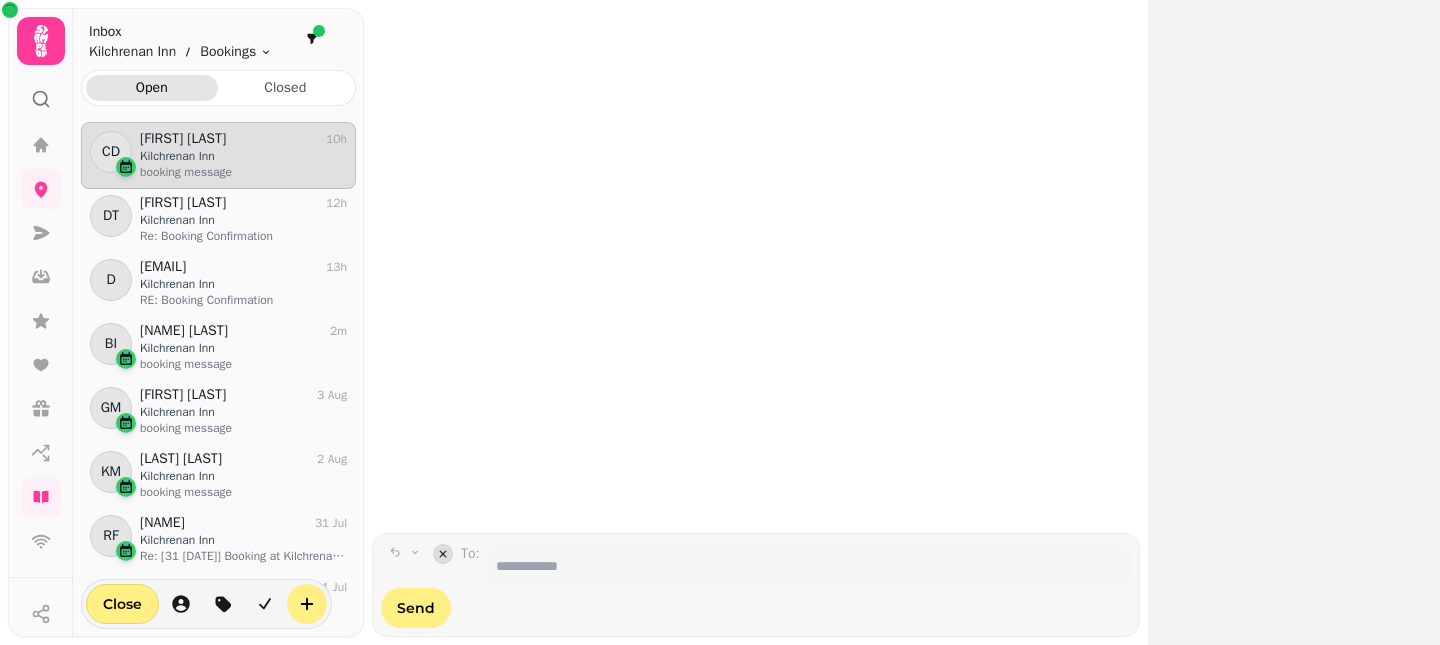 scroll, scrollTop: 1, scrollLeft: 1, axis: both 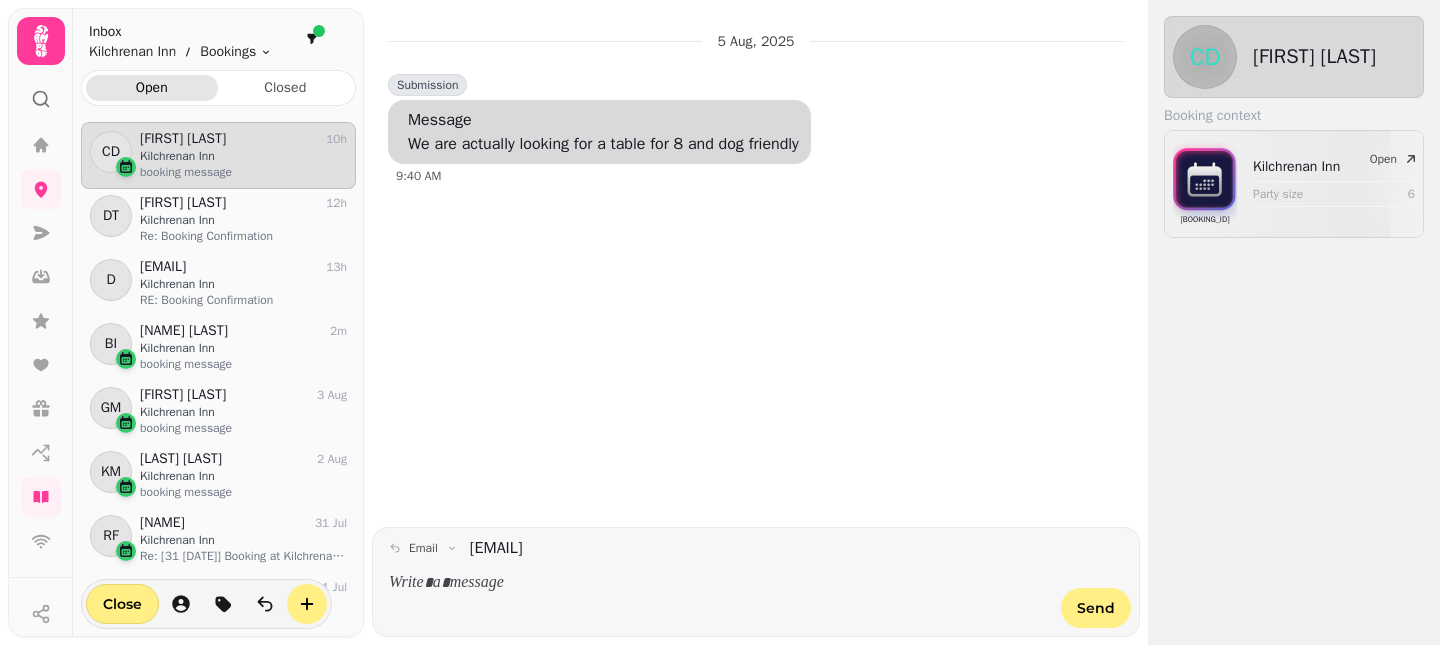 click on "booking message" at bounding box center [243, 172] 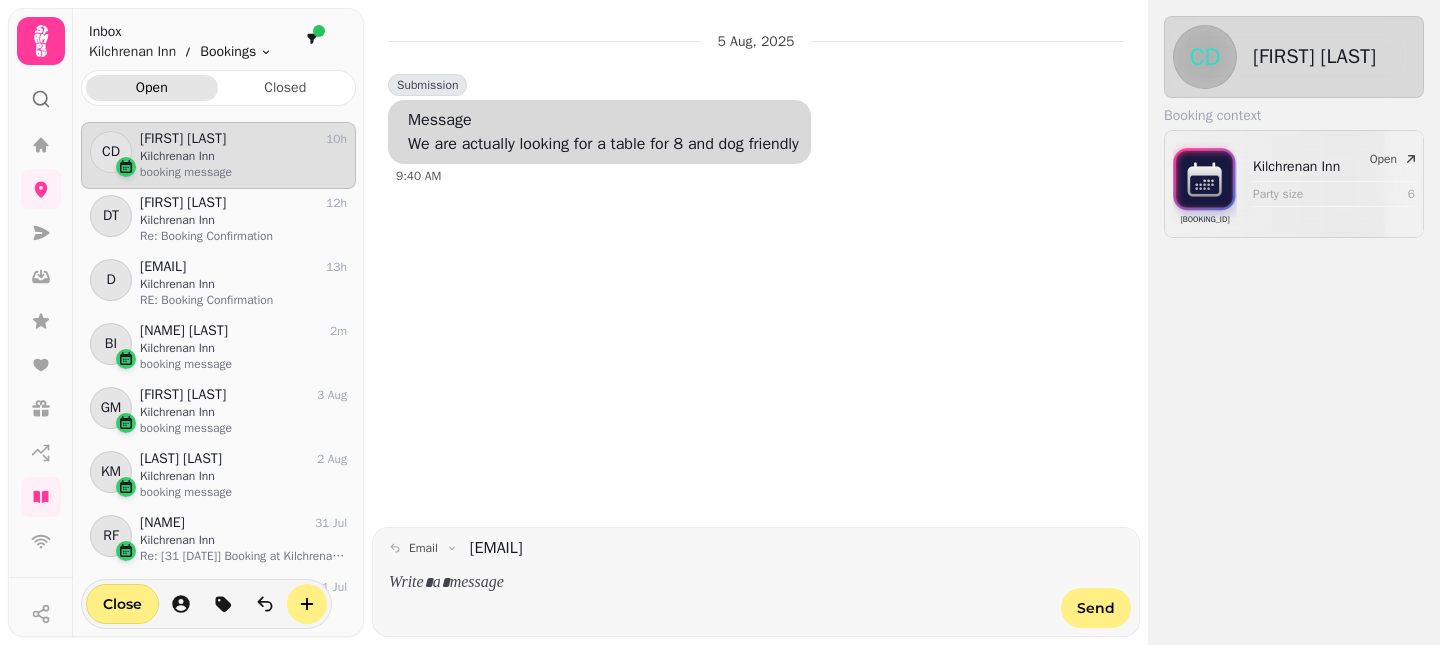 click on "[DATE] Submission Message We are actually looking for a table for 8 and dog friendly [TIME] email [EMAIL]                                                                                                                                 Send CD [FIRST] [LAST]   Visits Booking context [BOOKING_ID] Kilchrenan Inn Party size 6 Open
Close Inbox Kilchrenan Inn Bookings Toggle menu Open Closed CD [FIRST] [LAST] 10h Kilchrenan Inn booking message DT [FIRST] [LAST] 12h Kilchrenan Inn Re: Booking Confirmation D [EMAIL] 13h Kilchrenan Inn RE: Booking Confirmation BI [FIRST] [LAST] 2m Kilchrenan Inn booking message GM [FIRST] [LAST] 3 Aug Kilchrenan Inn booking message KM [FIRST] [LAST] 2 Aug Kilchrenan Inn booking message RF [FIRST] [LAST] 31 Jul Kilchrenan Inn Re: [31 [DATE]] Booking at Kilchrenan Inn for 4 people SH [FIRST] [LAST] 31 Jul Kilchrenan Inn Re: [02 [DATE]] Booking at Kilchrenan Inn for 6 people VM [FIRST] [LAST] 30 Jul Kilchrenan Inn" at bounding box center [720, 322] 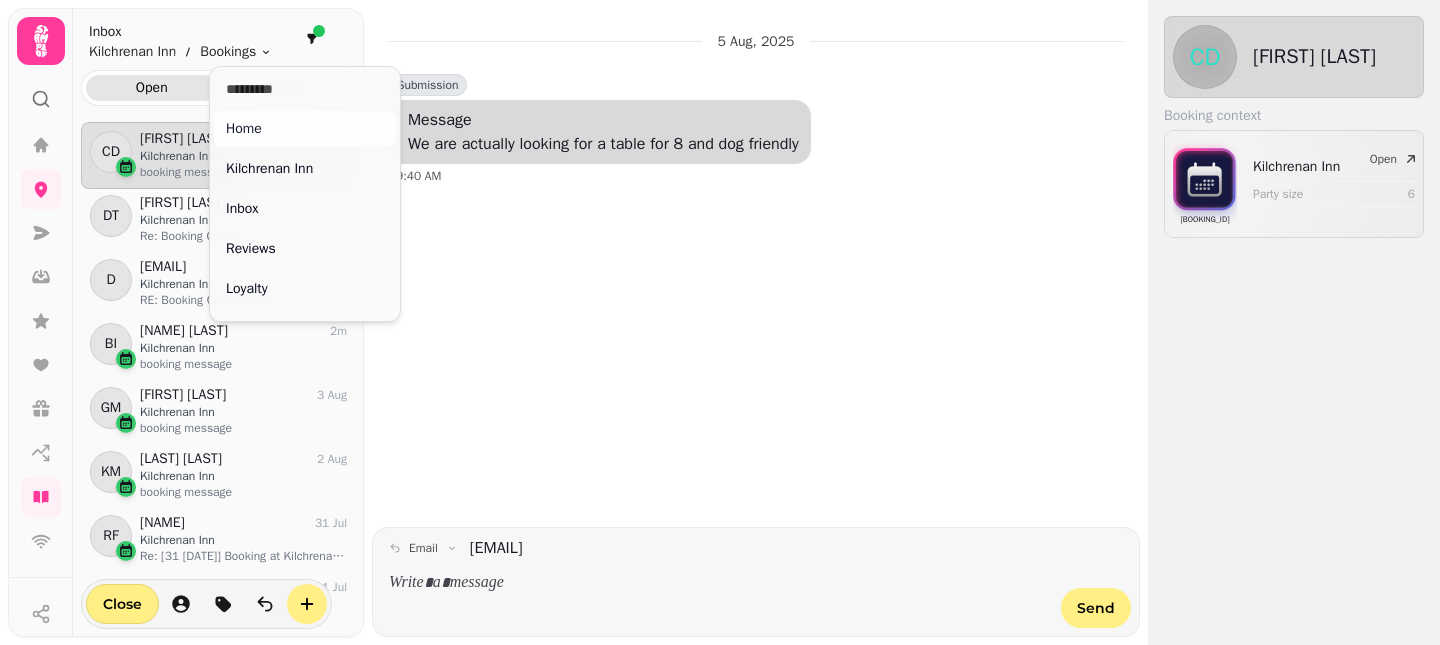 click on "Home" at bounding box center [305, 129] 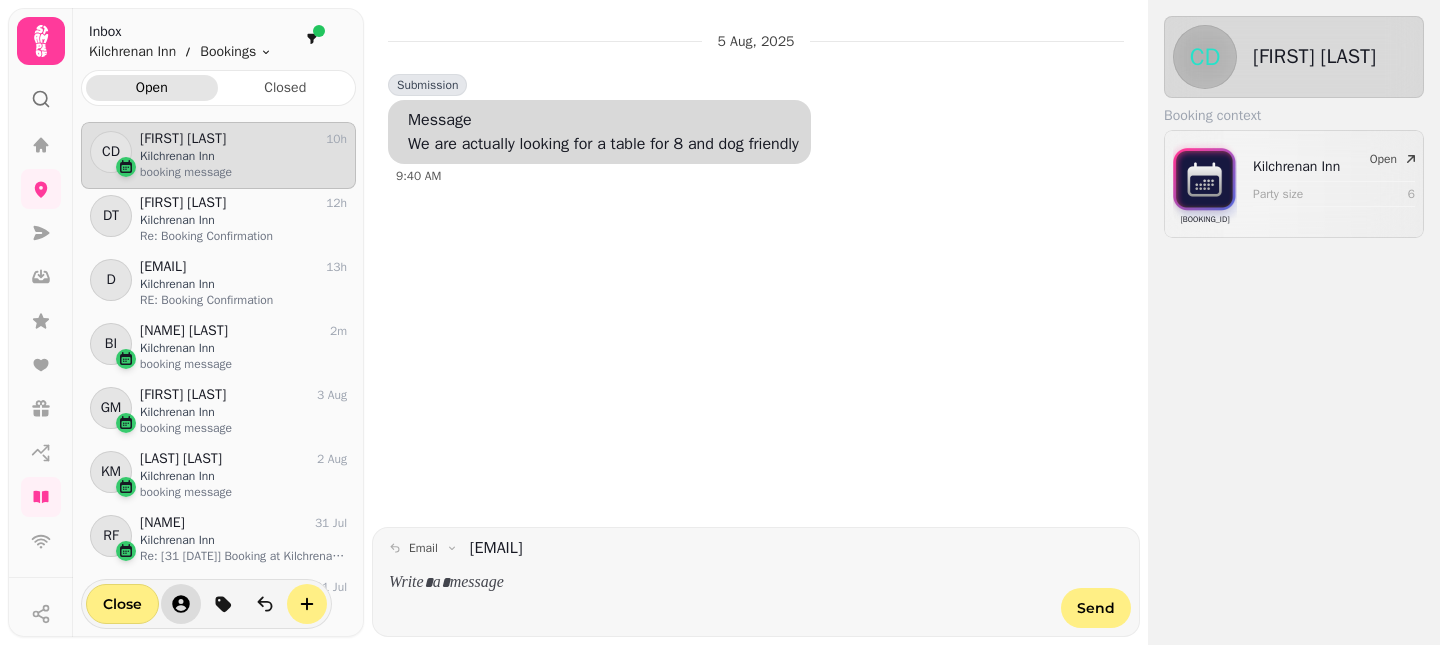 click 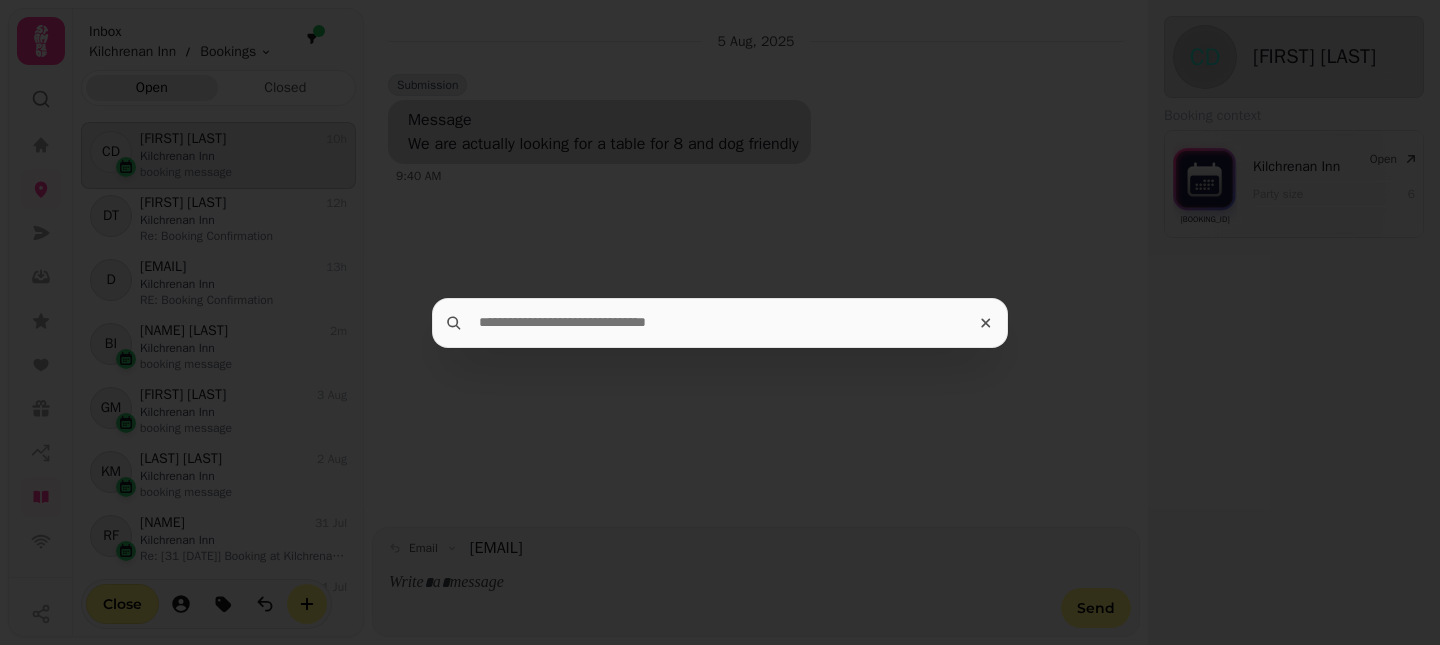 click 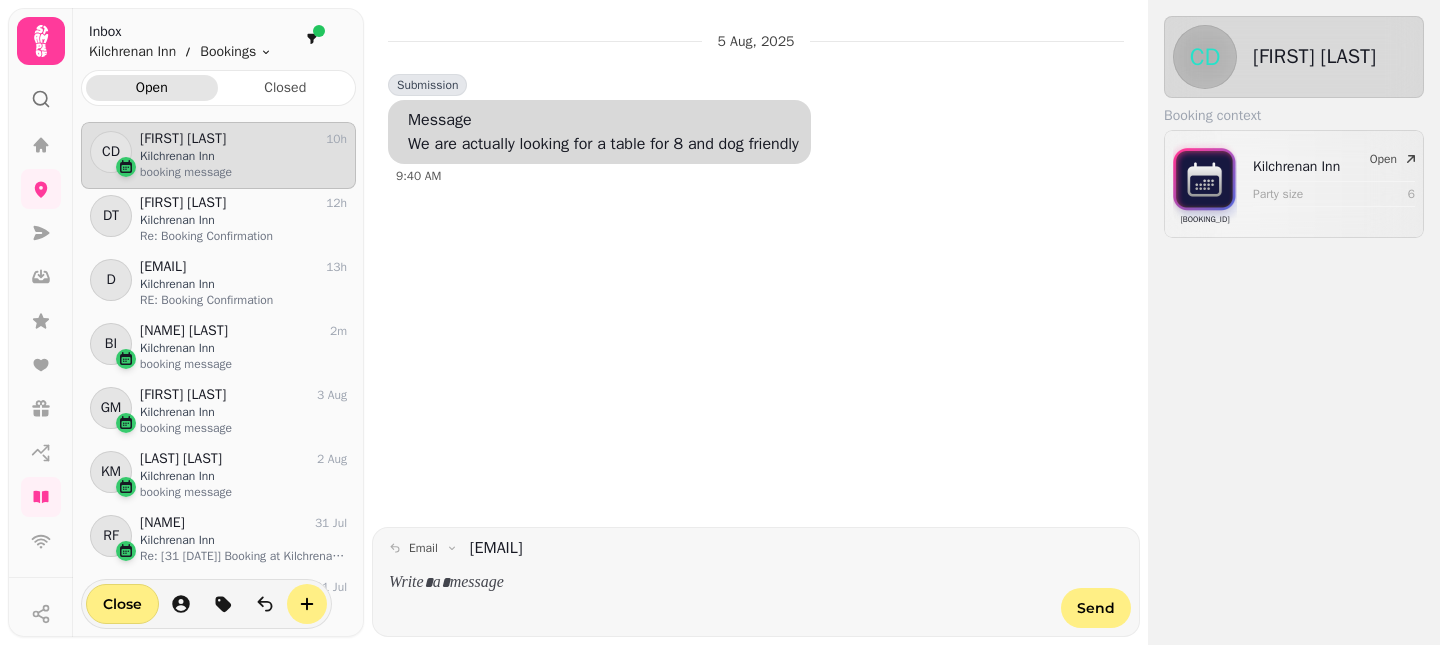 click on "We are actually looking for a table for 8 and dog friendly" at bounding box center [603, 144] 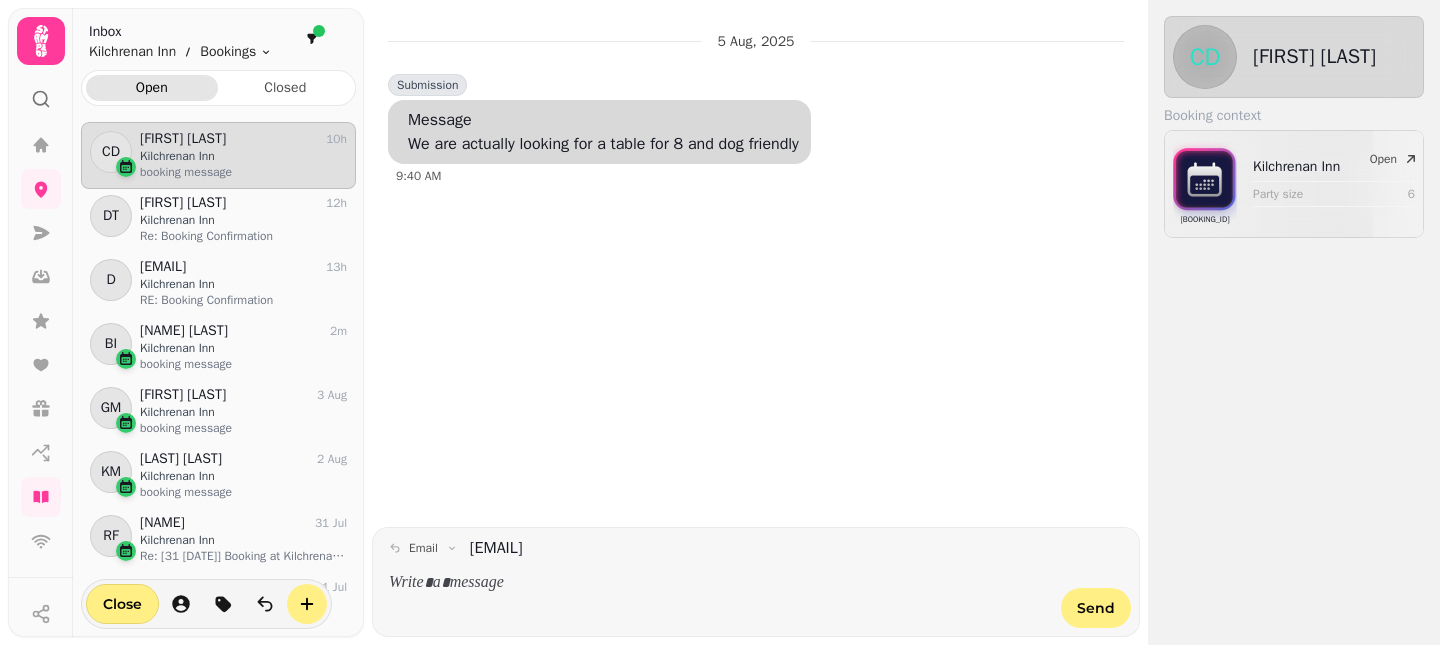 click on "We are actually looking for a table for 8 and dog friendly" at bounding box center (603, 144) 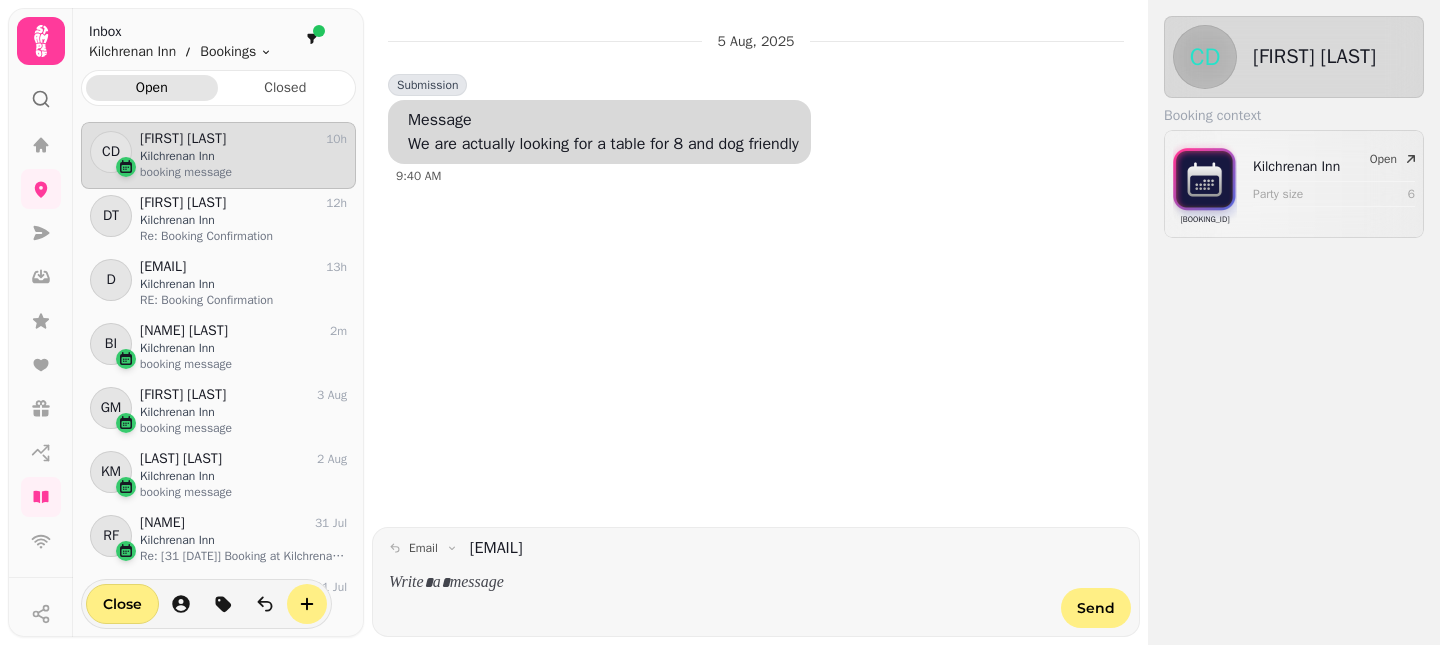 click on "CD [NAME] Visits" at bounding box center [1294, 57] 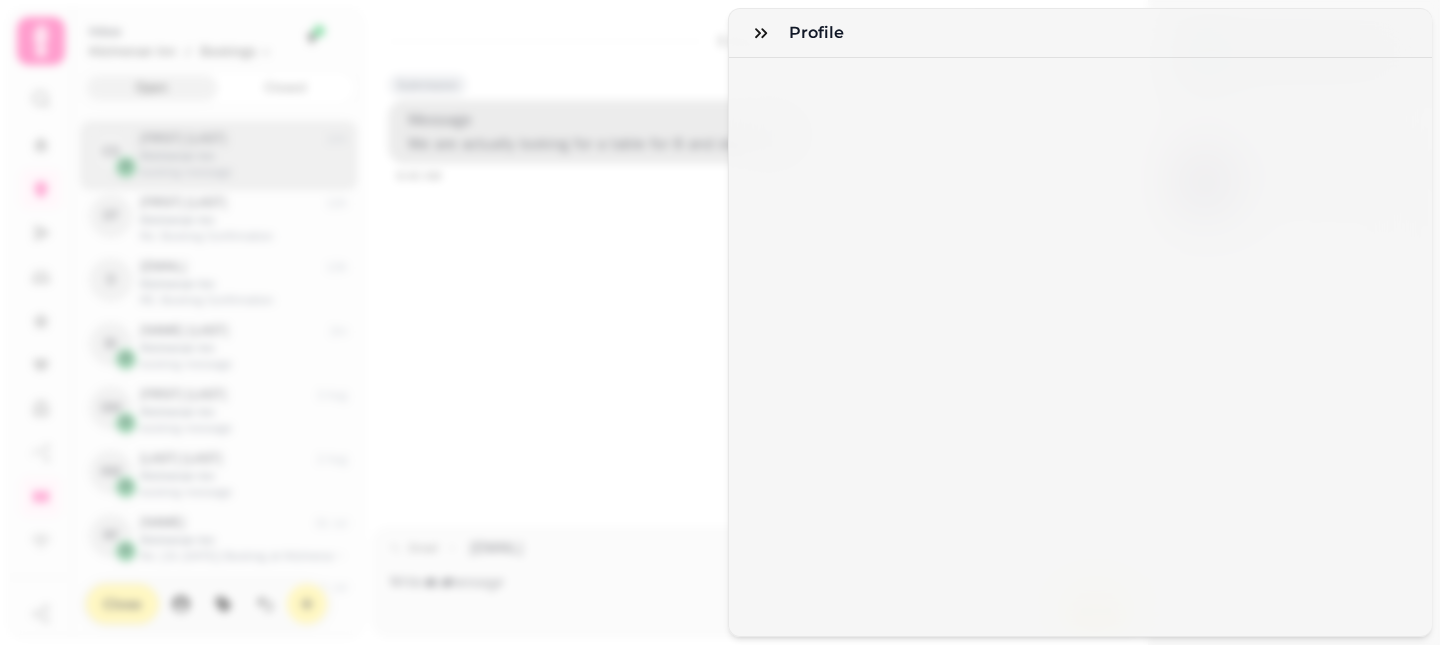 click at bounding box center (1080, 347) 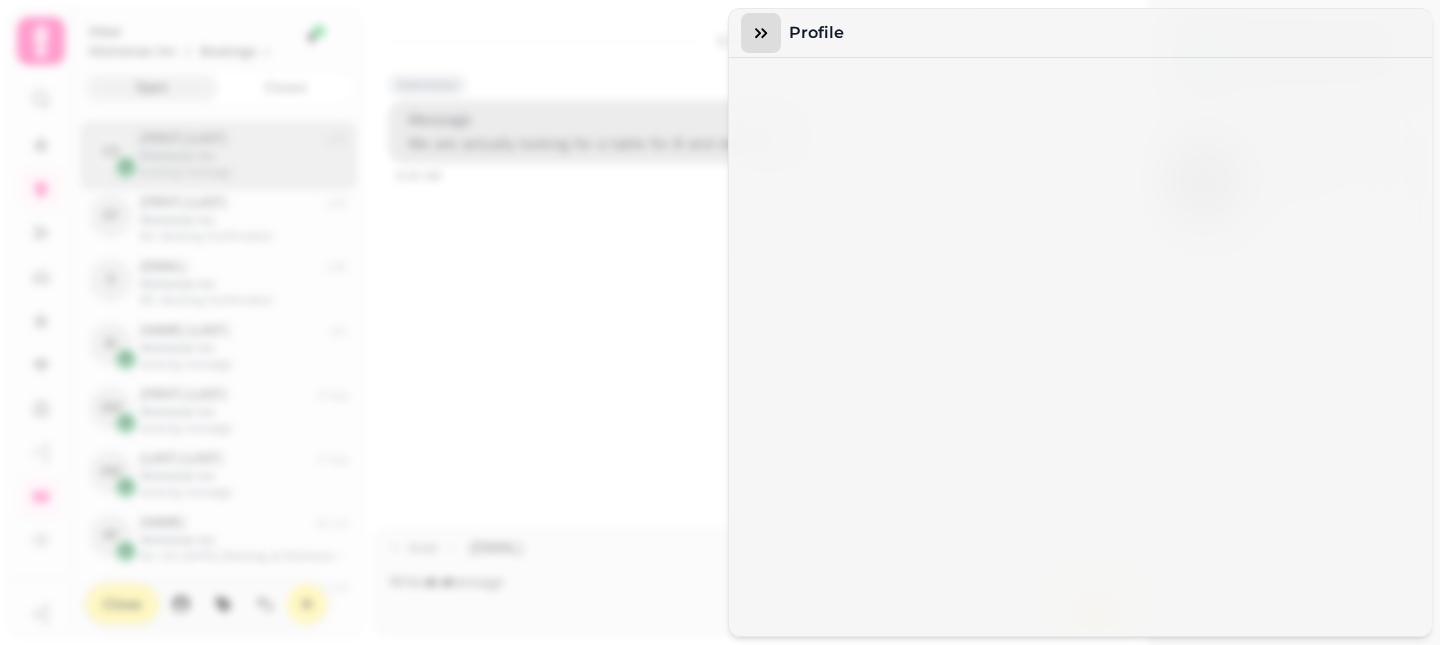 click 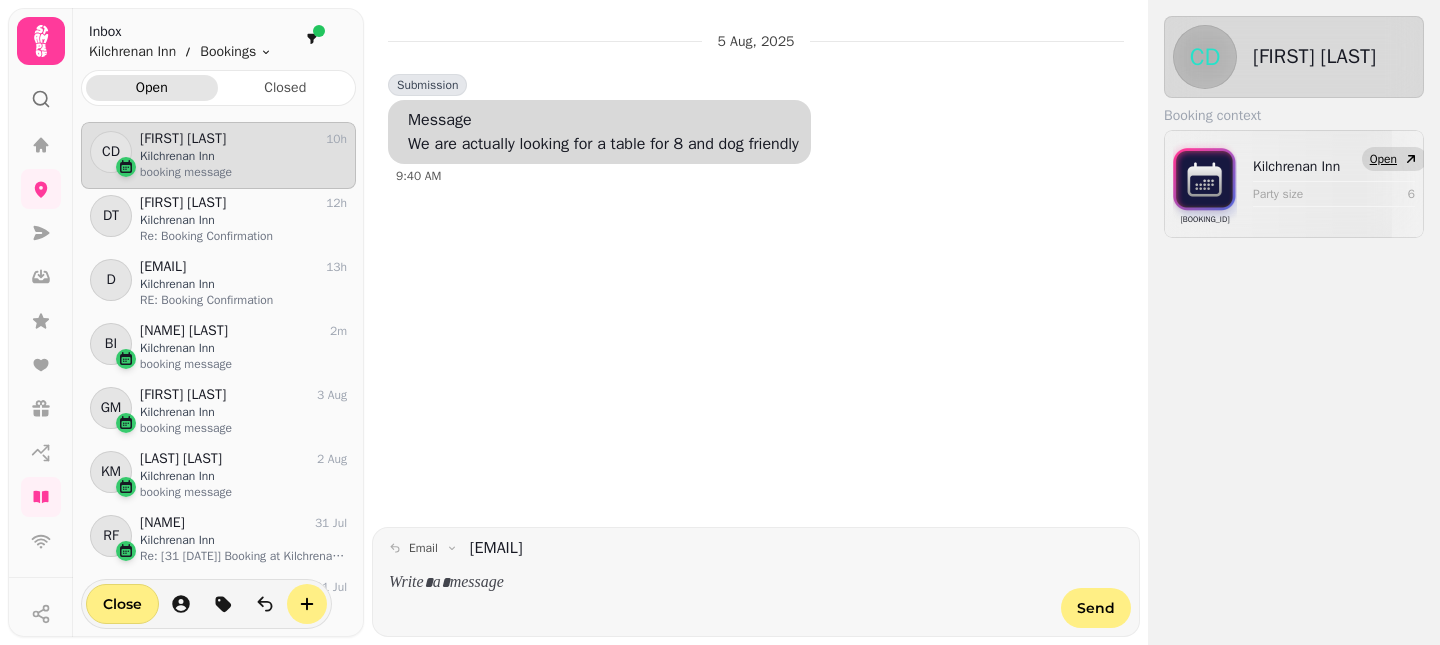 click on "Open" at bounding box center [1383, 159] 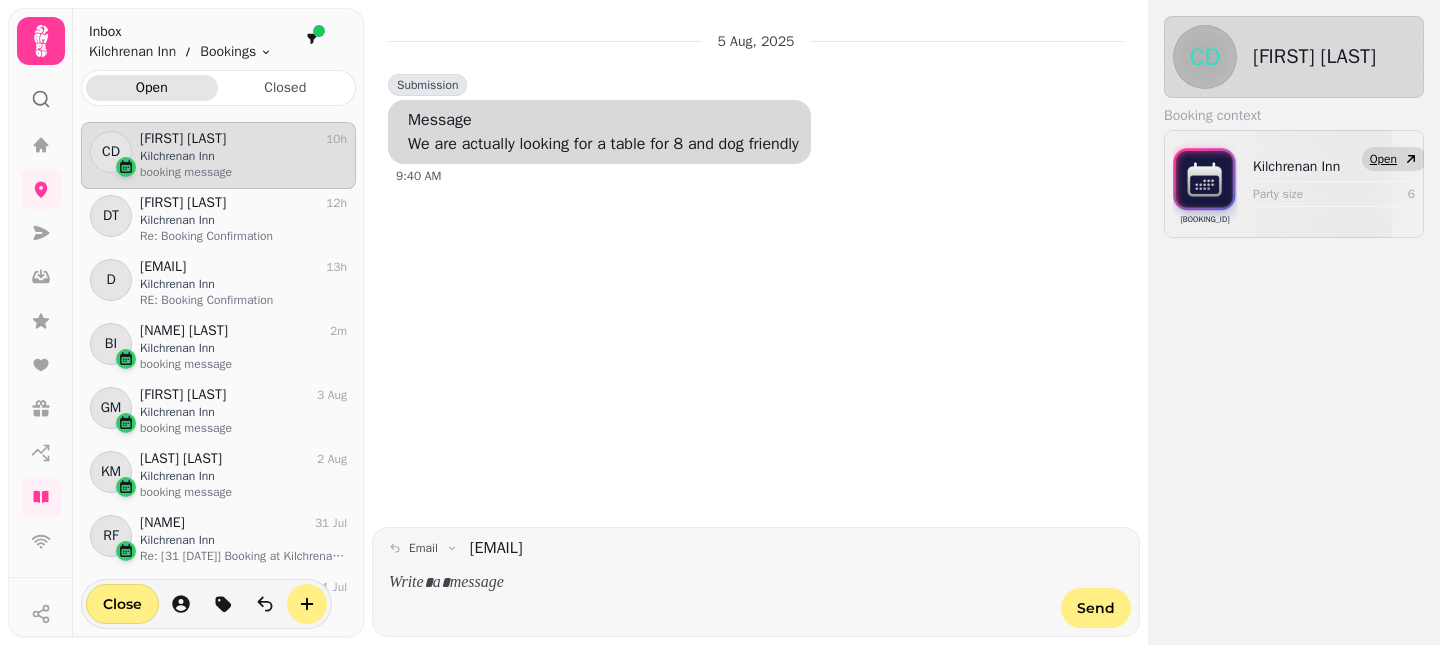 select on "**********" 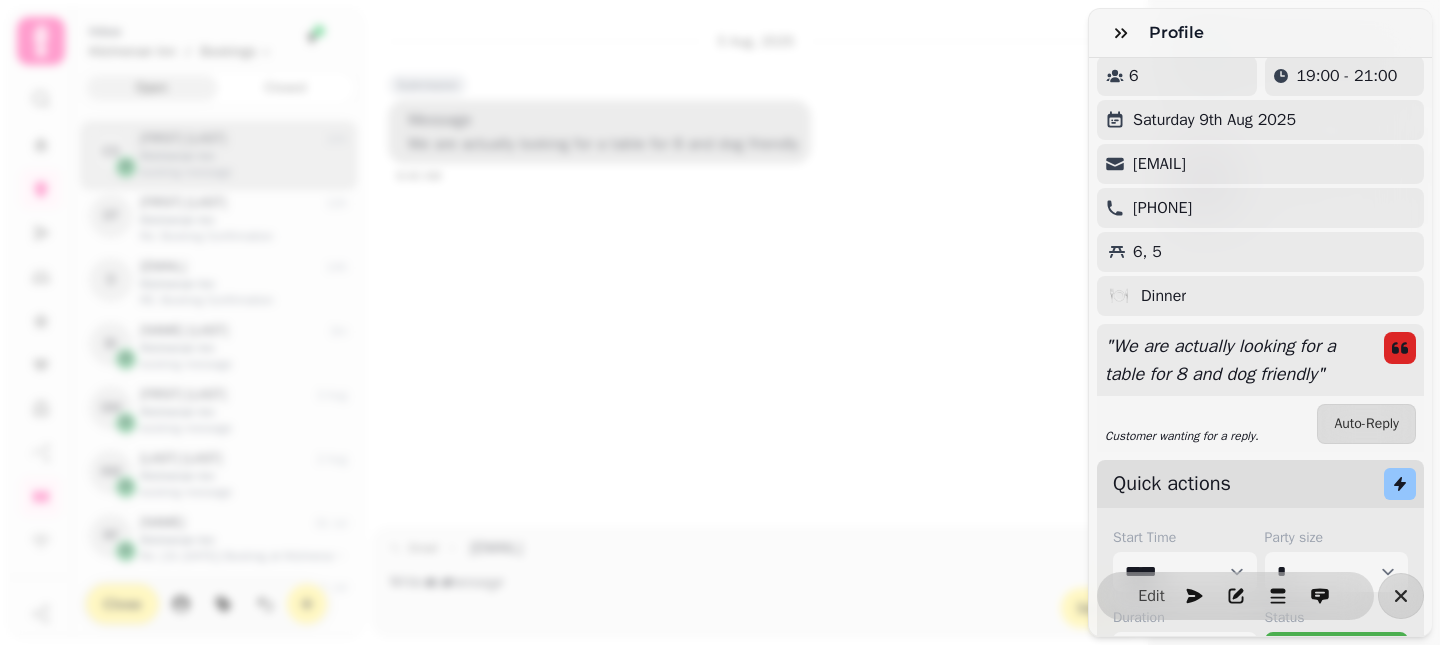 scroll, scrollTop: 333, scrollLeft: 0, axis: vertical 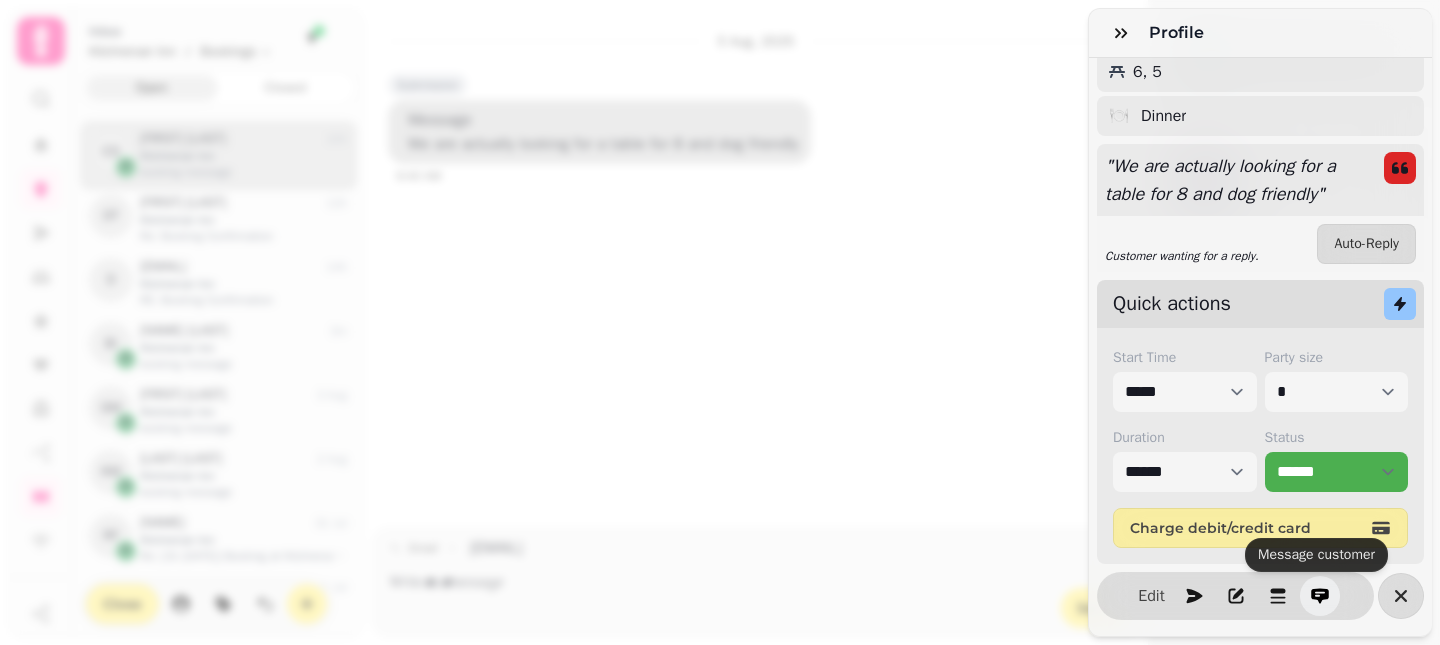 click 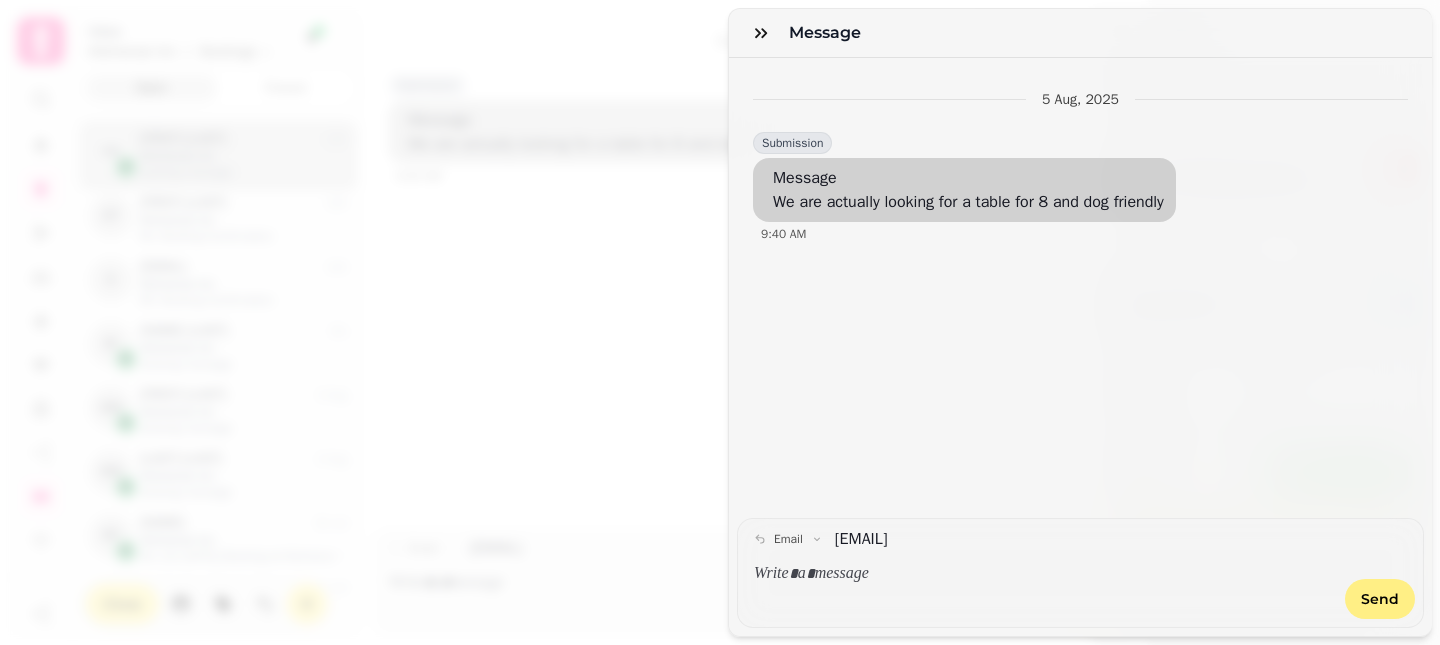 click at bounding box center [1043, 574] 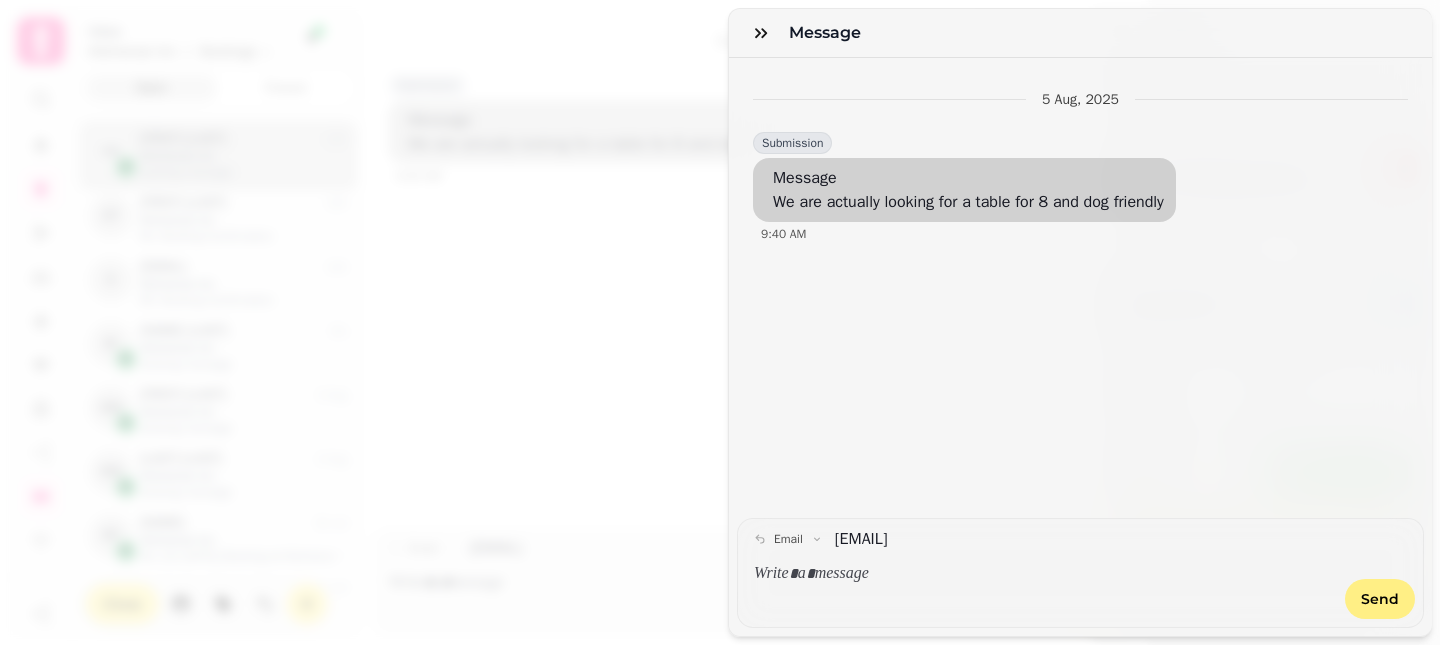 type 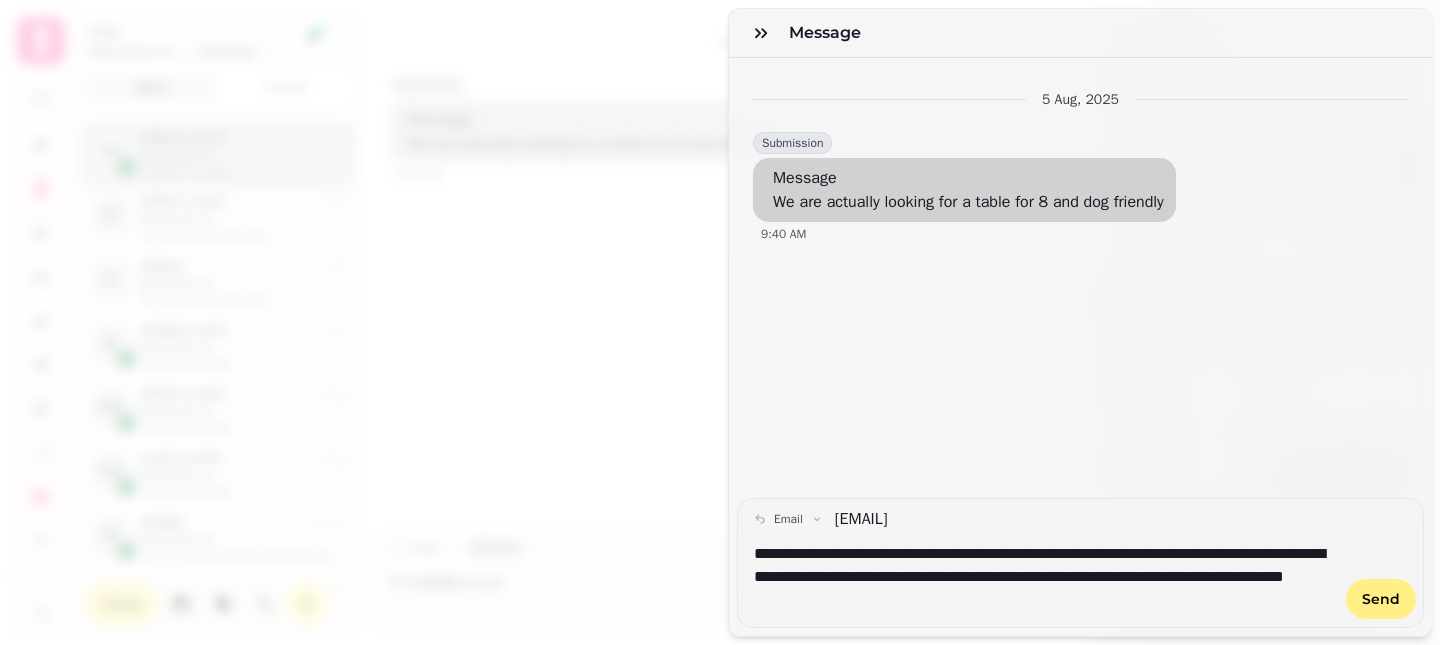 click on "**********" at bounding box center (1044, 577) 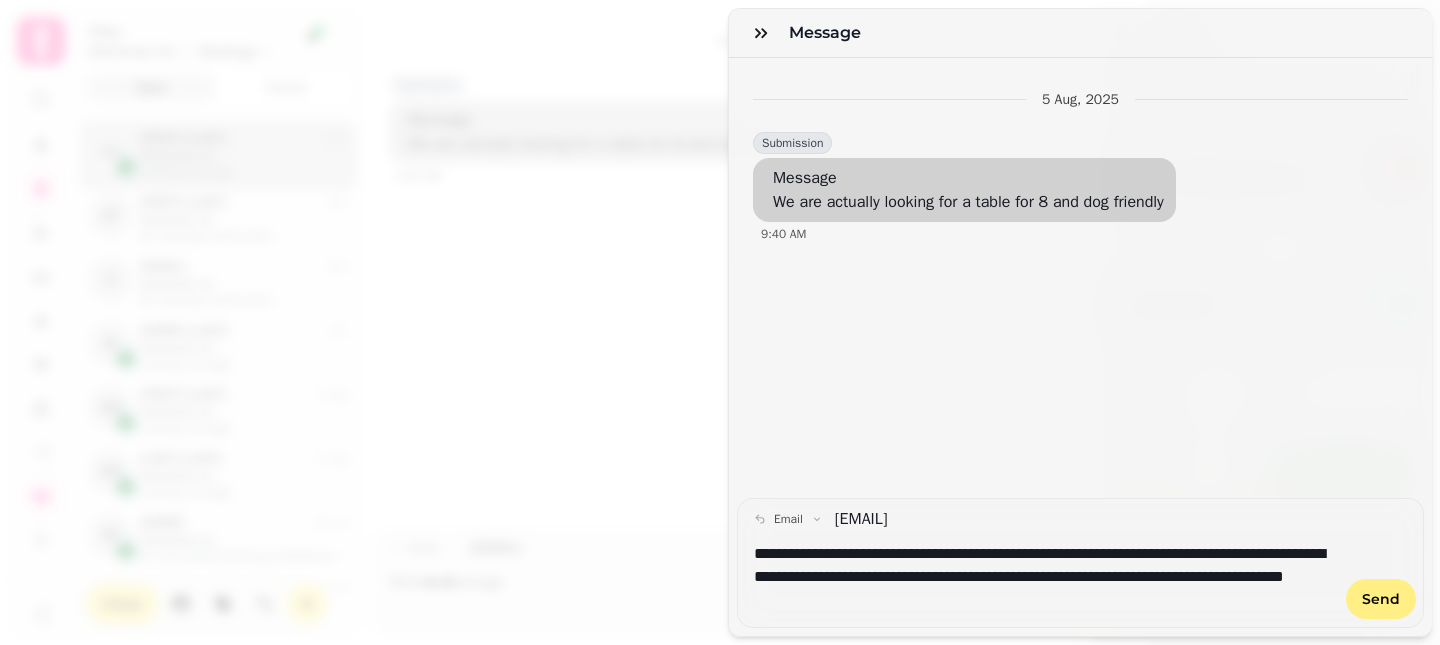 click on "**********" at bounding box center (1044, 577) 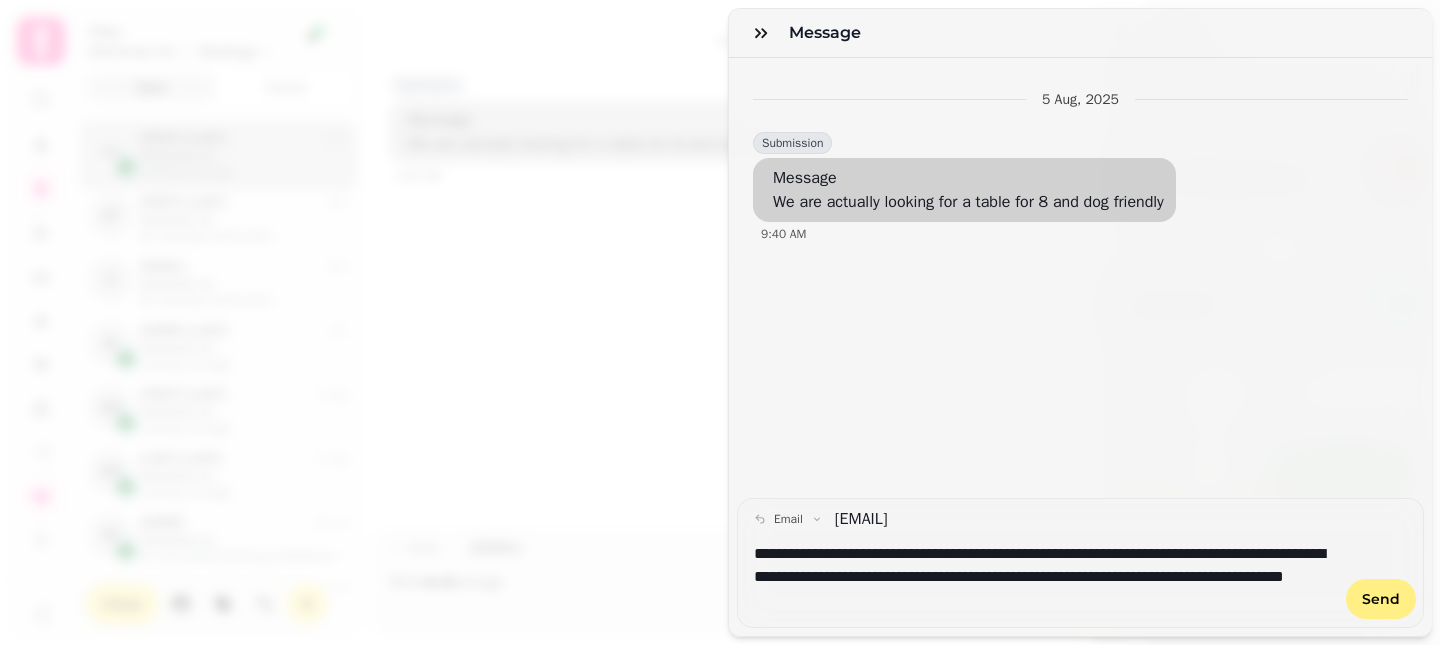 click on "**********" at bounding box center [1044, 577] 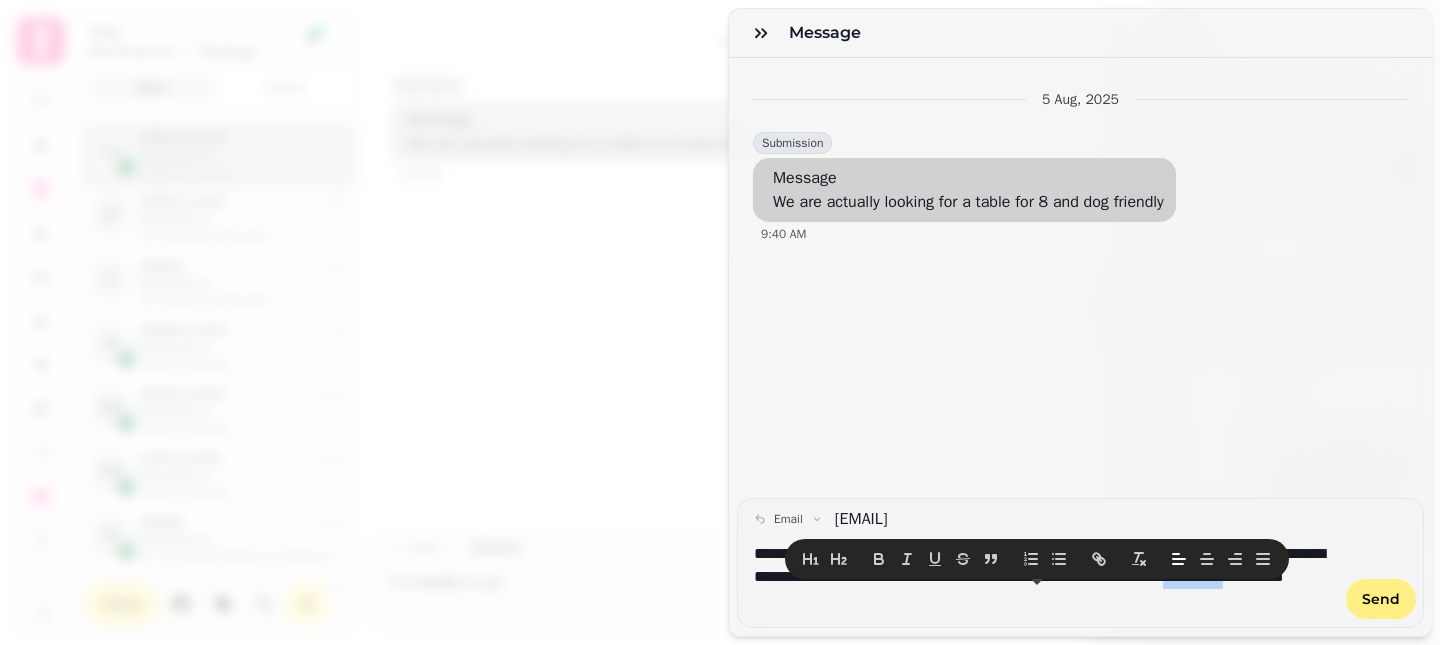 click on "**********" at bounding box center [1044, 577] 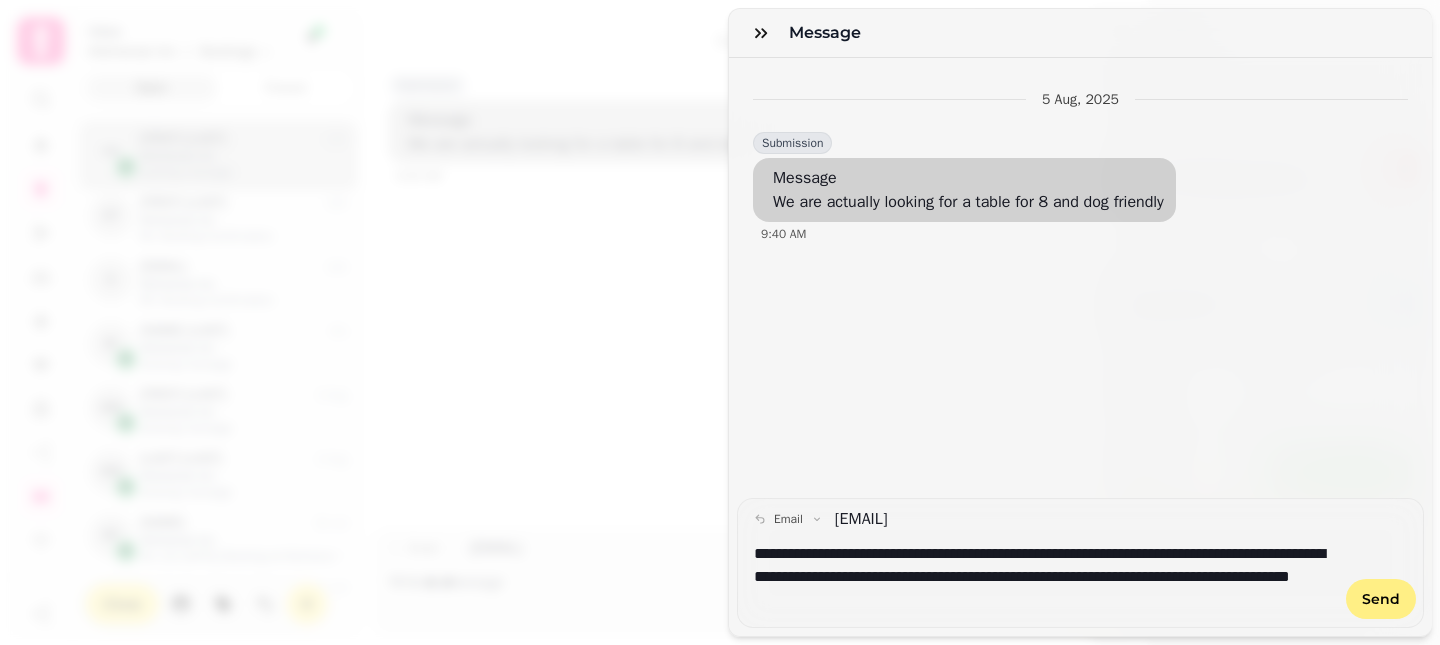 click on "**********" at bounding box center (1044, 577) 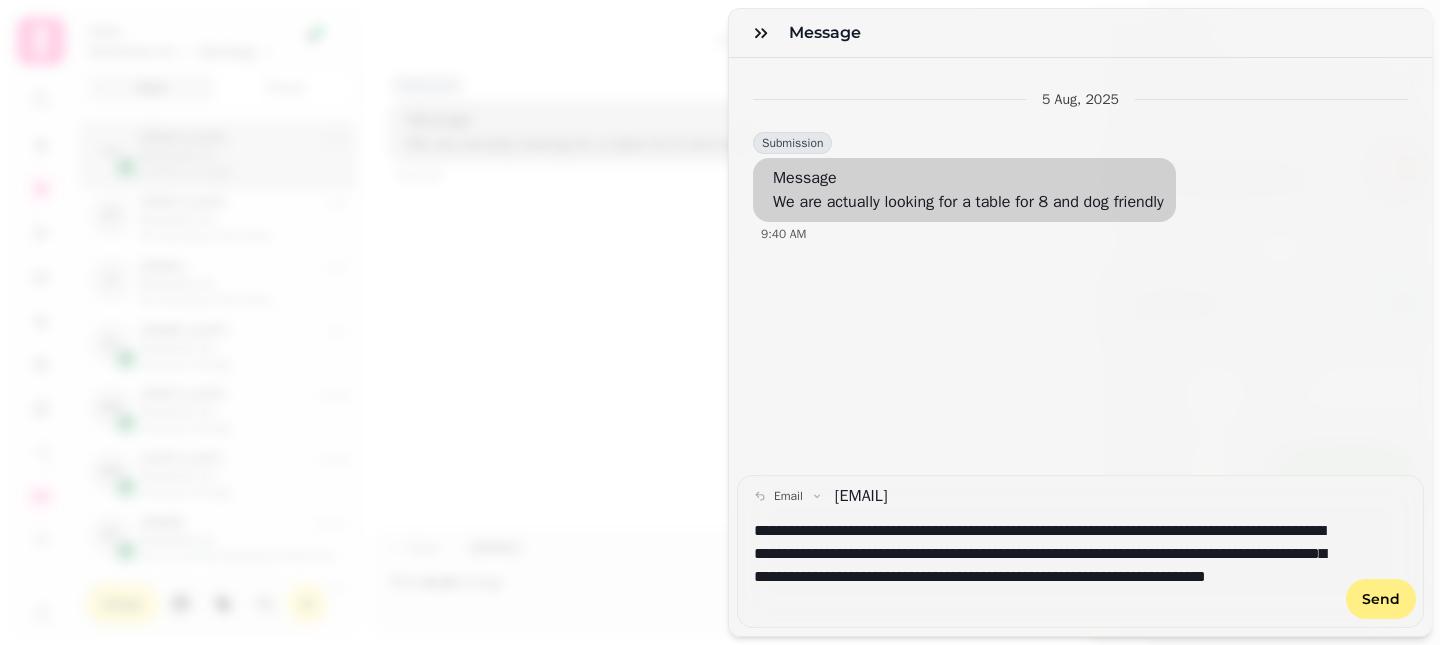 click on "**********" at bounding box center (1044, 565) 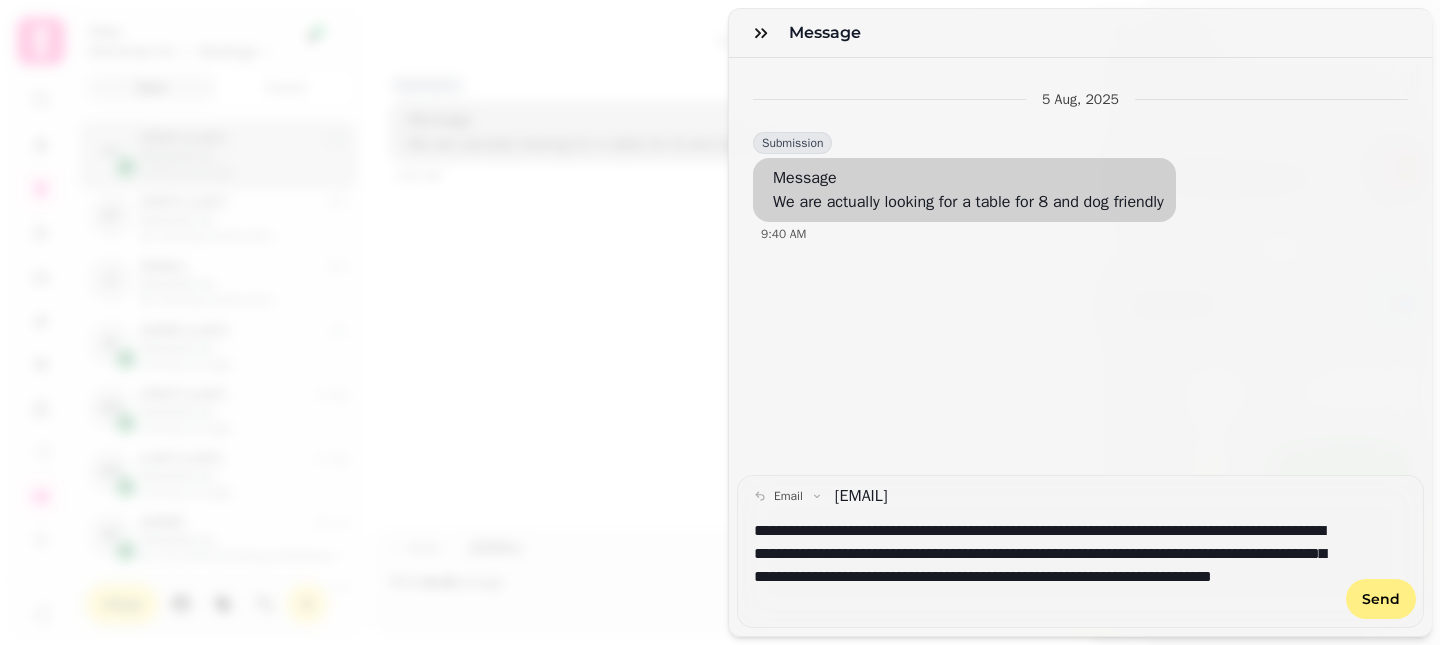 click on "**********" at bounding box center (1044, 565) 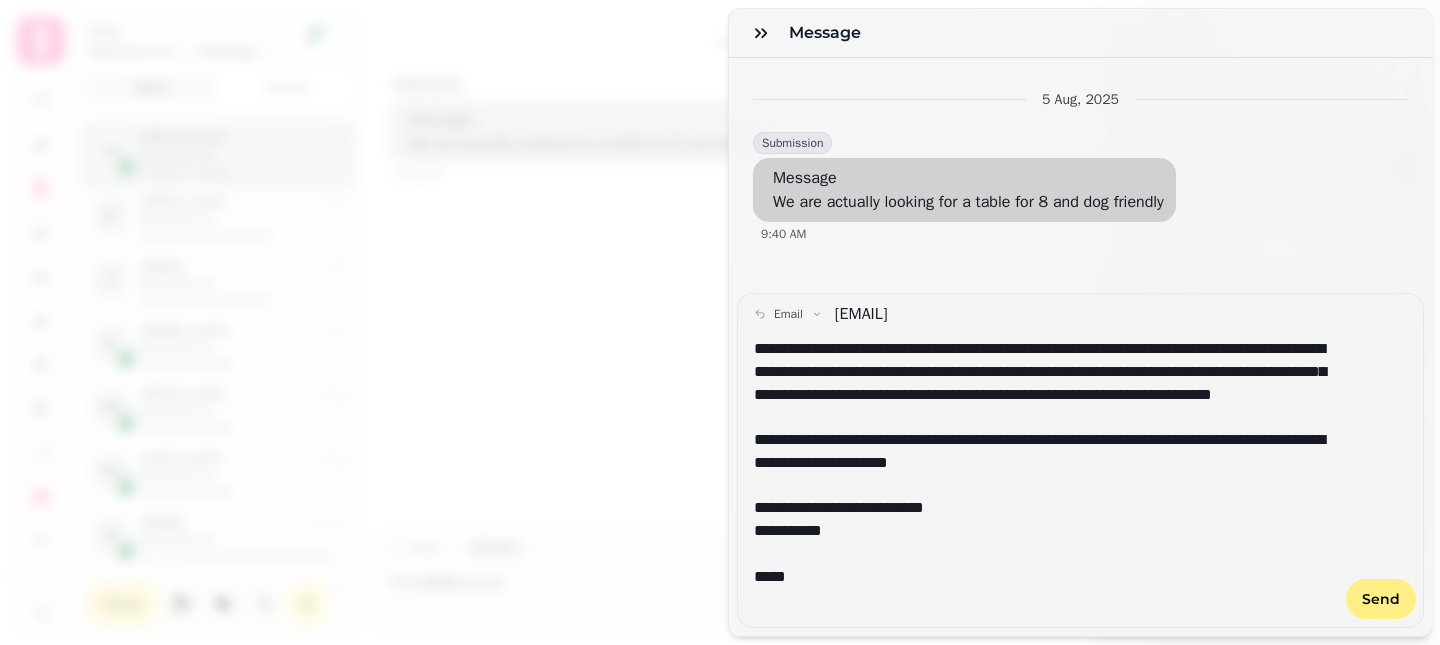 click on "**********" at bounding box center (1044, 508) 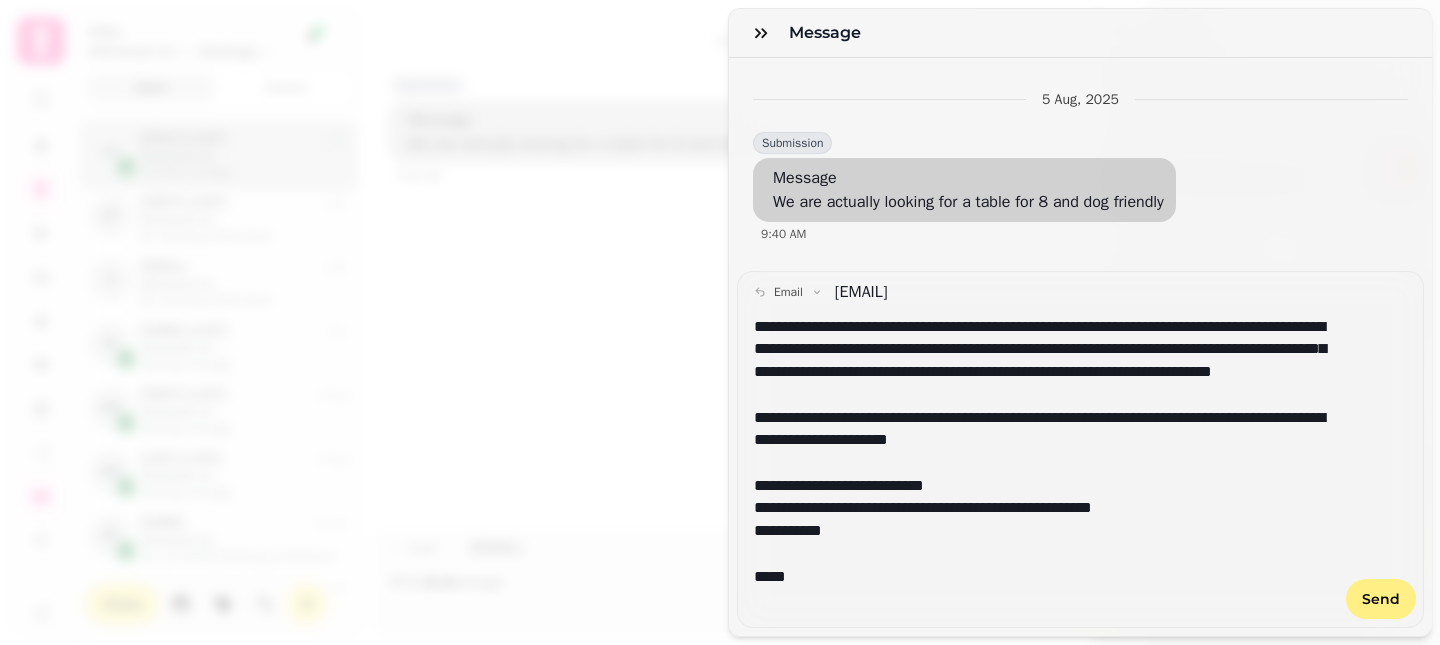 click at bounding box center (1044, 599) 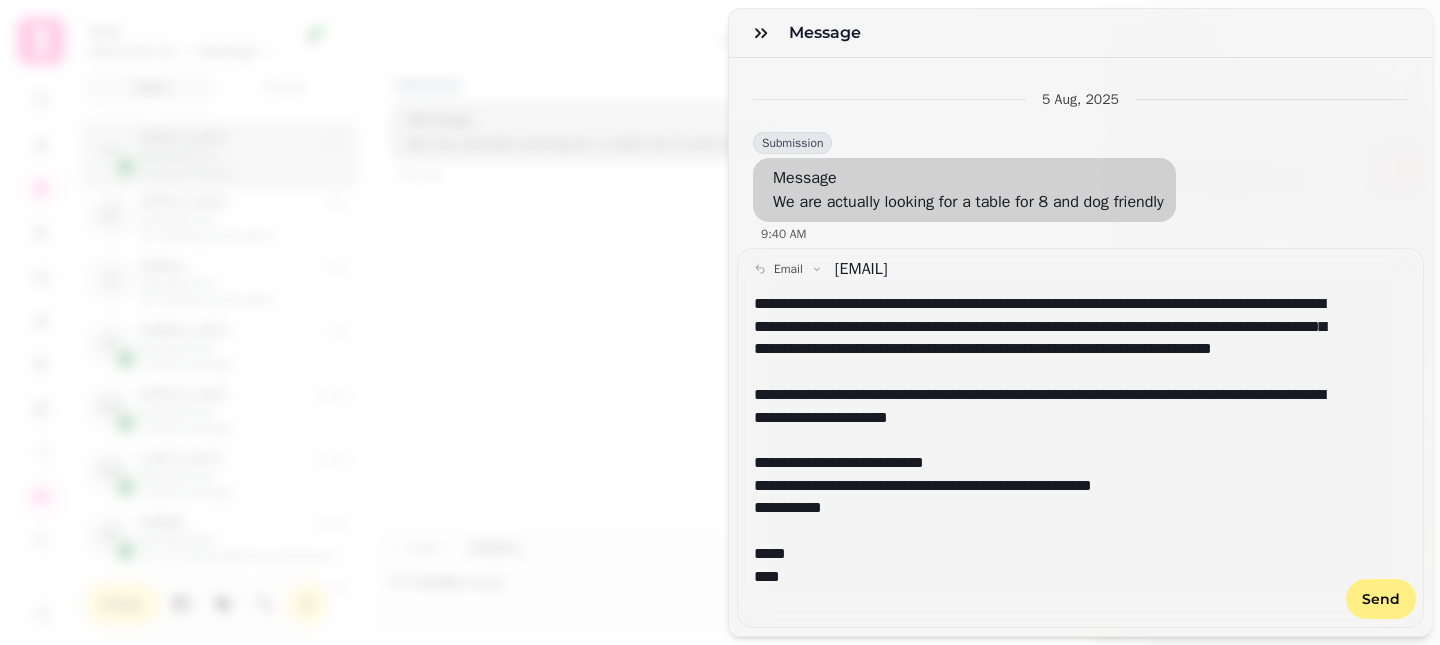 click on "**********" at bounding box center [1044, 338] 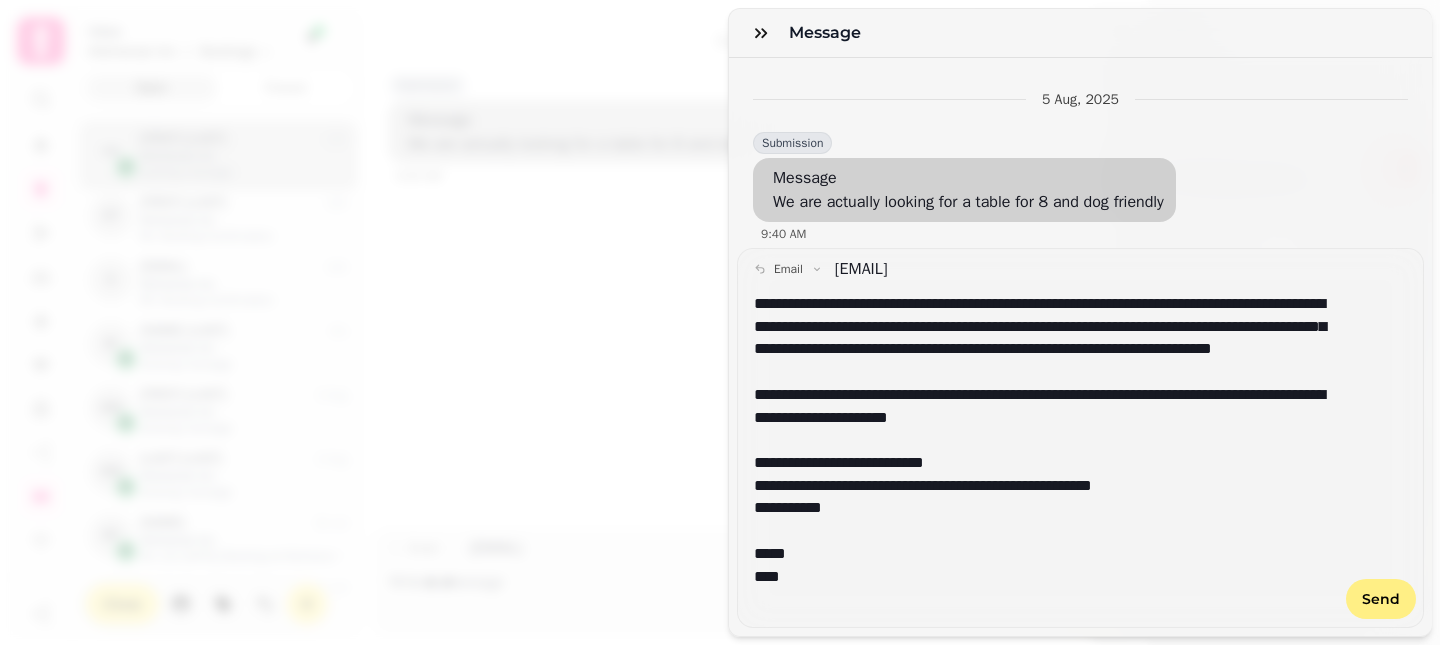 click on "**********" at bounding box center [1044, 338] 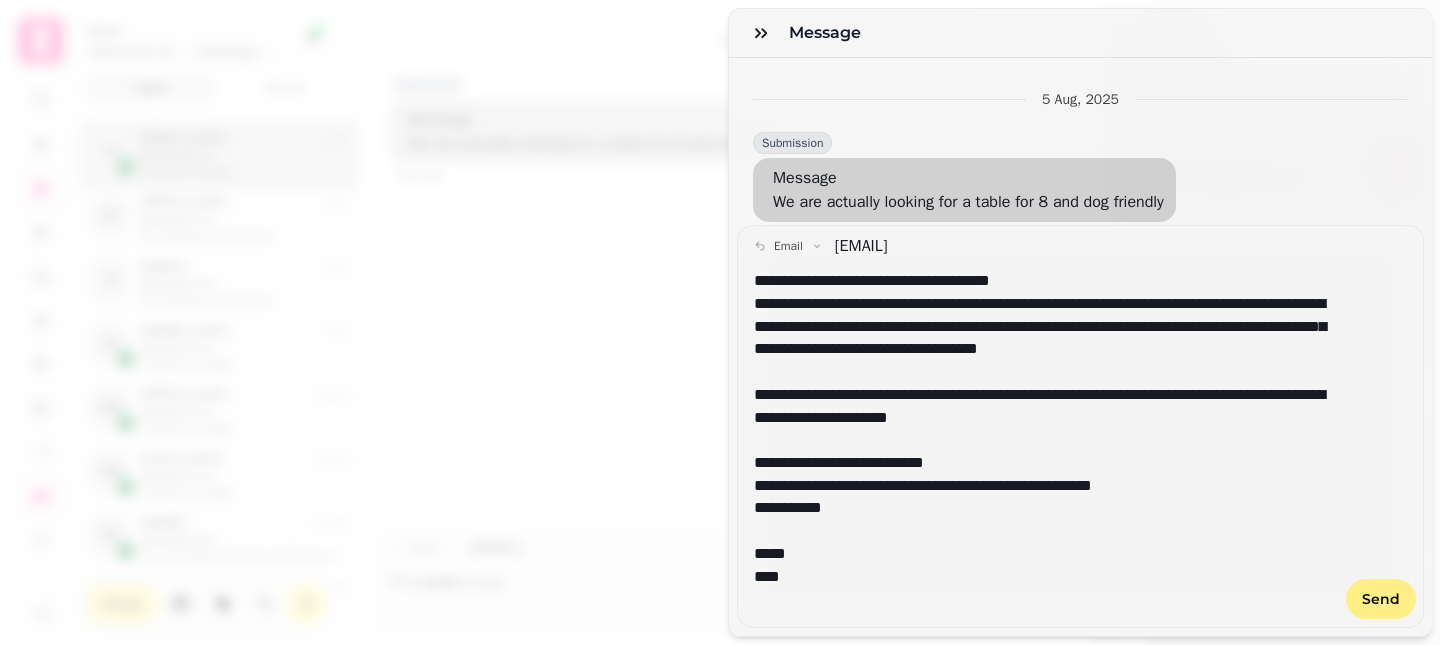 click on "**********" at bounding box center [1044, 338] 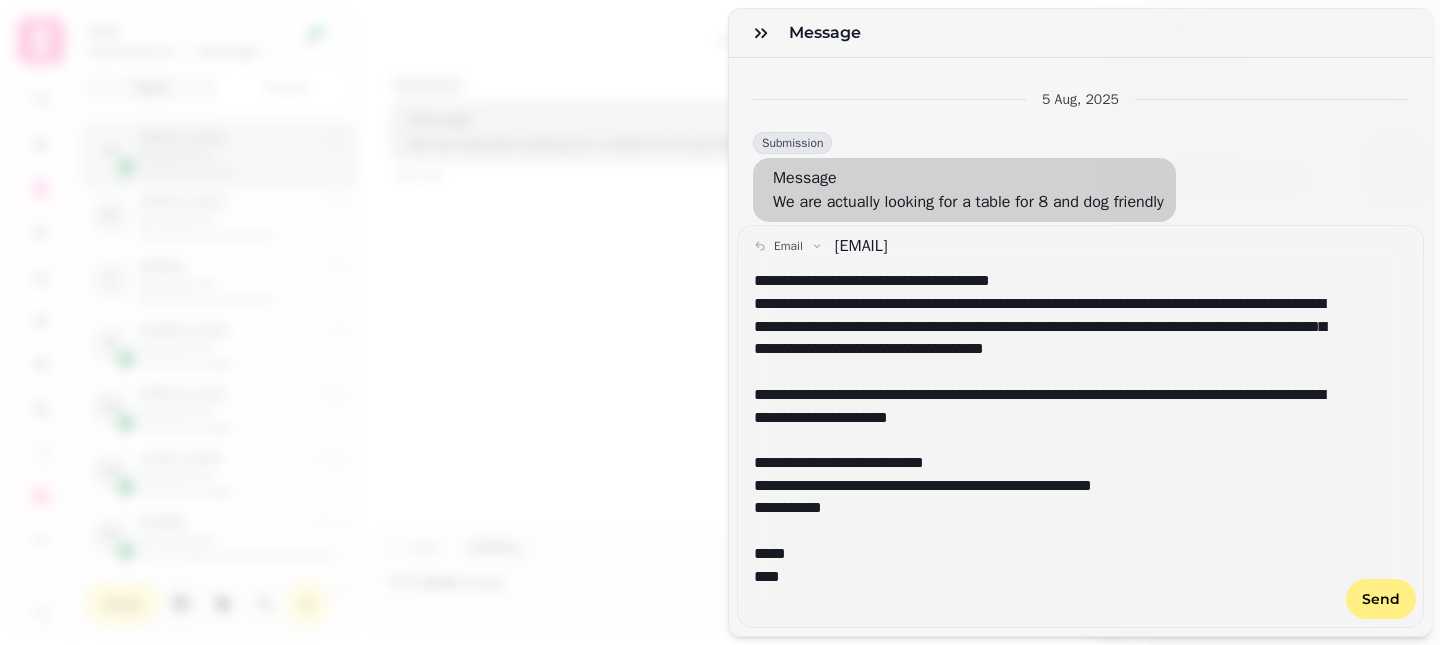 click on "**********" at bounding box center [1044, 406] 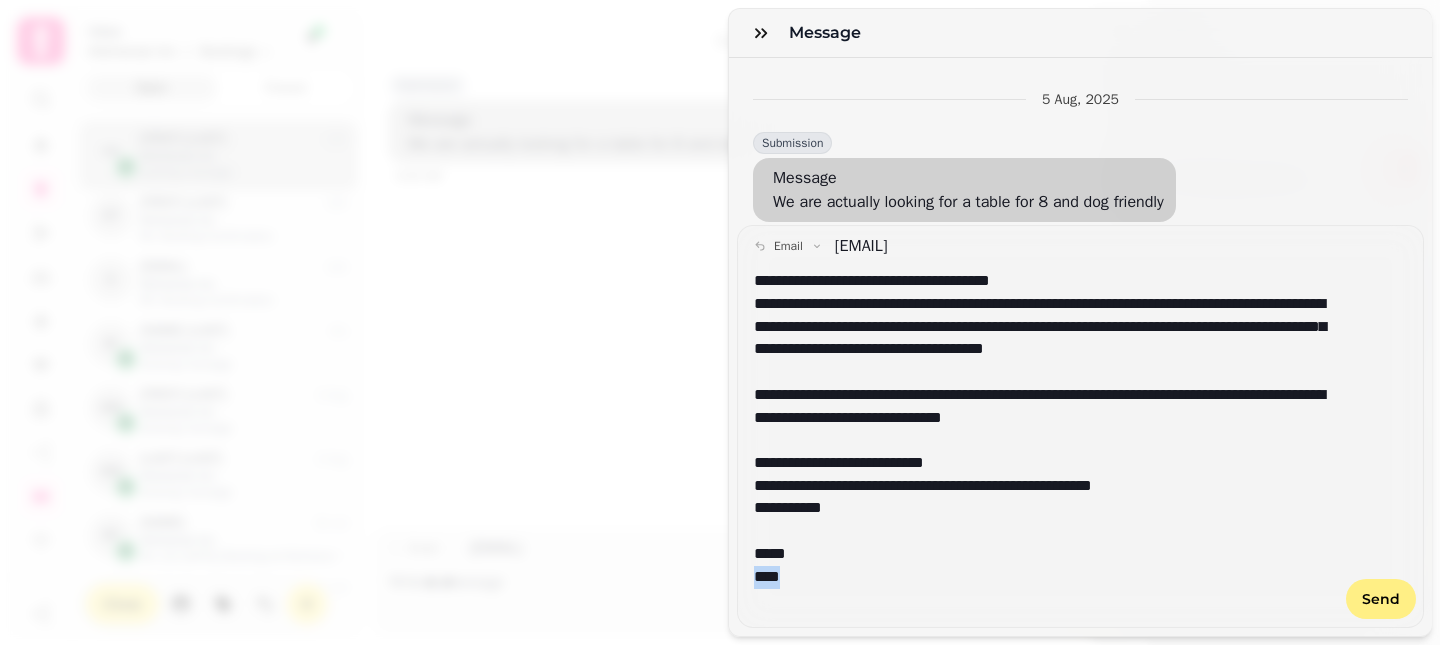 drag, startPoint x: 793, startPoint y: 576, endPoint x: 751, endPoint y: 576, distance: 42 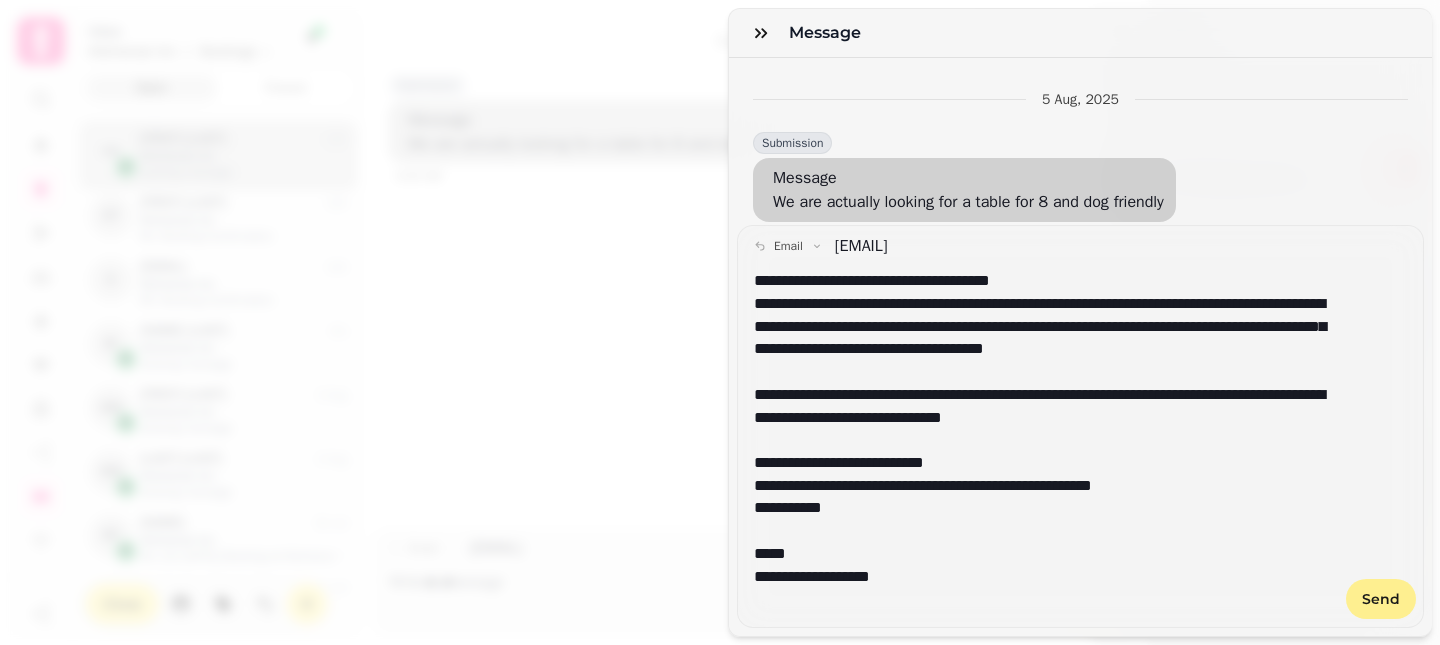 click on "Send" at bounding box center (1381, 599) 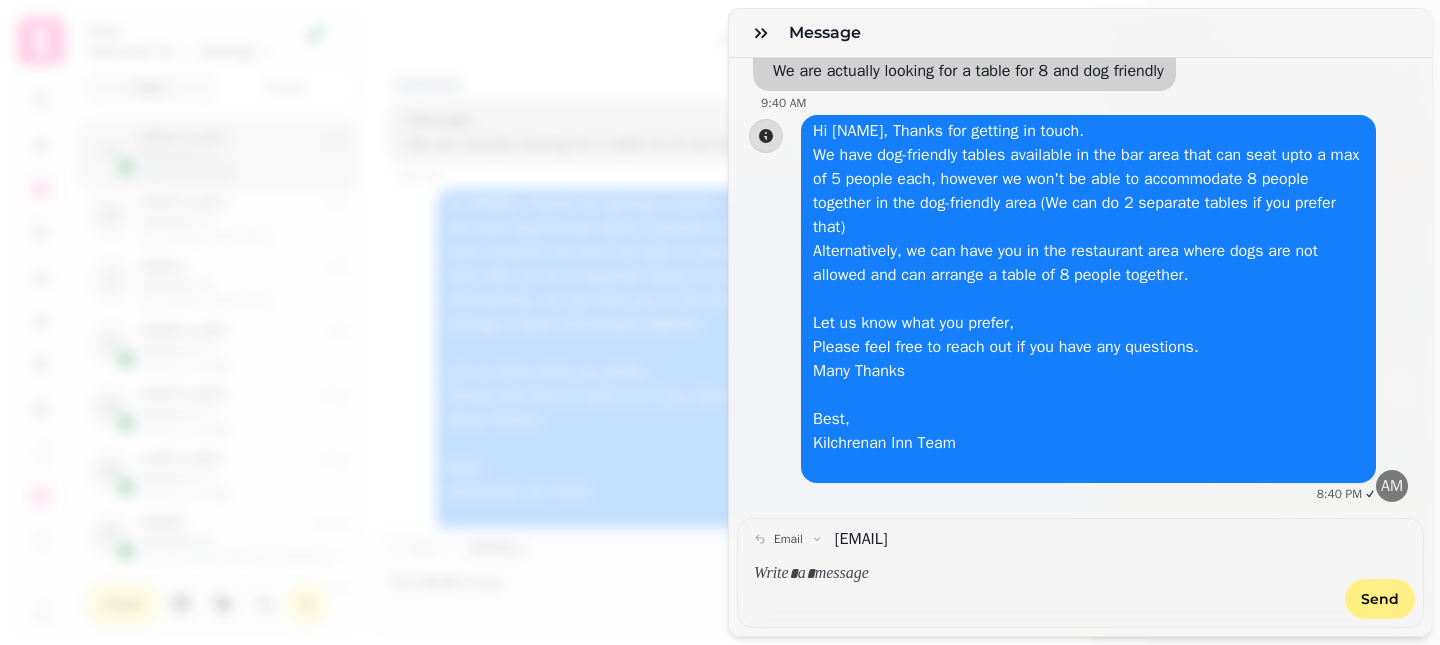 scroll, scrollTop: 135, scrollLeft: 0, axis: vertical 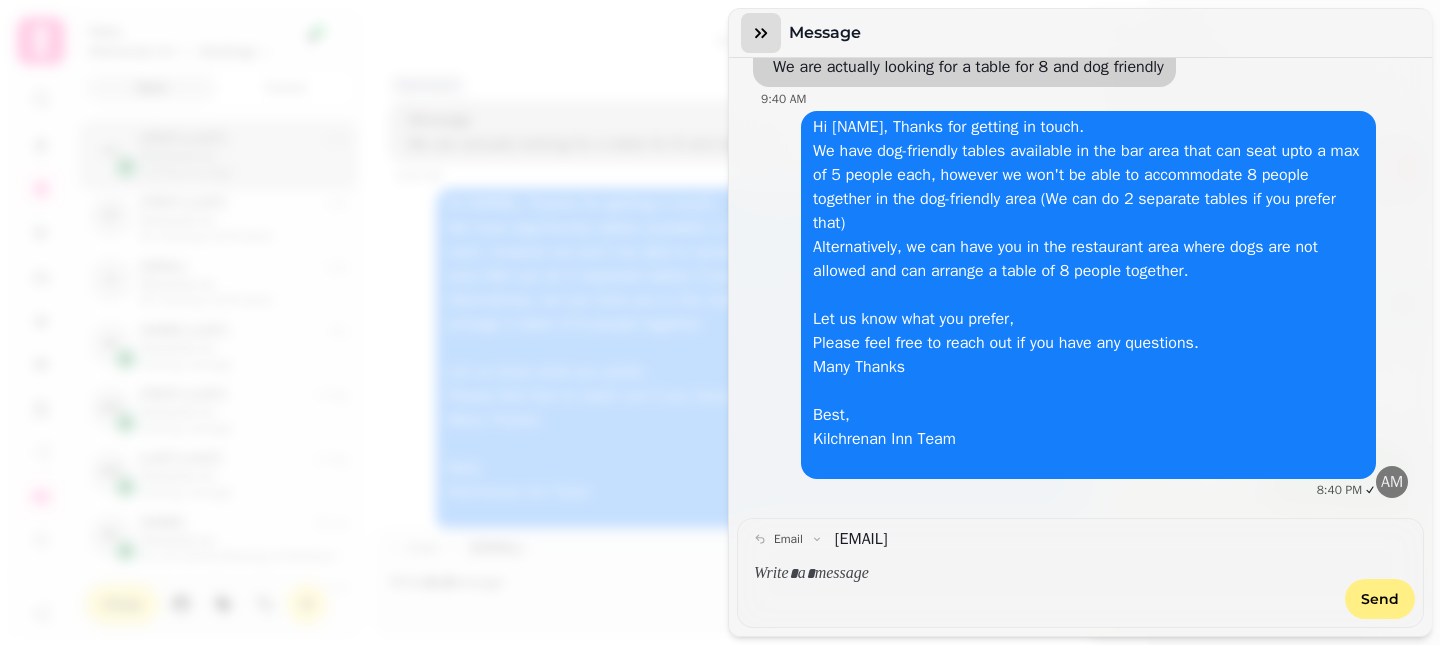 click 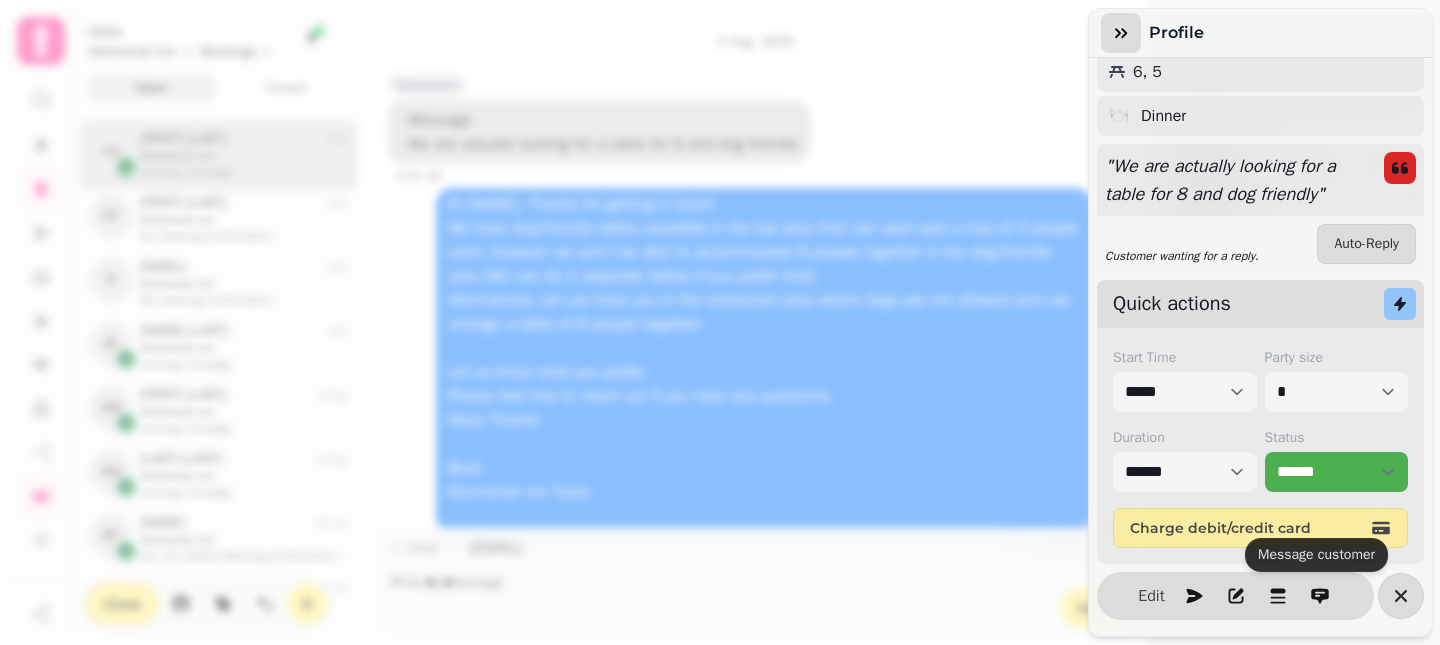 click 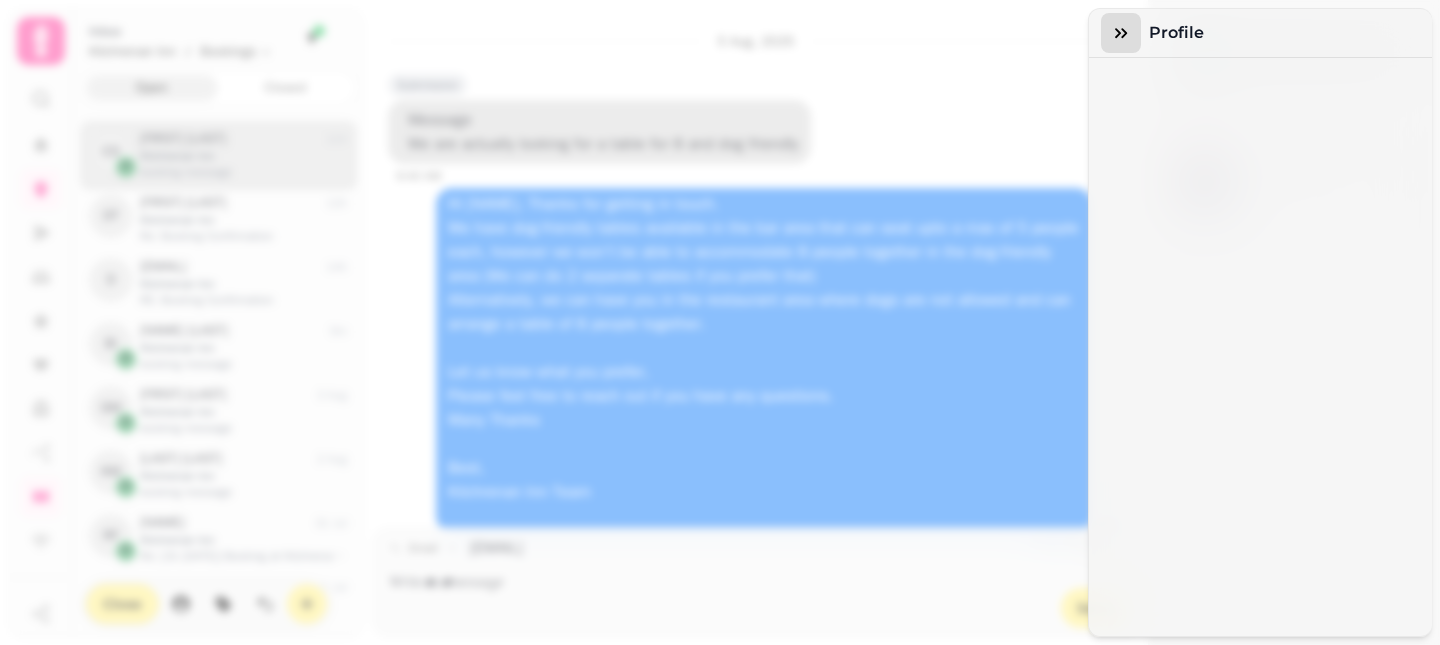 scroll, scrollTop: 0, scrollLeft: 0, axis: both 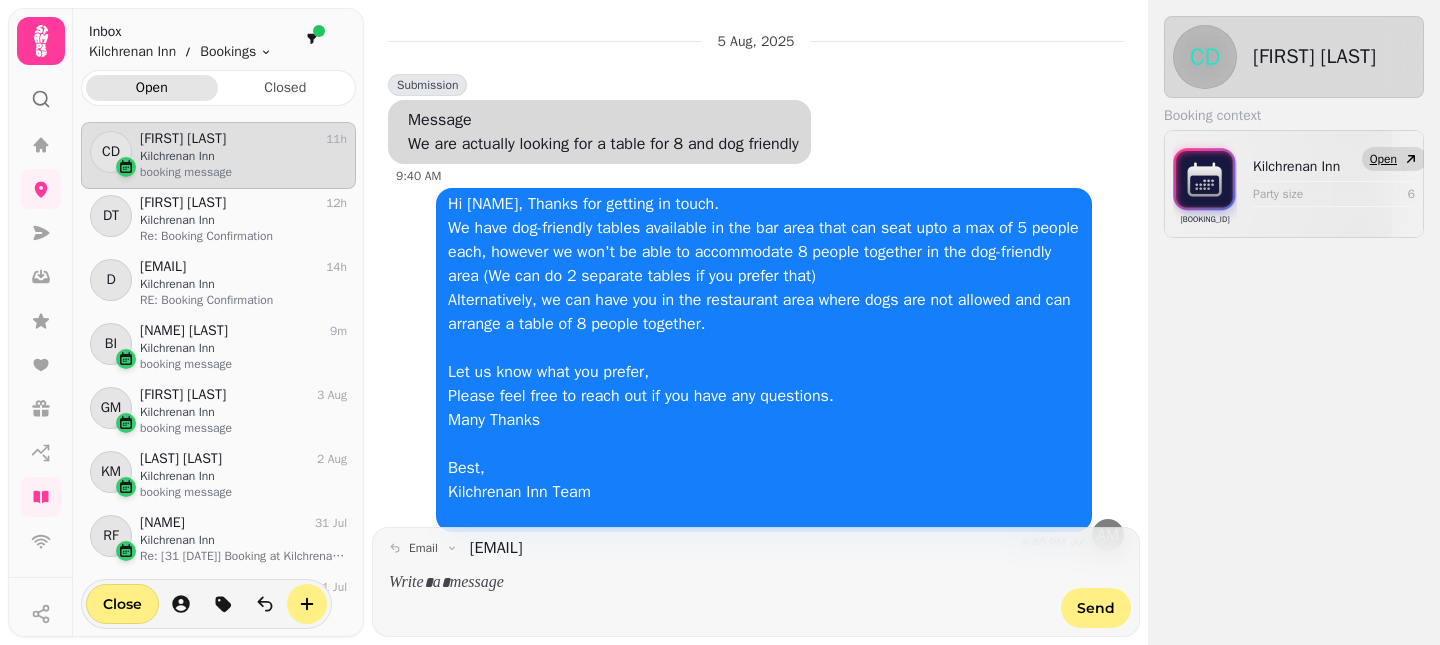 click on "Open" at bounding box center [1383, 159] 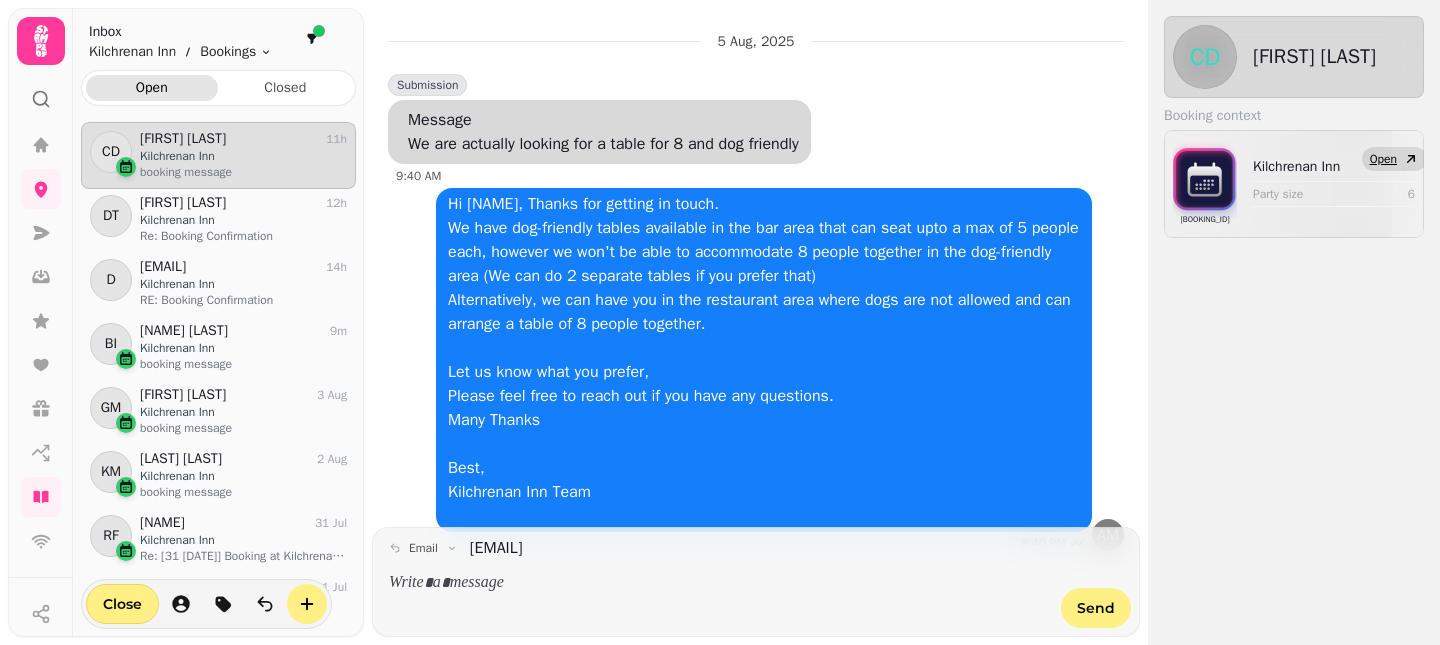 select on "**********" 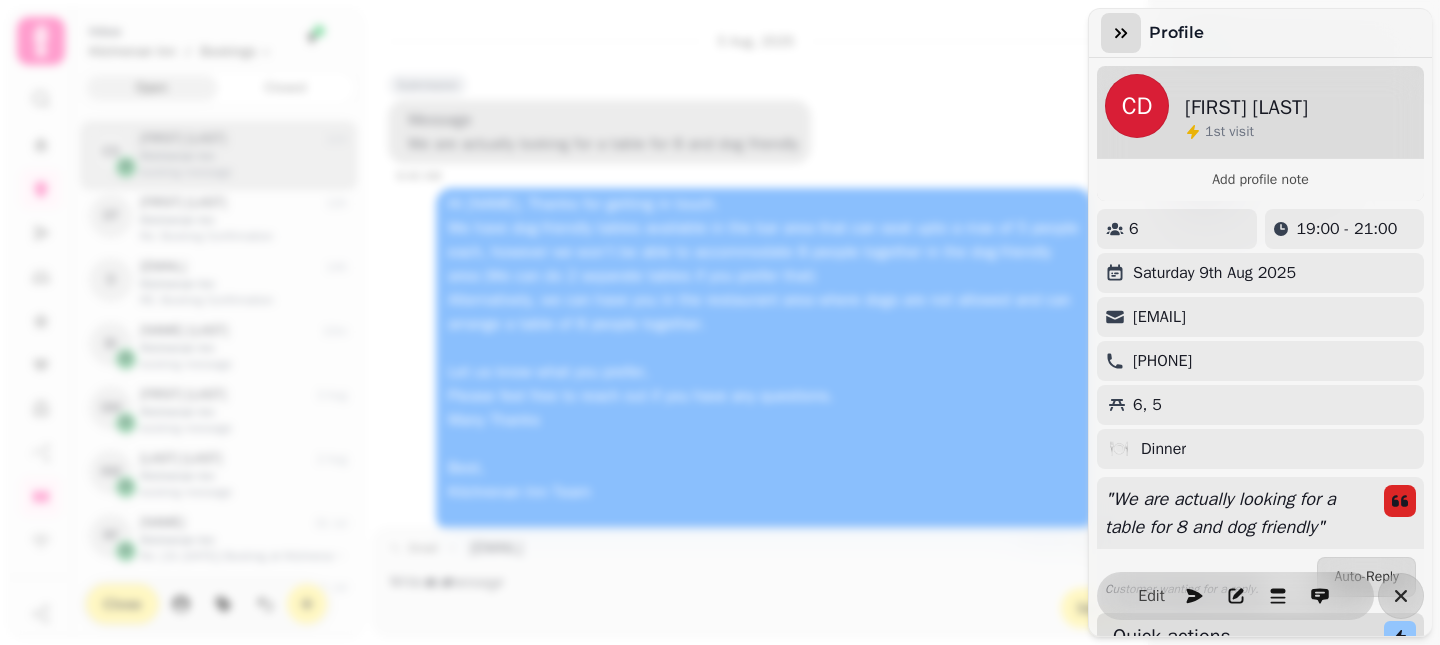 click 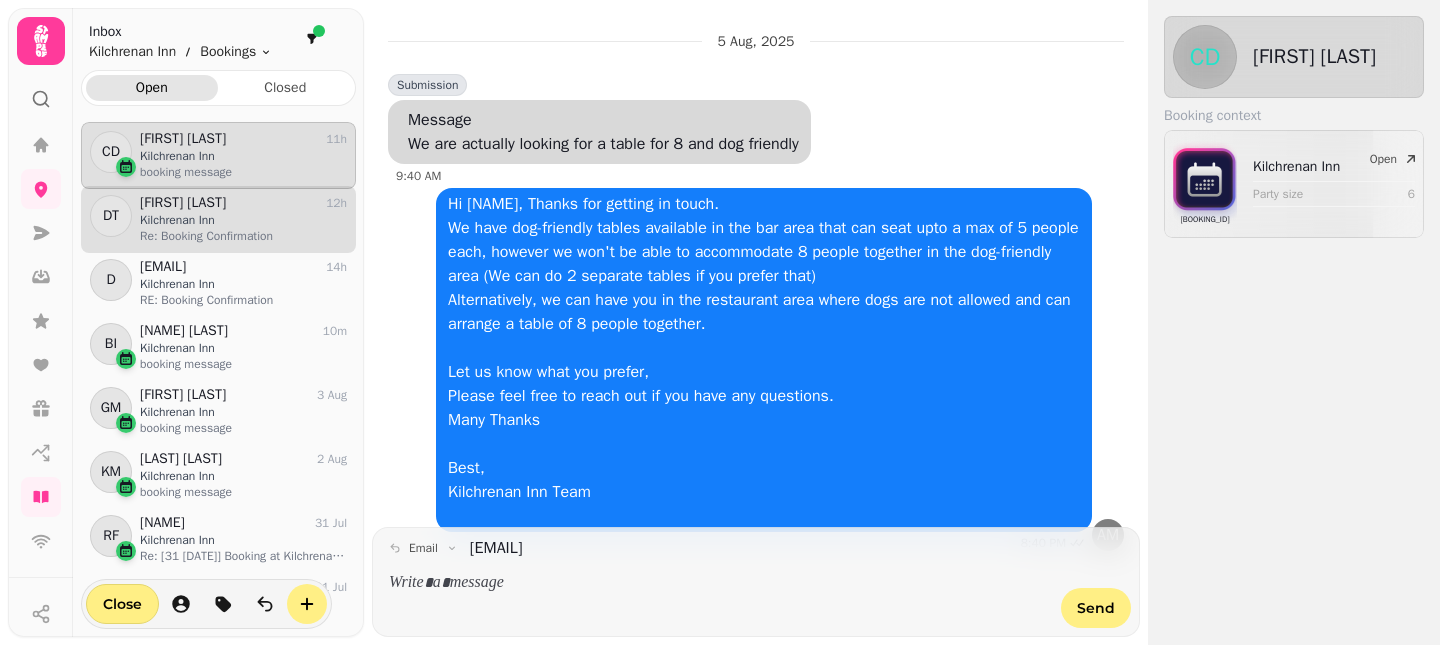 click on "Kilchrenan Inn" at bounding box center (243, 220) 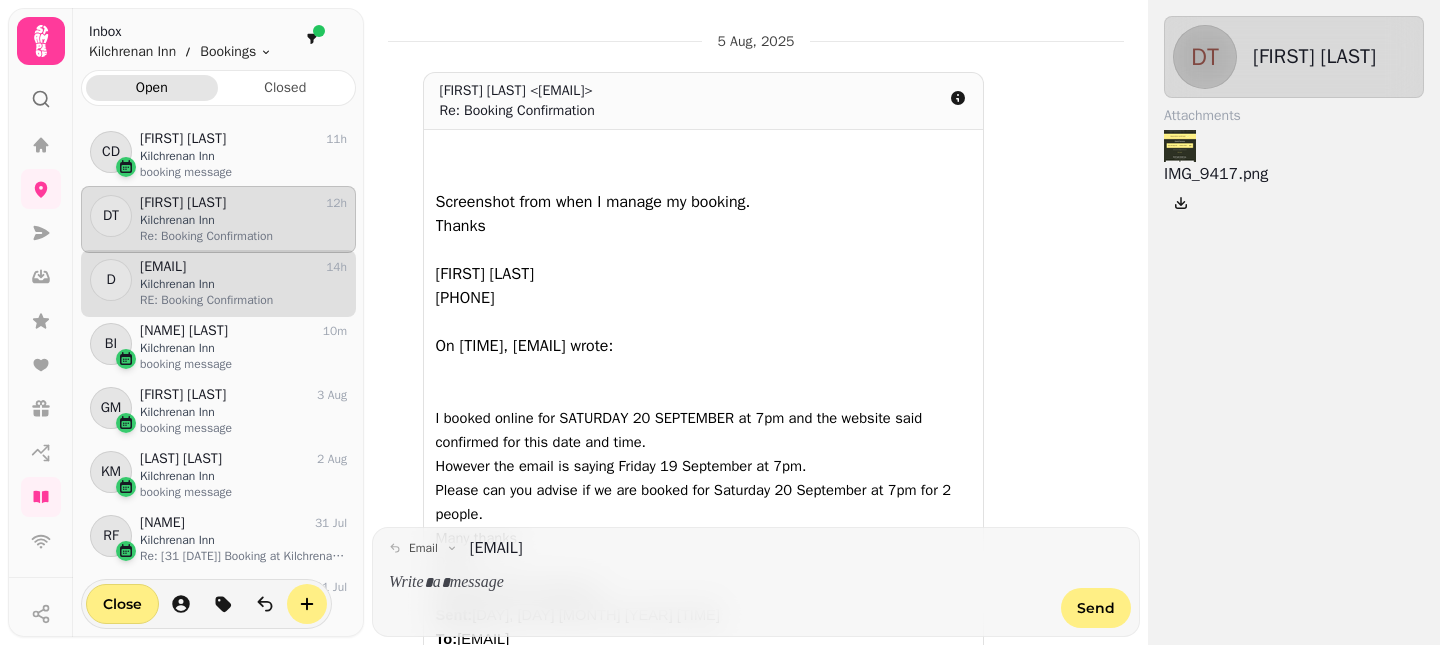 click on "Kilchrenan Inn" at bounding box center (243, 284) 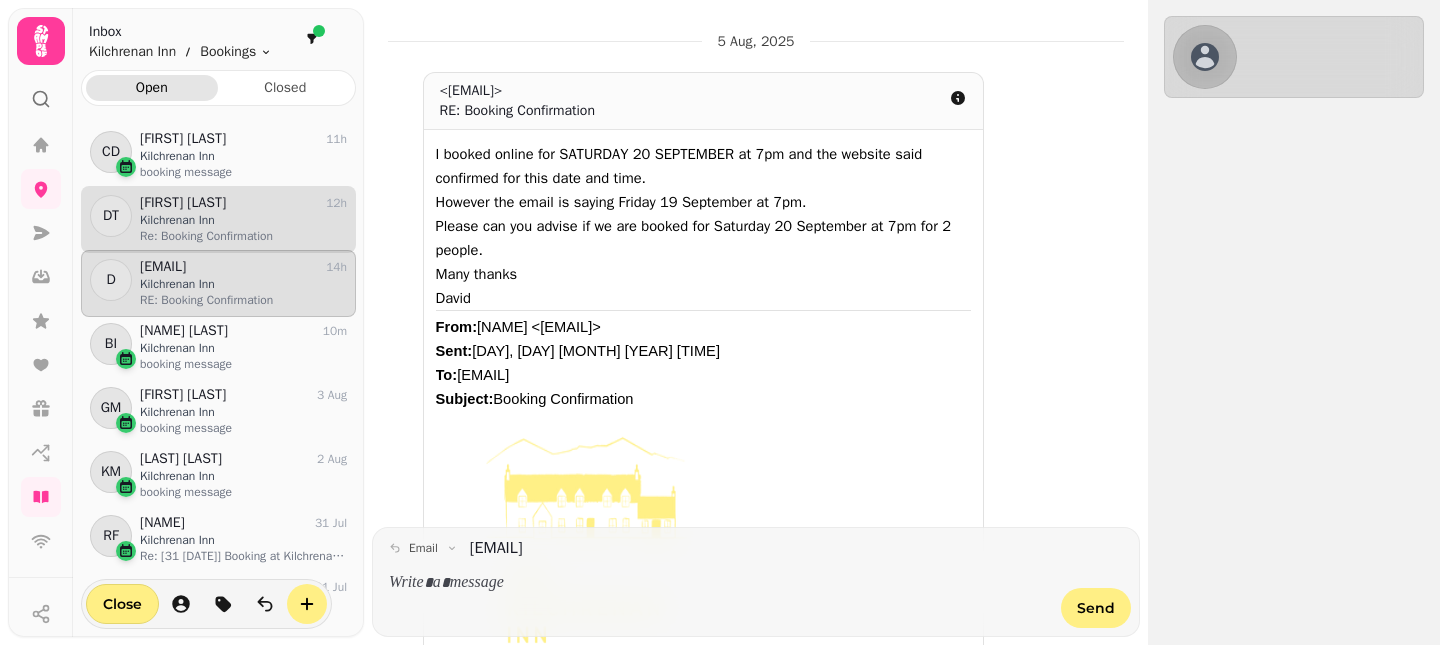 click on "Re: Booking Confirmation" at bounding box center (243, 236) 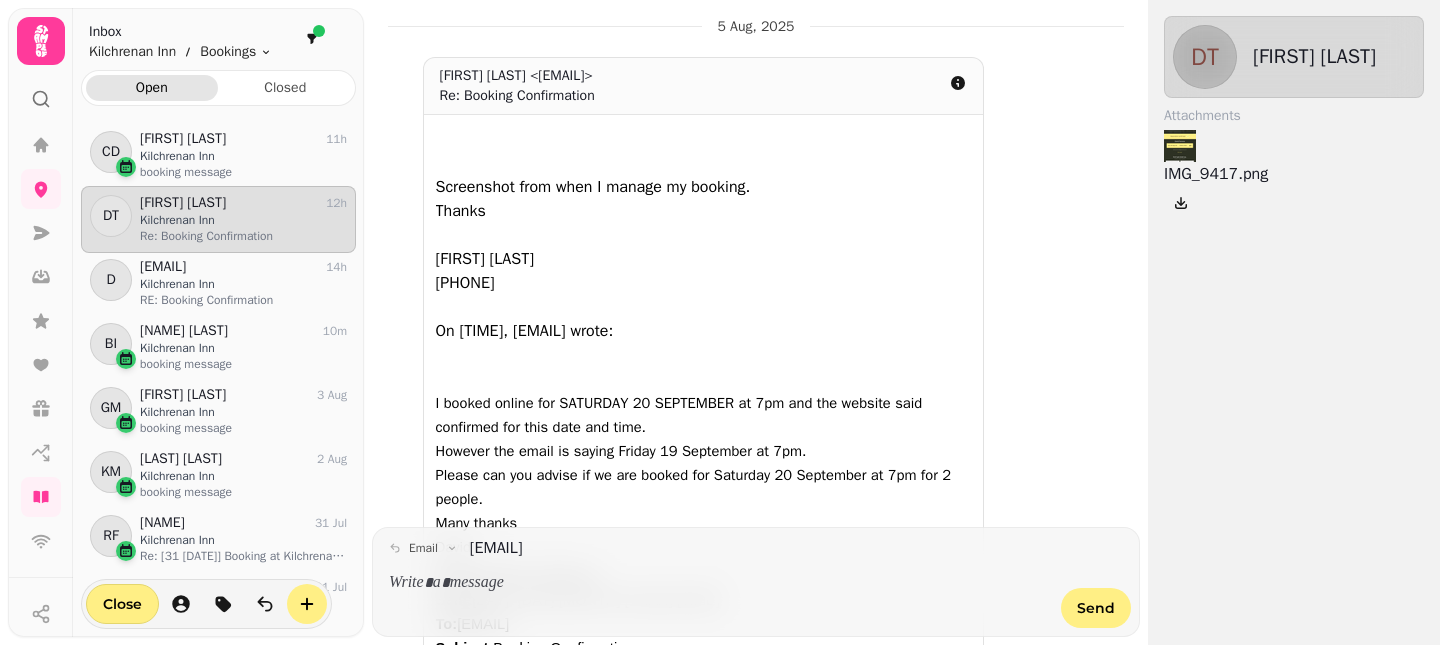 scroll, scrollTop: 0, scrollLeft: 0, axis: both 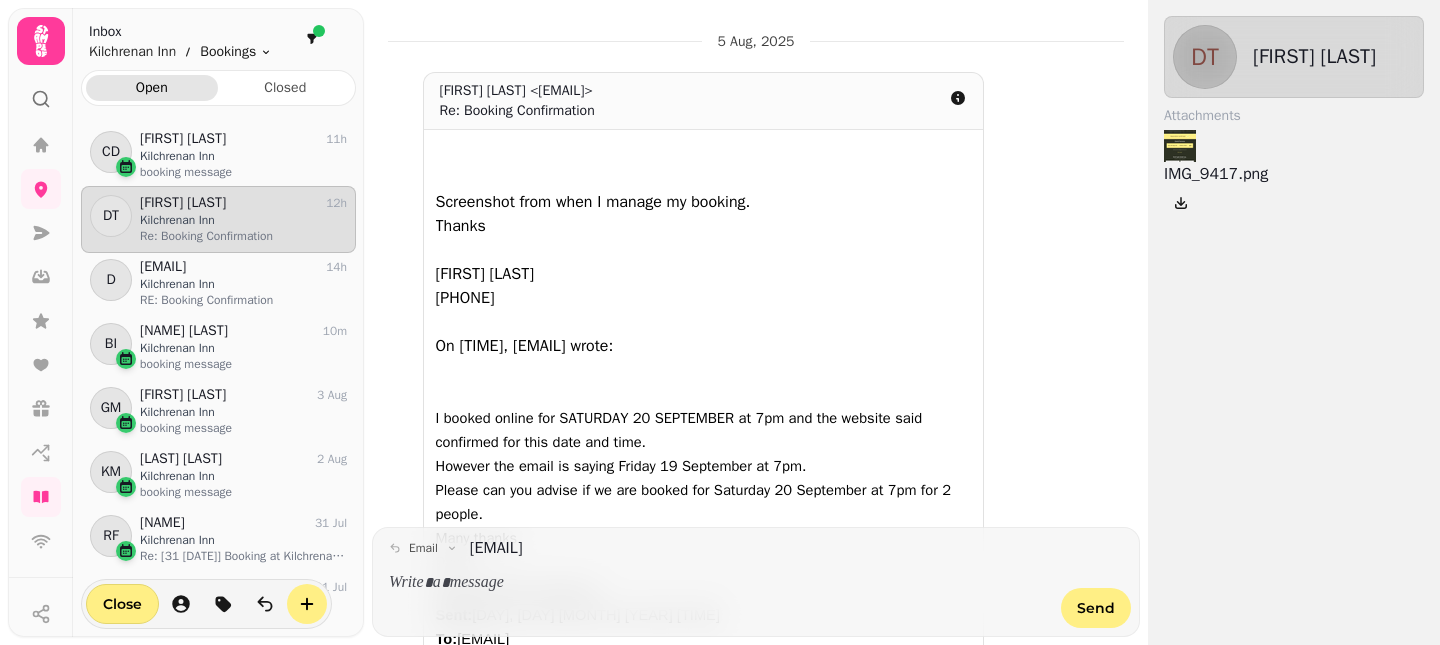click on "[TIME] - [DATE] [FIRST] [LAST]   <[EMAIL]> Re: Booking Confirmation Screenshot from when I manage my booking. Thanks [FIRST] [LAST] [PHONE] On [DATE], at [TIME], [EMAIL] wrote: ﻿ I booked online for [DAY] [DATE] at [TIME] and the website said confirmed for this date and time. However the email is saying [DAY] [DATE] at [TIME]. Please can you advise if we are booked for [DAY] [DATE] at [TIME] for 2 people. Many thanks [FIRST] From:  Stampede <[EMAIL]>  Sent:  [DAY], [DATE] [TIME] To:  [EMAIL] Subject:  Booking Confirmation Reservation Congratulations we’ve confirmed your table at Kilchrenan Inn Date: [DAY] [DATE] [YEAR] Arrival time: [TIME] Party size: 2 Booking type: Dinner If you have any questions or special requests, just reply to this email. We’re here to help.    Manage Reservation   ​ Open in browser Powered by  Stampede Show full email [TIME] email [EMAIL]" at bounding box center [720, 322] 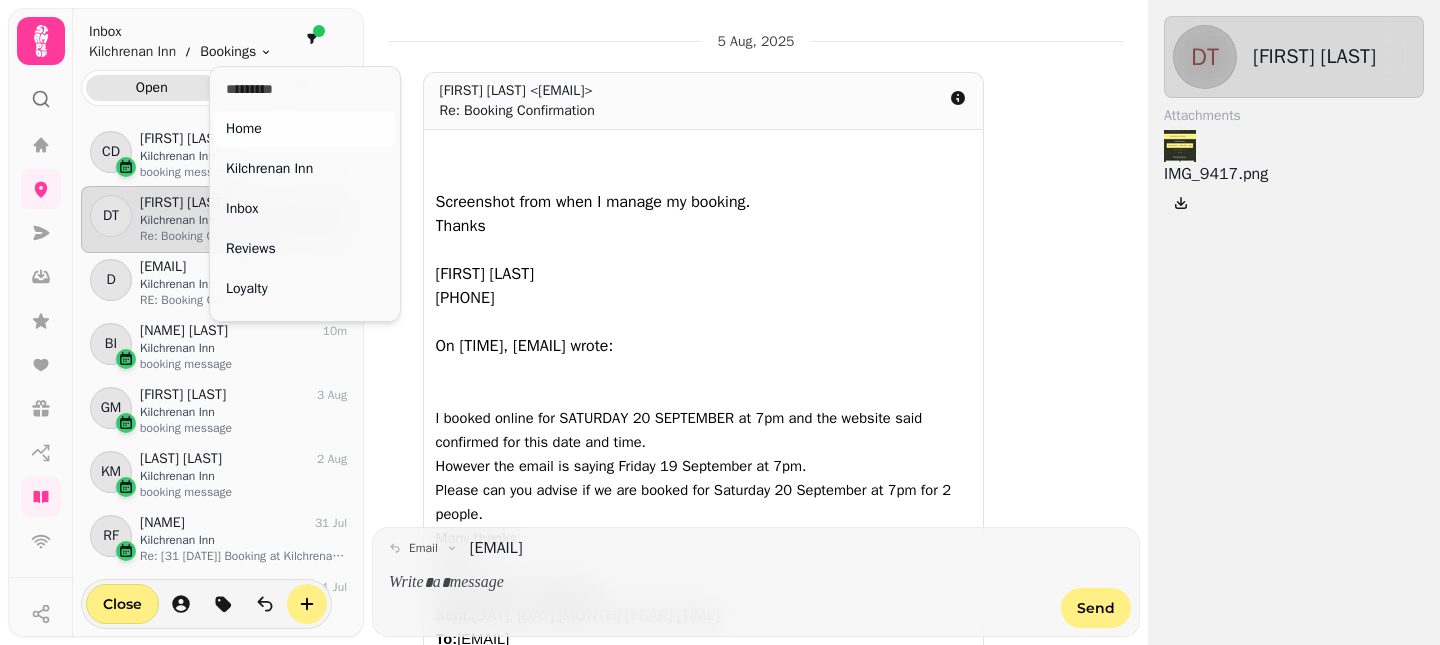 click on "[TIME] - [DATE] [FIRST] [LAST]   <[EMAIL]> Re: Booking Confirmation Screenshot from when I manage my booking. Thanks [FIRST] [LAST] [PHONE] On [DATE], at [TIME], [EMAIL] wrote: ﻿ I booked online for [DAY] [DATE] at [TIME] and the website said confirmed for this date and time. However the email is saying [DAY] [DATE] at [TIME]. Please can you advise if we are booked for [DAY] [DATE] at [TIME] for 2 people. Many thanks [FIRST] From:  Stampede <[EMAIL]>  Sent:  [DAY], [DATE] [TIME] To:  [EMAIL] Subject:  Booking Confirmation Reservation Congratulations we’ve confirmed your table at Kilchrenan Inn Date: [DAY] [DATE] [YEAR] Arrival time: [TIME] Party size: 2 Booking type: Dinner If you have any questions or special requests, just reply to this email. We’re here to help.    Manage Reservation   ​ Open in browser Powered by  Stampede Show full email [TIME] email [EMAIL]" at bounding box center (720, 322) 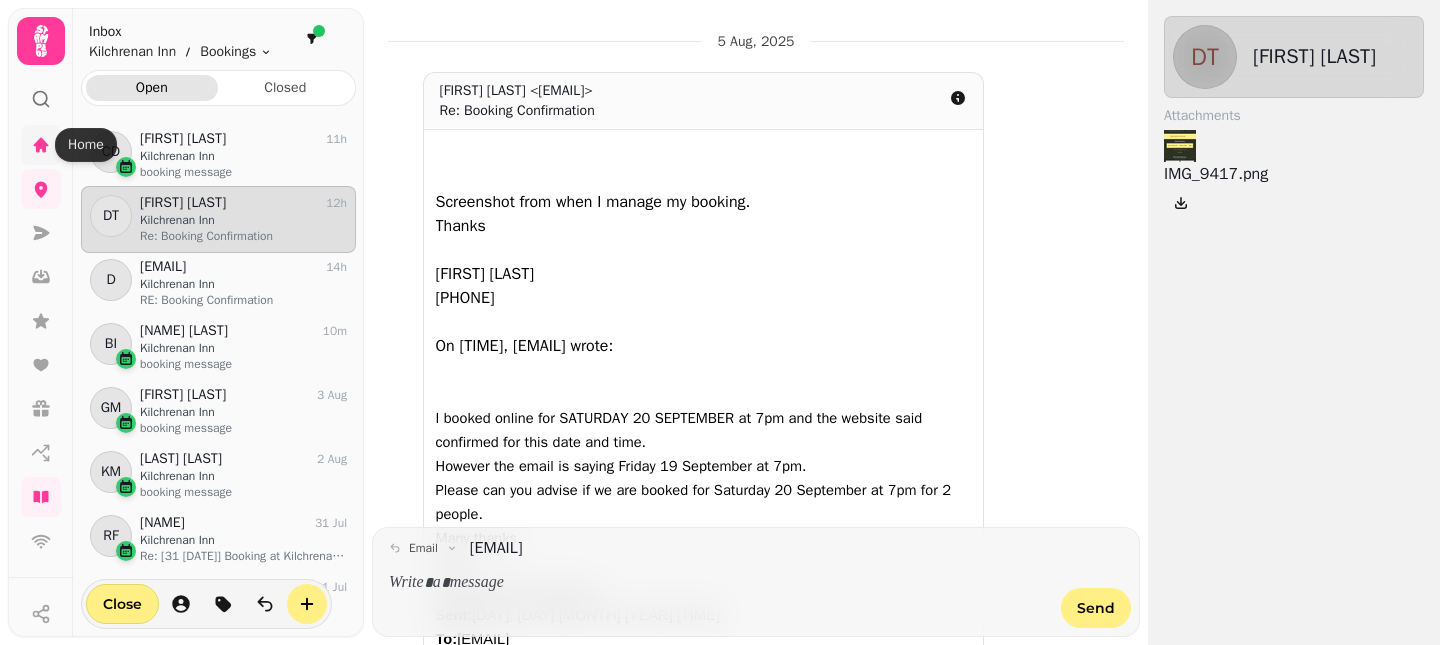 click 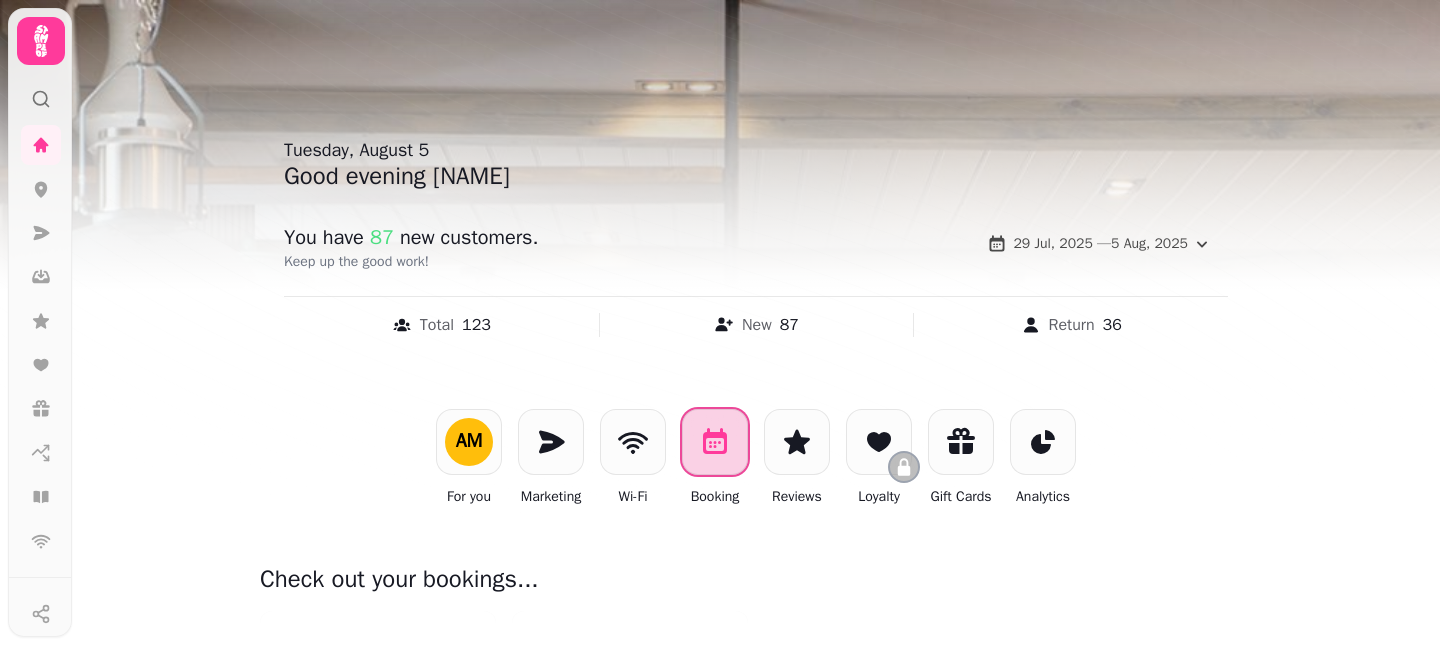 click at bounding box center (715, 442) 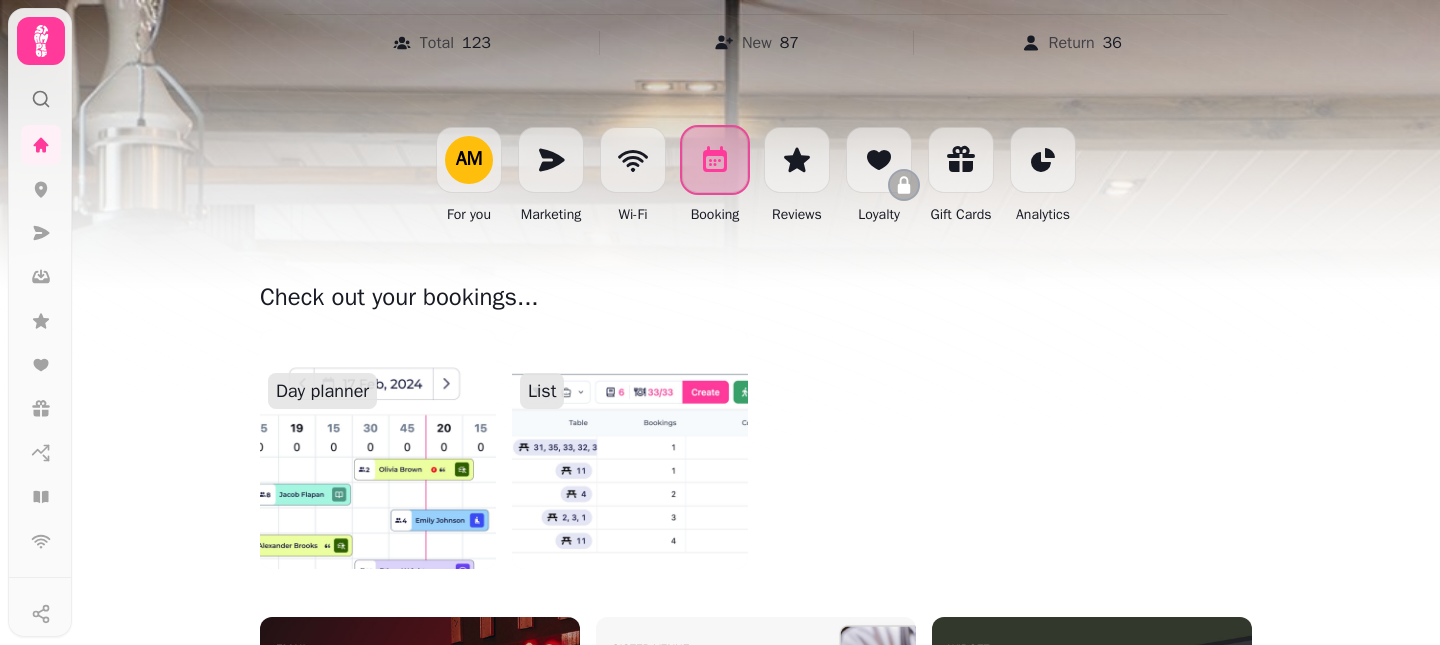 scroll, scrollTop: 325, scrollLeft: 0, axis: vertical 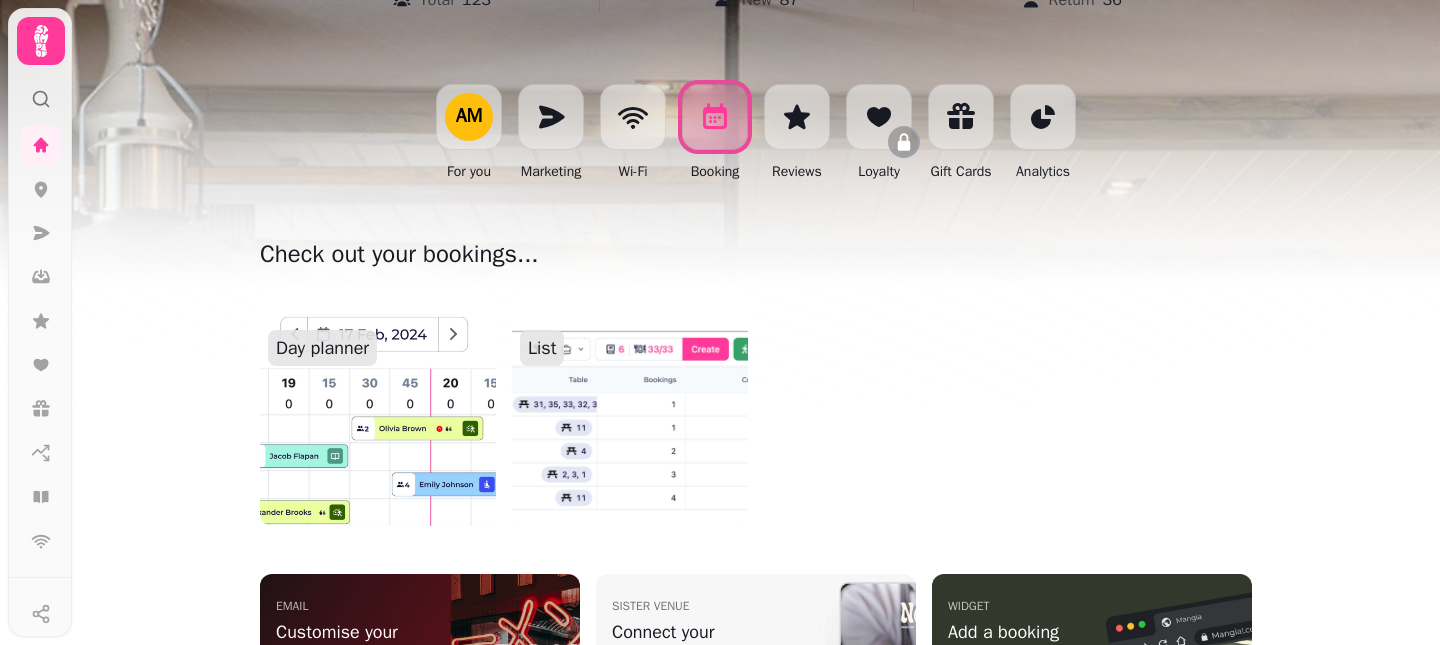 click at bounding box center (378, 406) 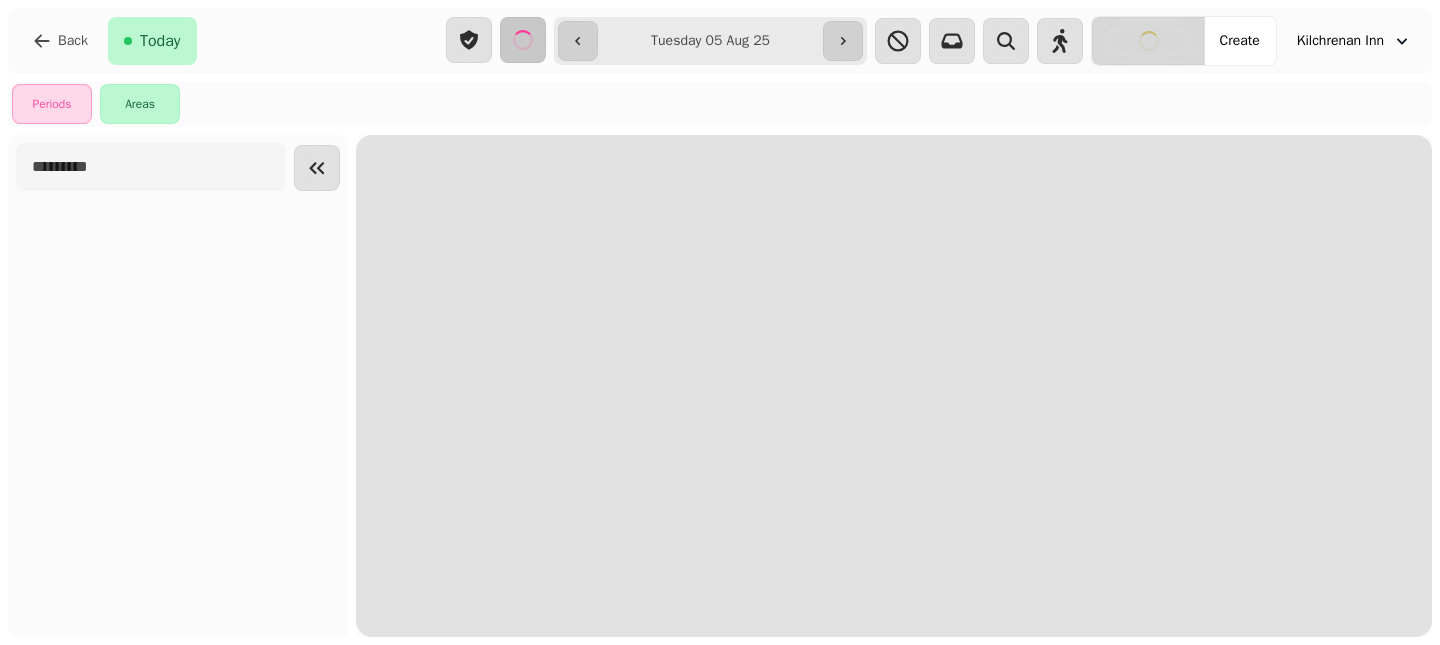 scroll, scrollTop: 0, scrollLeft: 0, axis: both 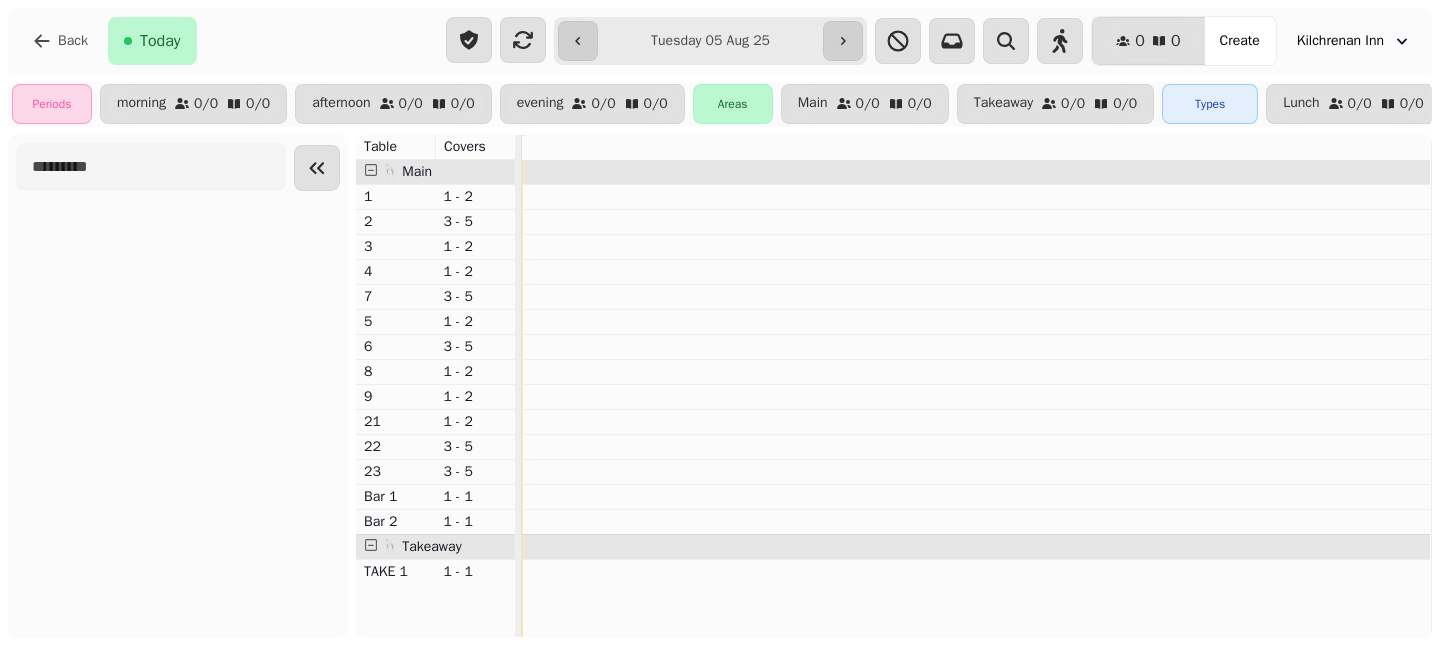 click on "**********" at bounding box center (711, 41) 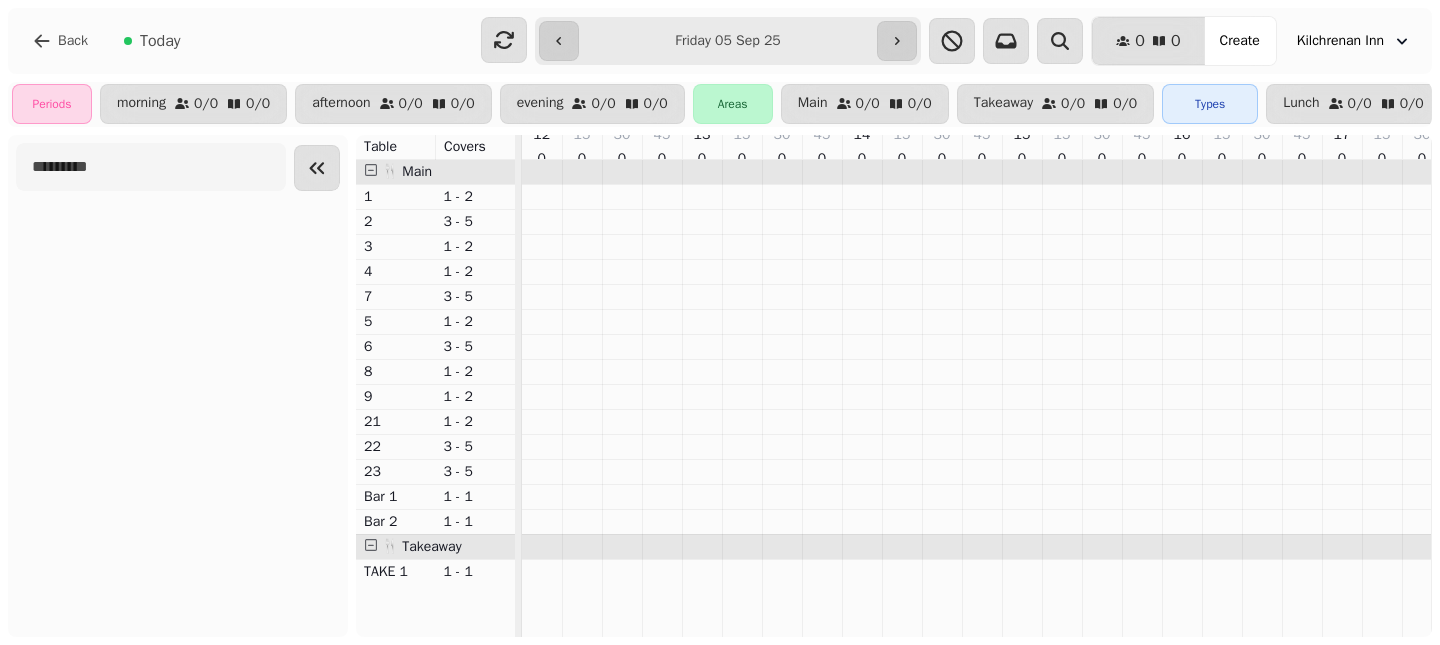 scroll, scrollTop: 0, scrollLeft: 771, axis: horizontal 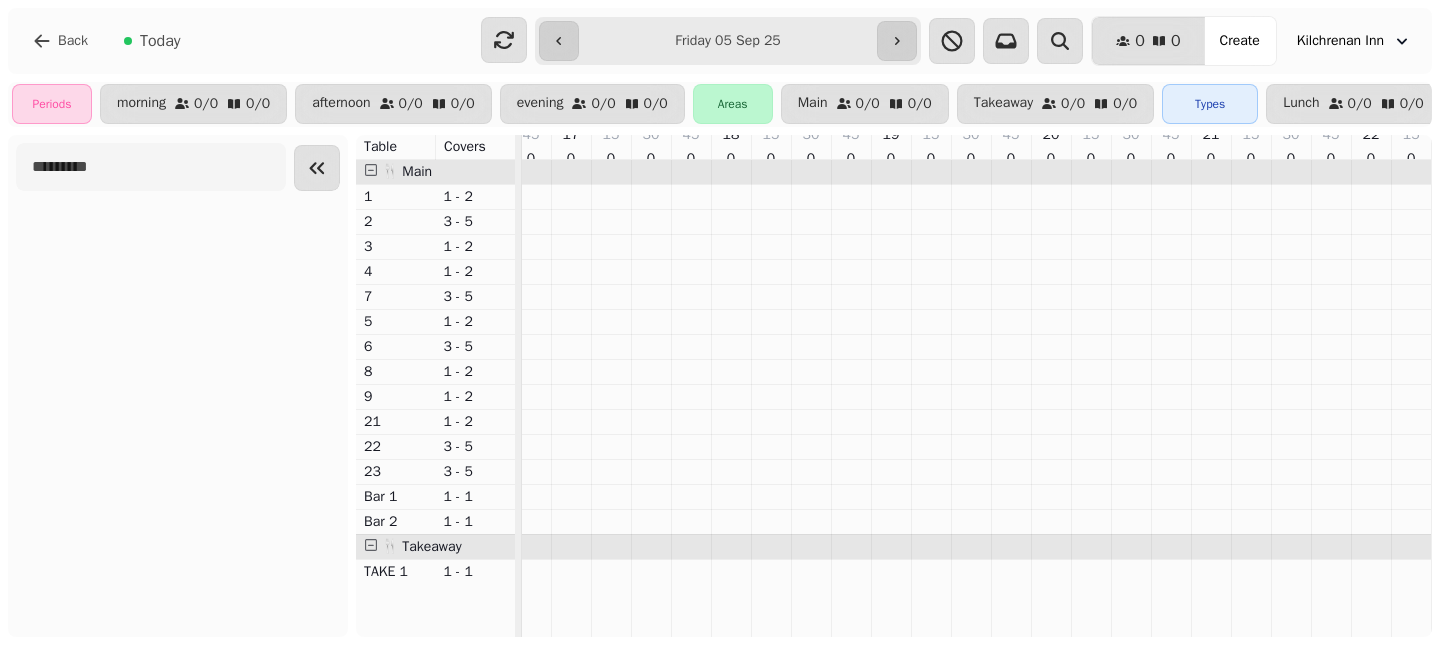 type on "**********" 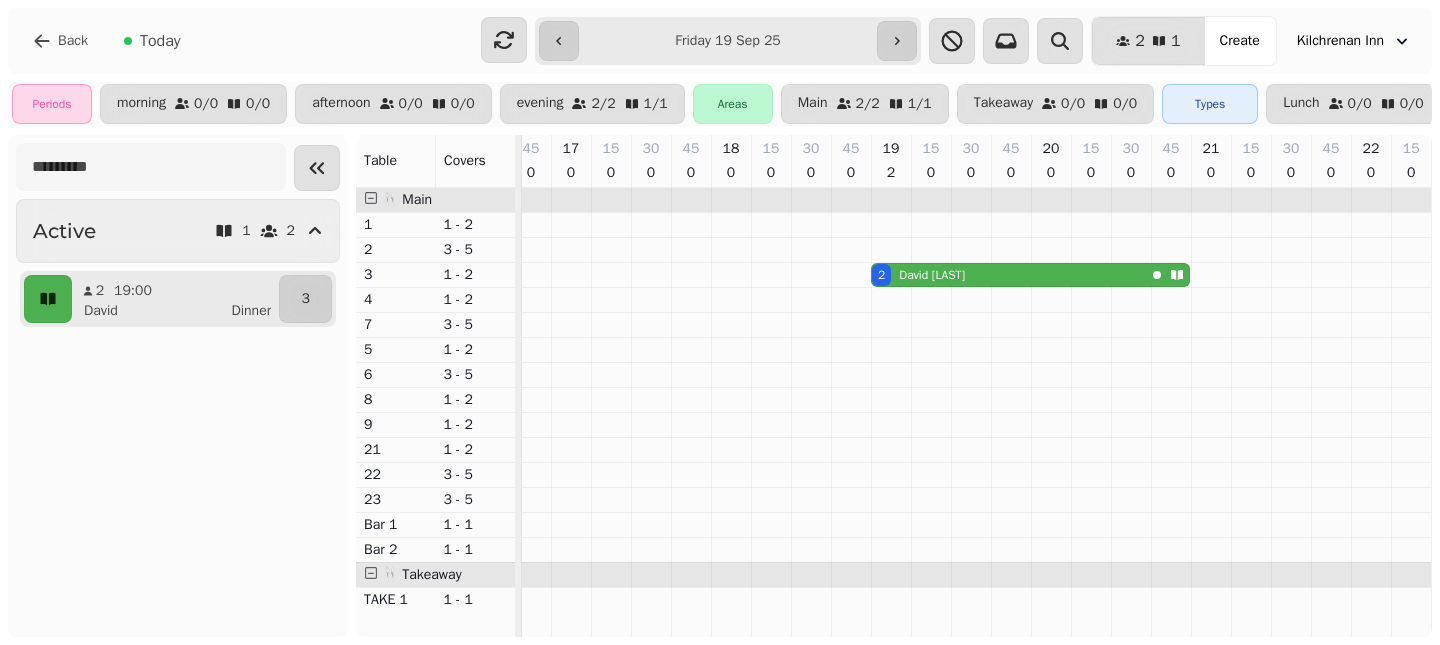 click on "[FIRST] [LAST]" at bounding box center (932, 275) 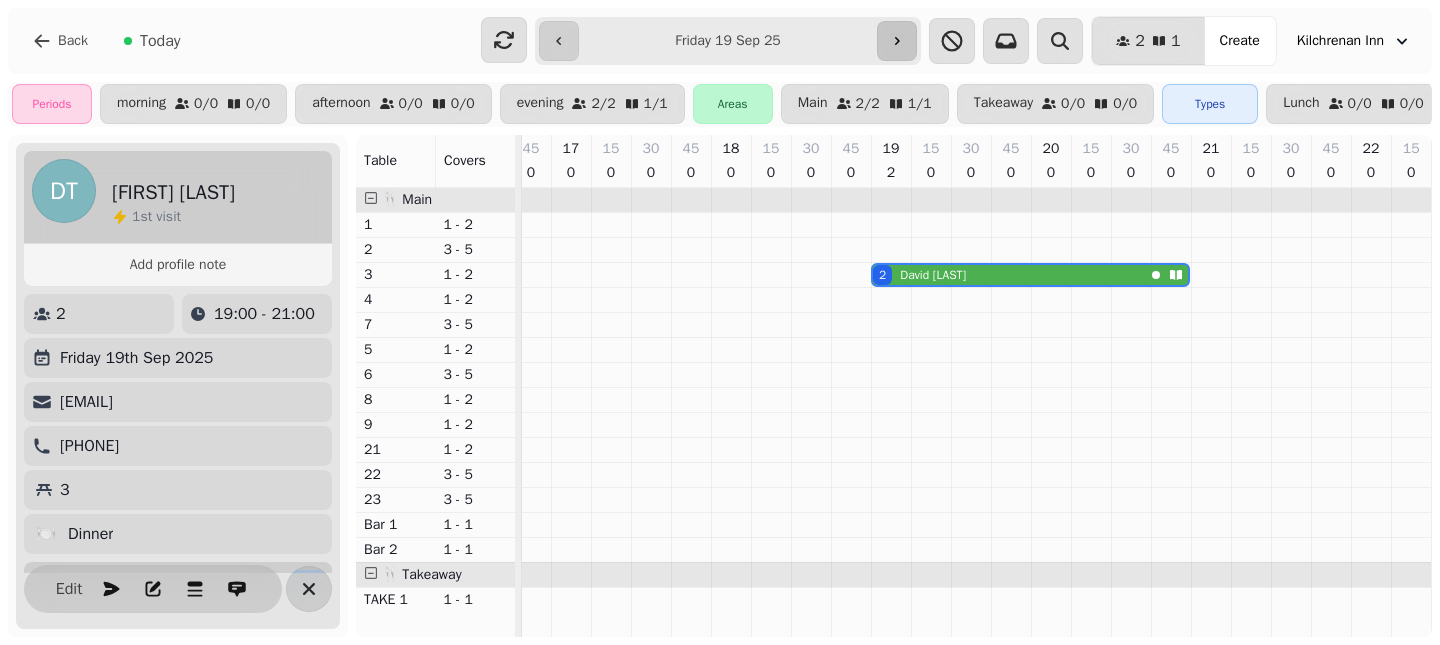 click 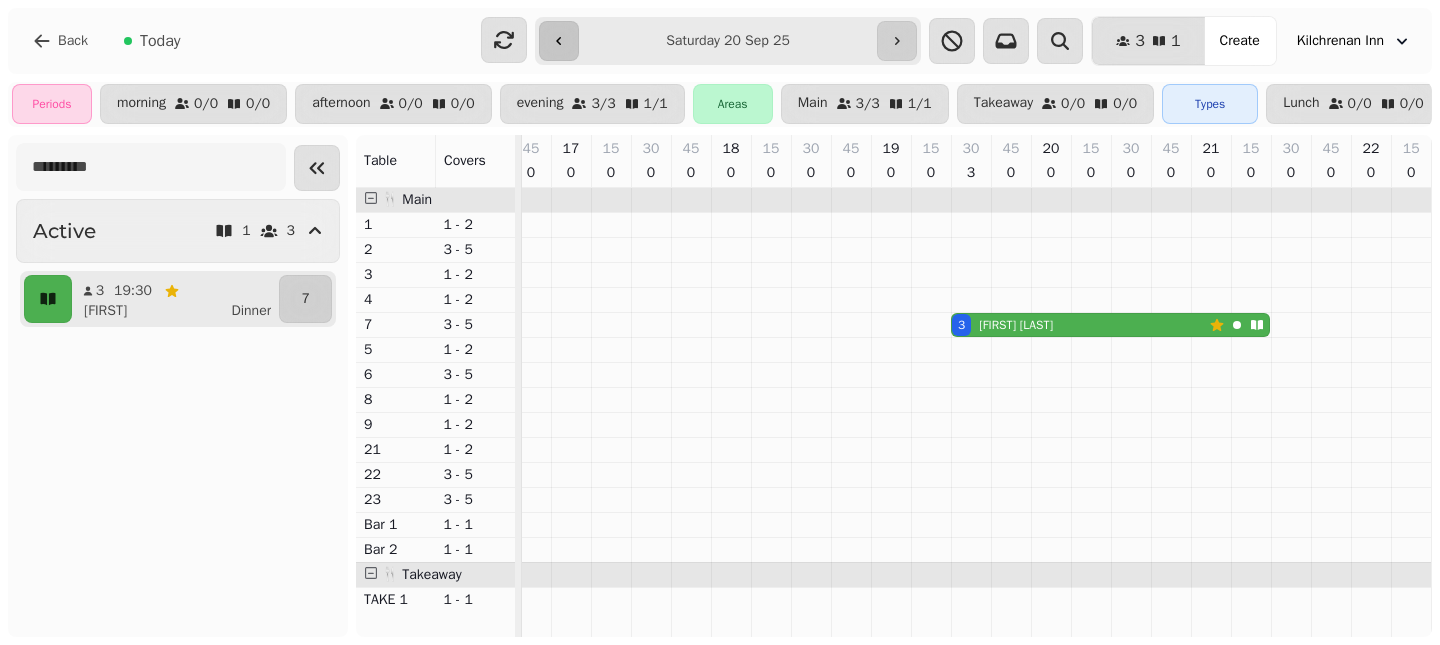 click 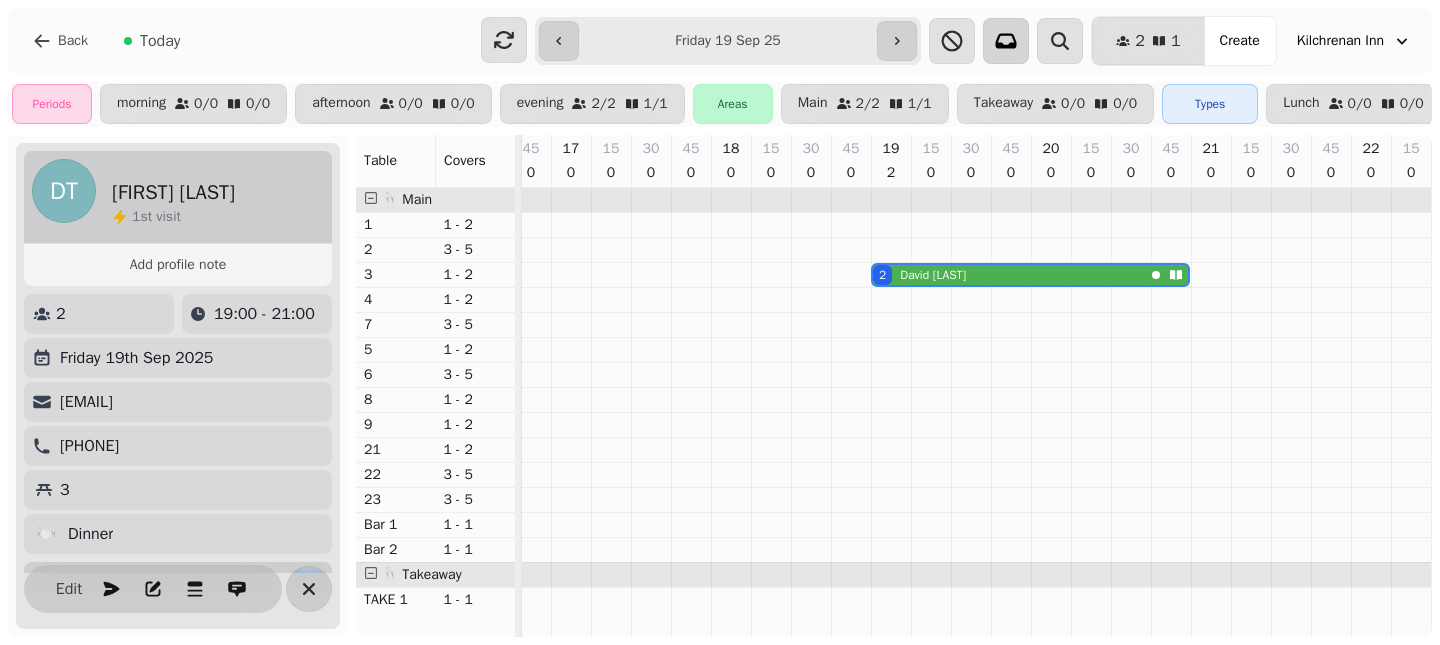 click 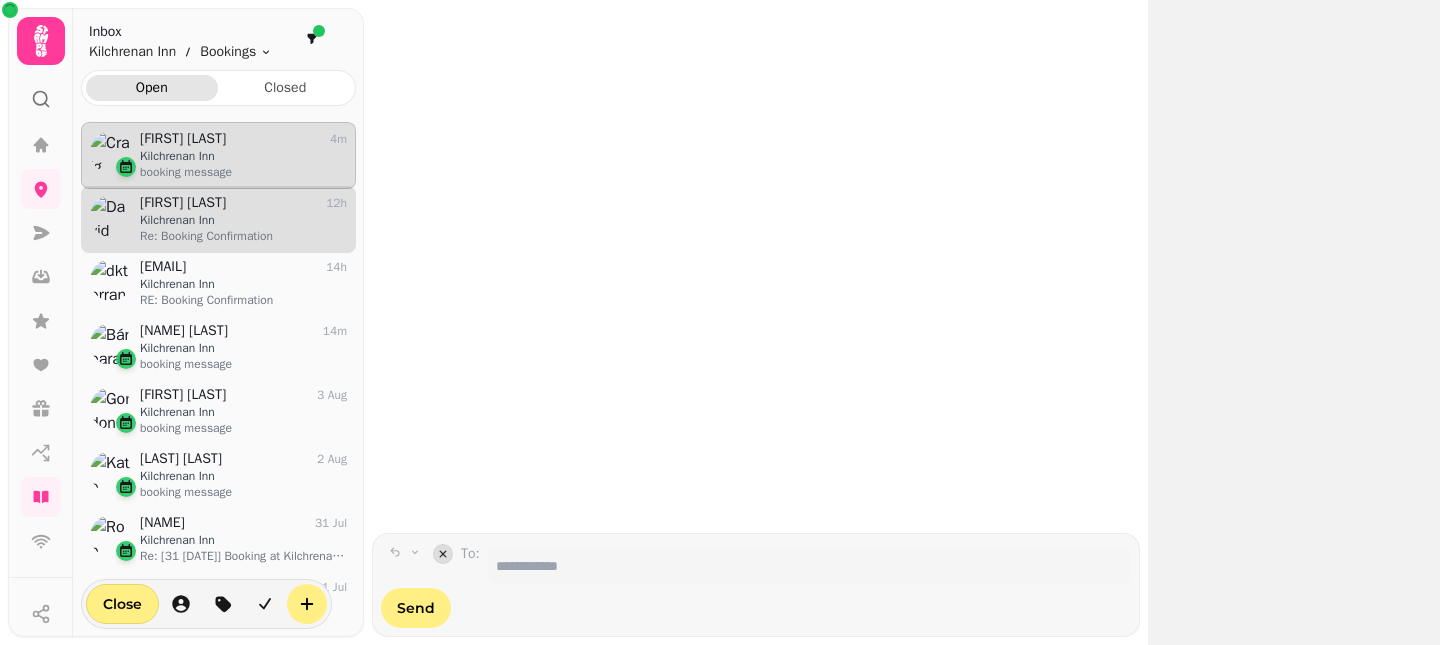 scroll, scrollTop: 506, scrollLeft: 275, axis: both 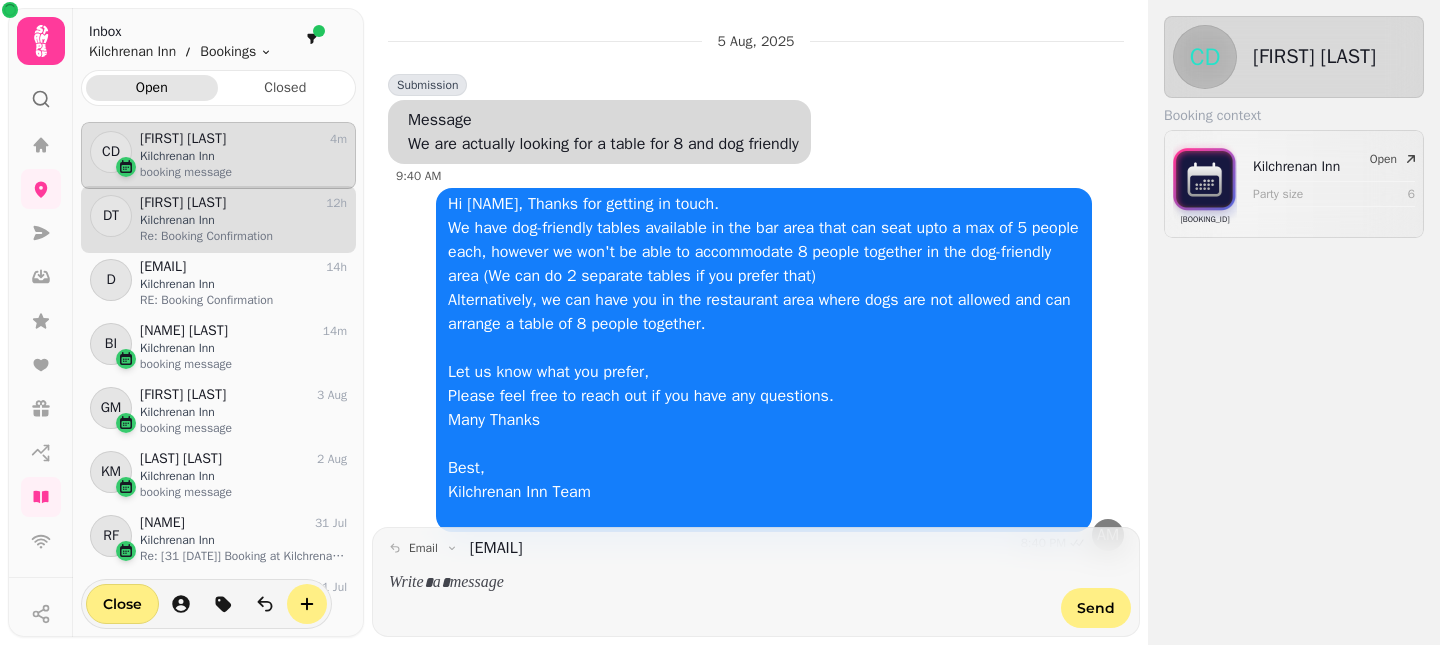 click on "Kilchrenan Inn" at bounding box center (243, 220) 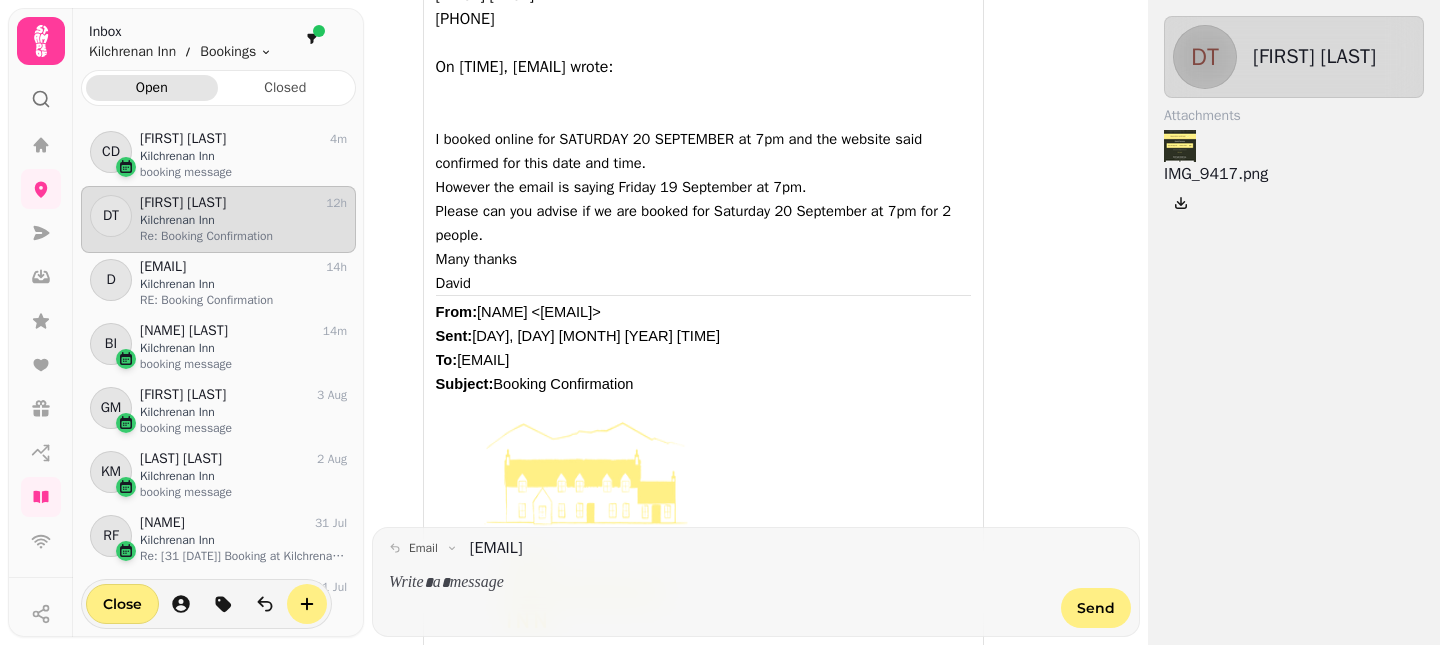 scroll, scrollTop: 291, scrollLeft: 0, axis: vertical 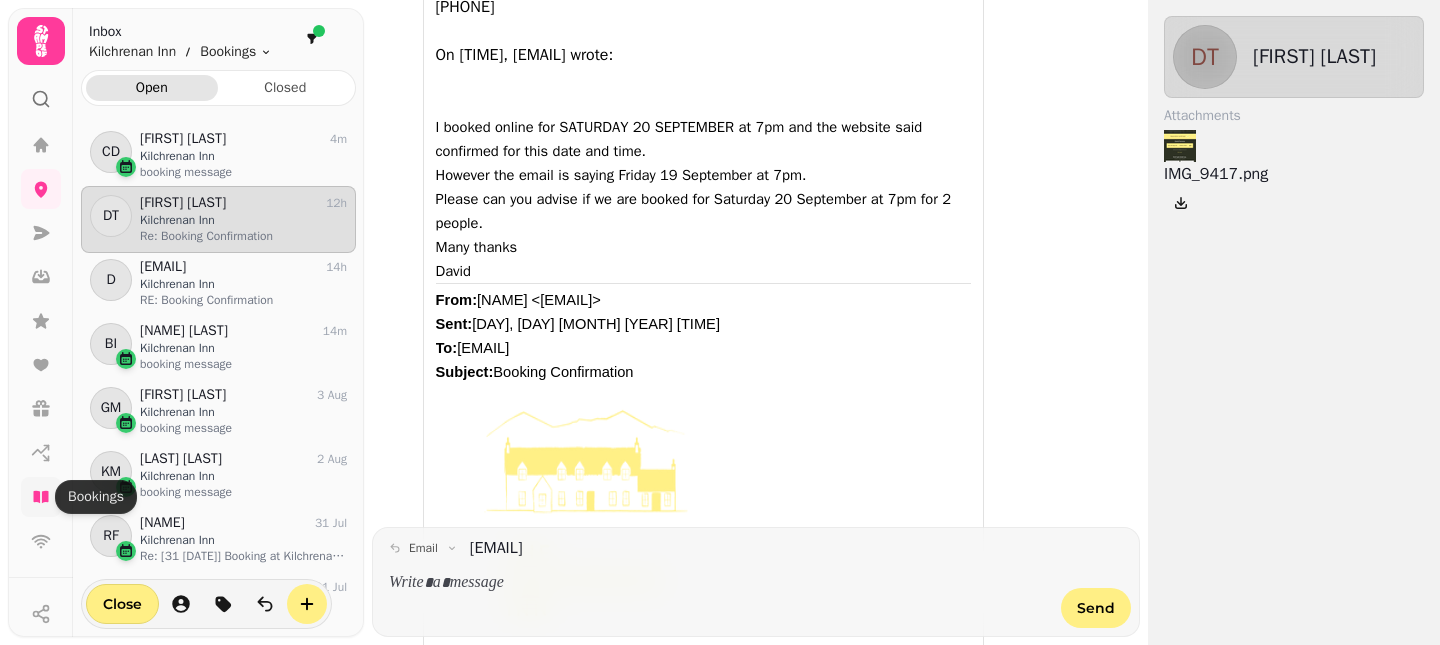 click 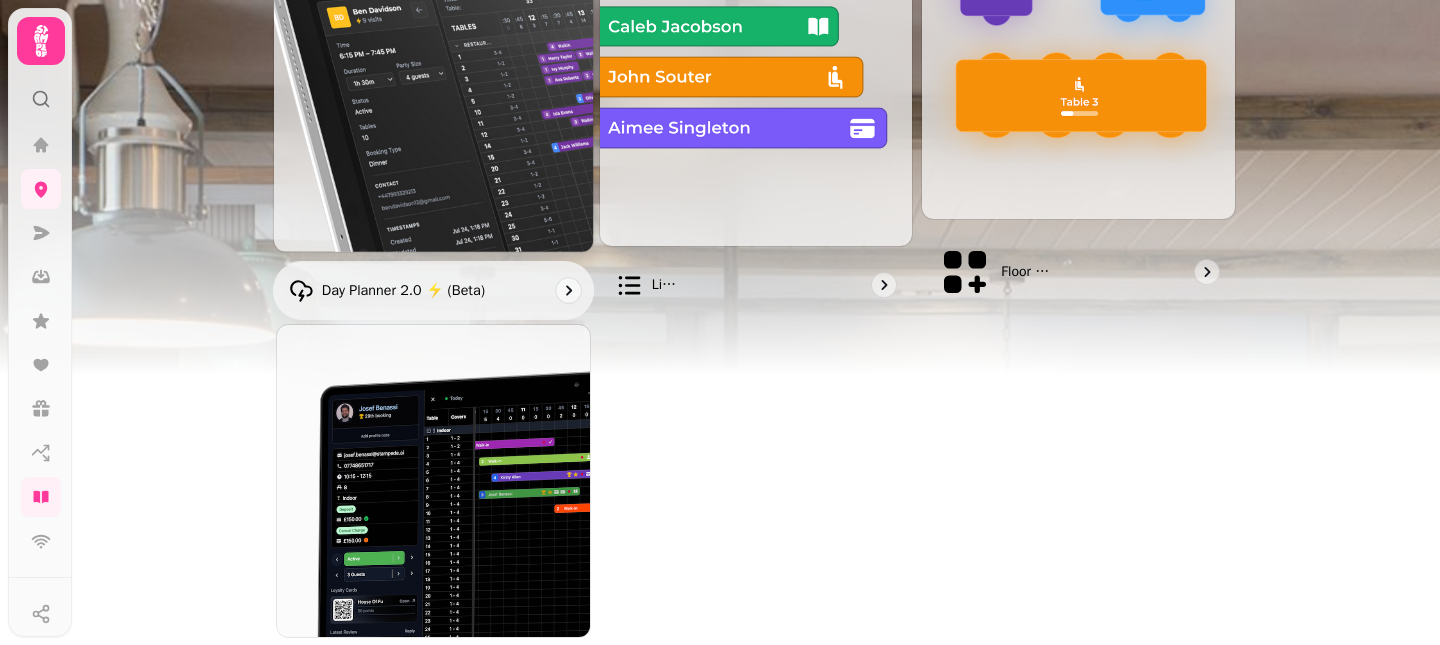 scroll, scrollTop: 325, scrollLeft: 0, axis: vertical 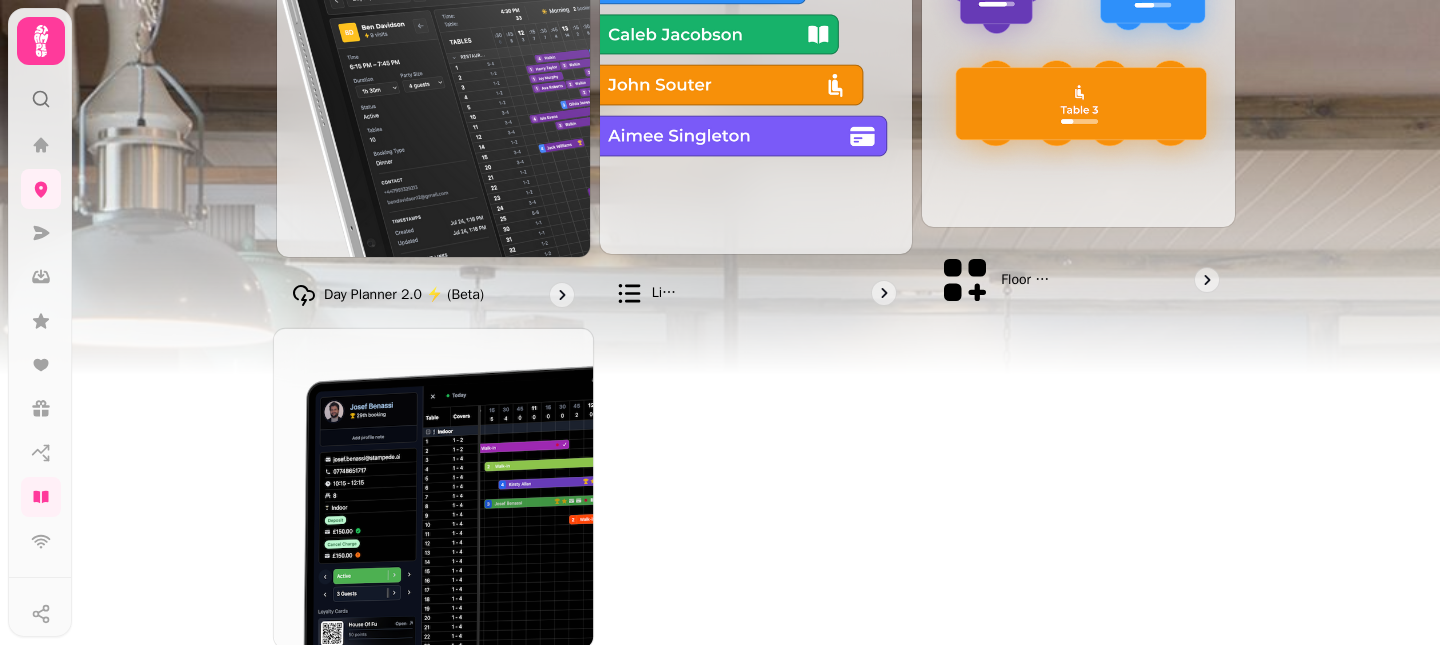 click at bounding box center (433, 488) 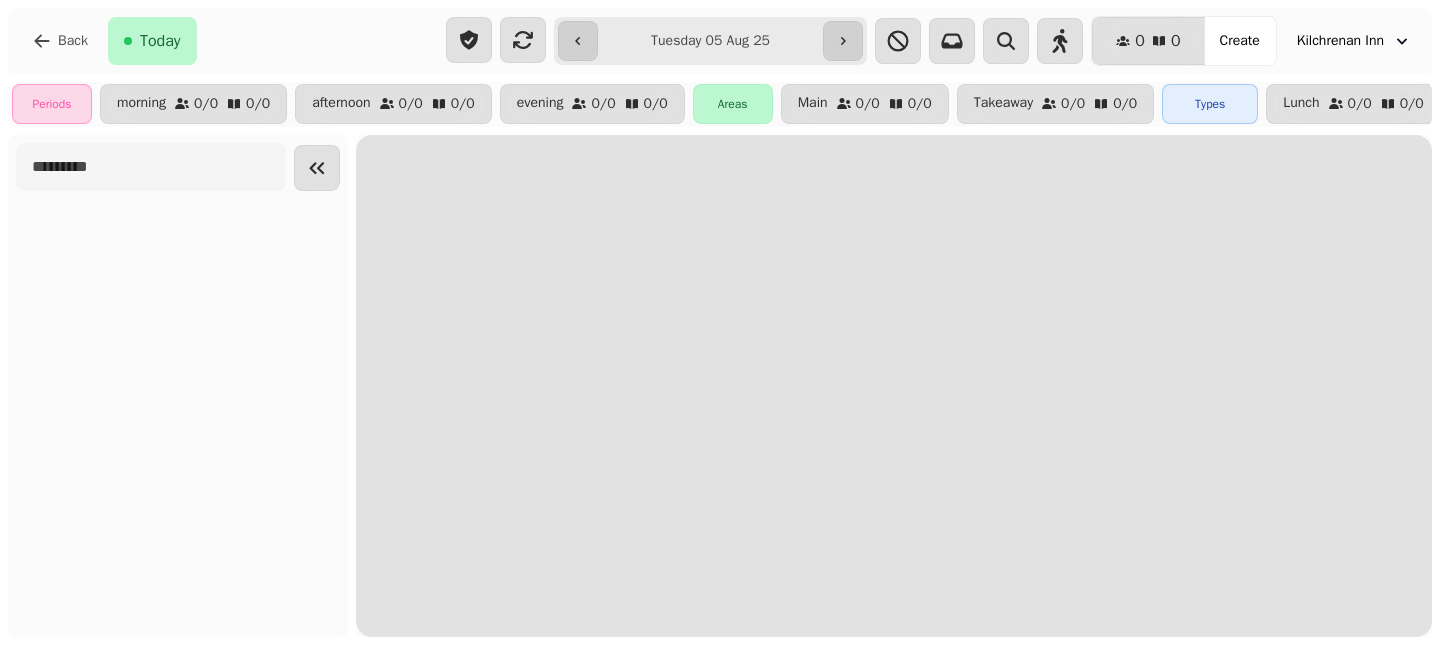 scroll, scrollTop: 0, scrollLeft: 0, axis: both 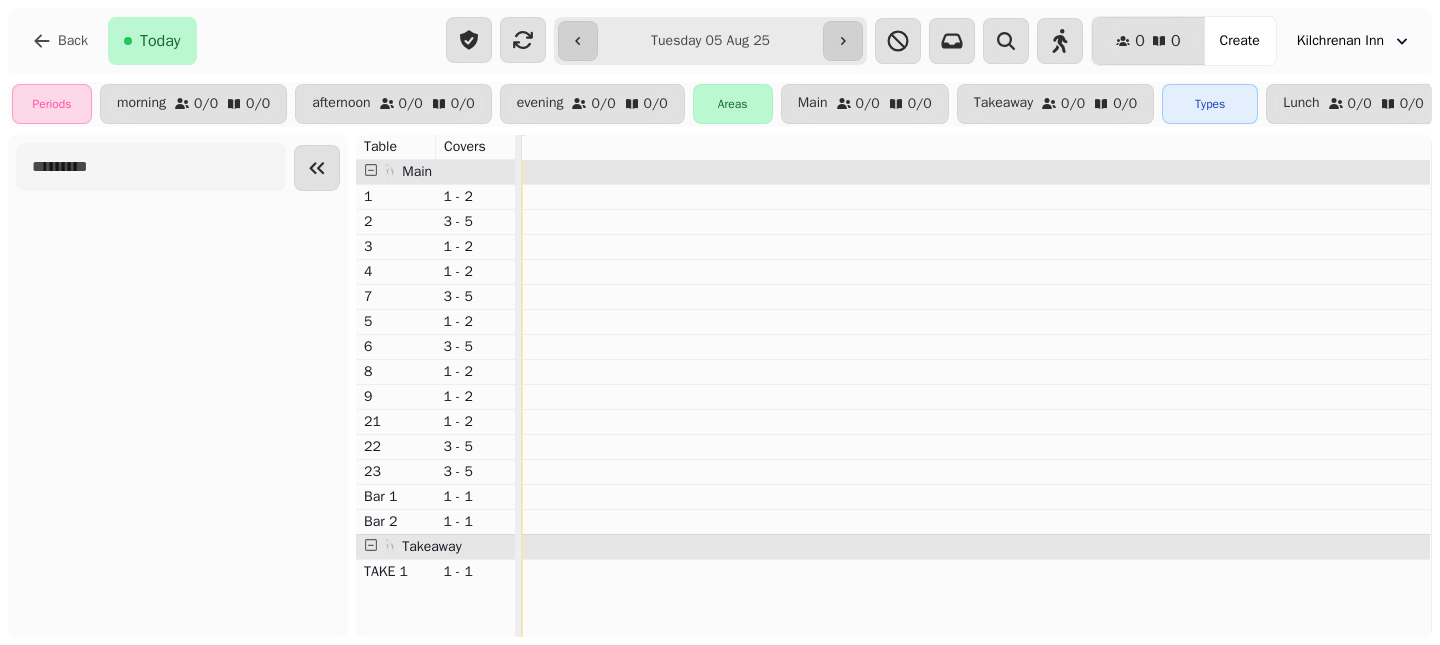 click on "**********" at bounding box center (711, 41) 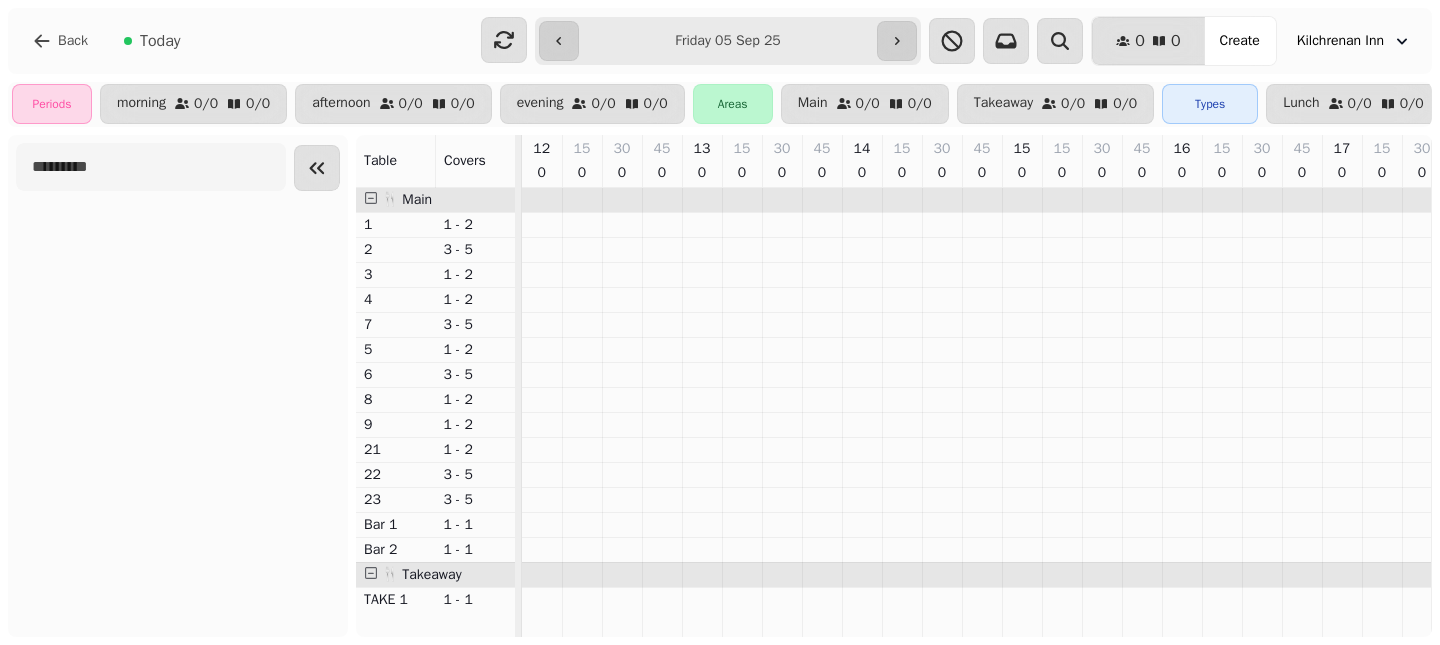 scroll, scrollTop: 0, scrollLeft: 771, axis: horizontal 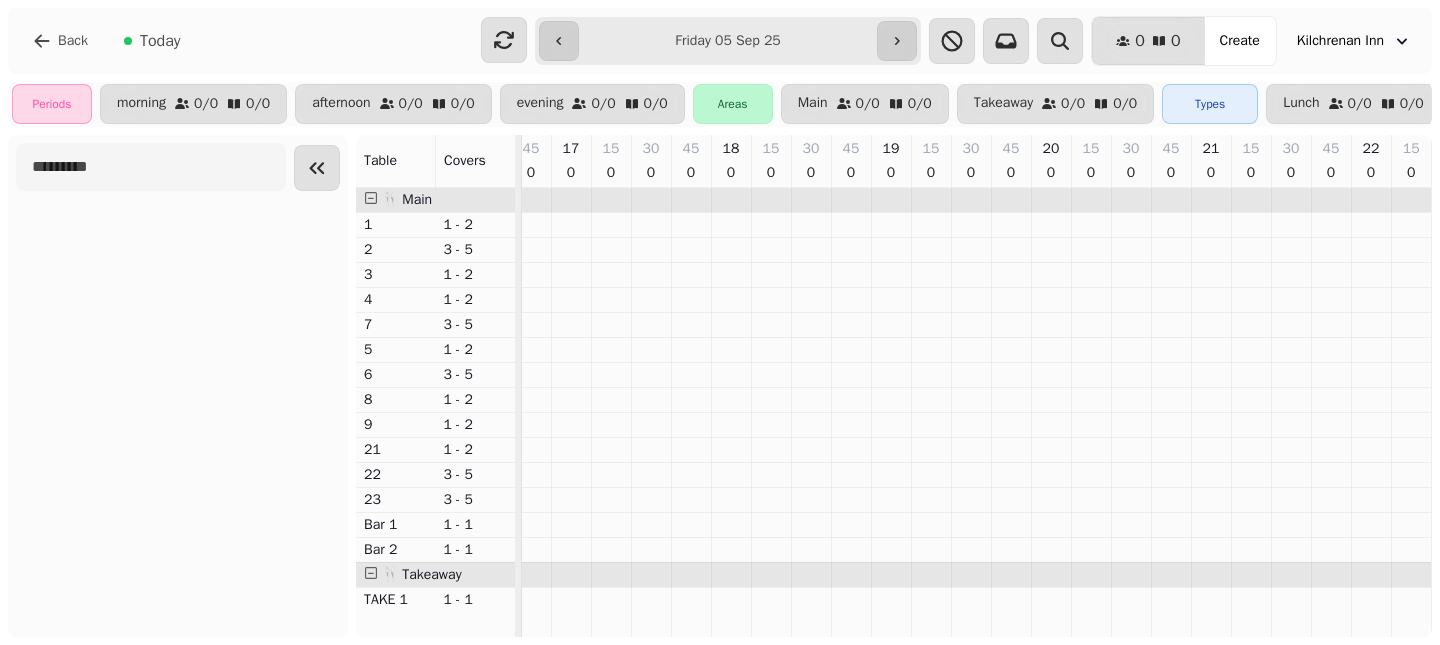 type on "**********" 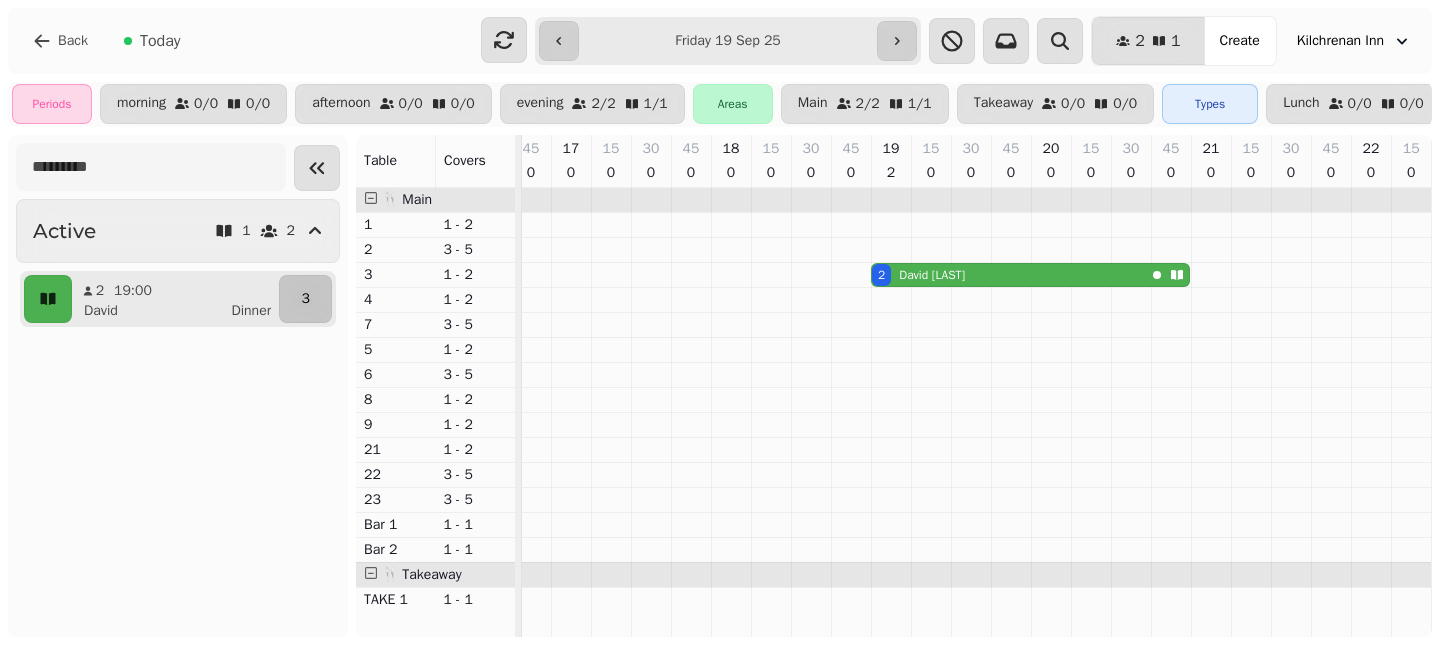 click on "3" at bounding box center [305, 299] 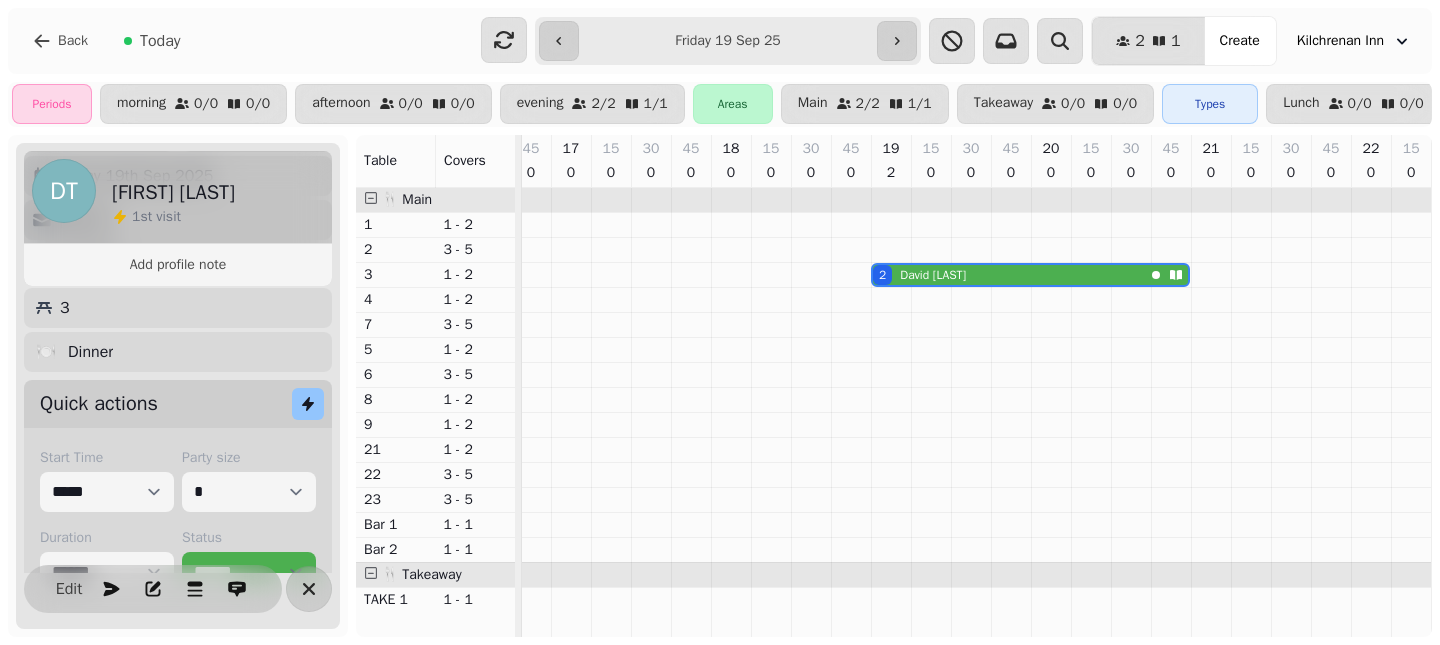 scroll, scrollTop: 289, scrollLeft: 0, axis: vertical 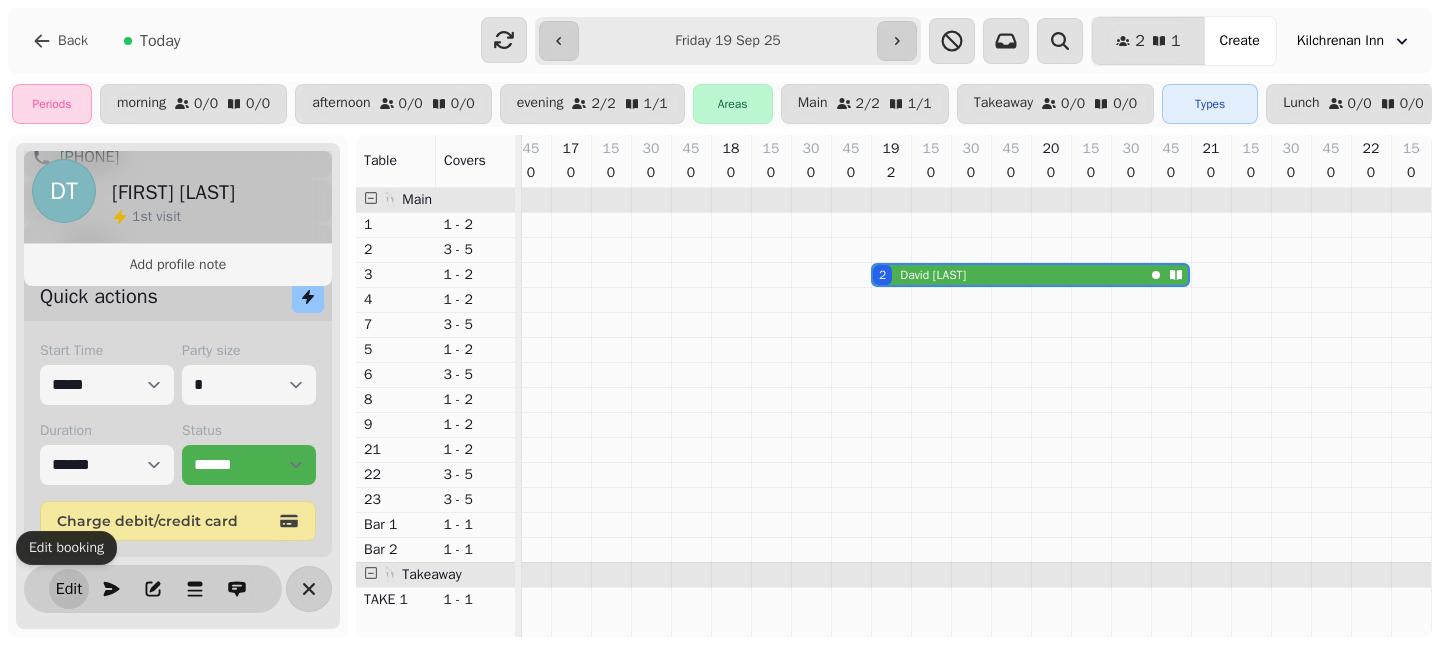 click on "Edit" at bounding box center (69, 589) 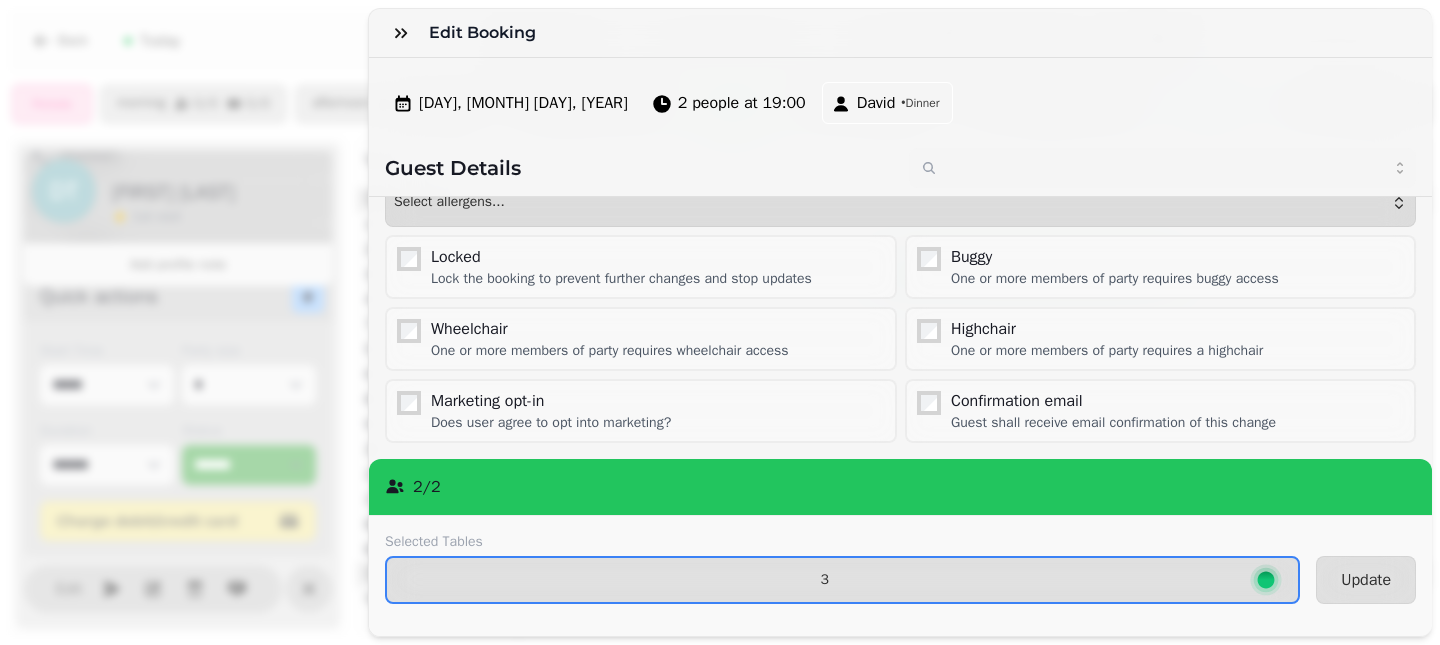 scroll, scrollTop: 0, scrollLeft: 0, axis: both 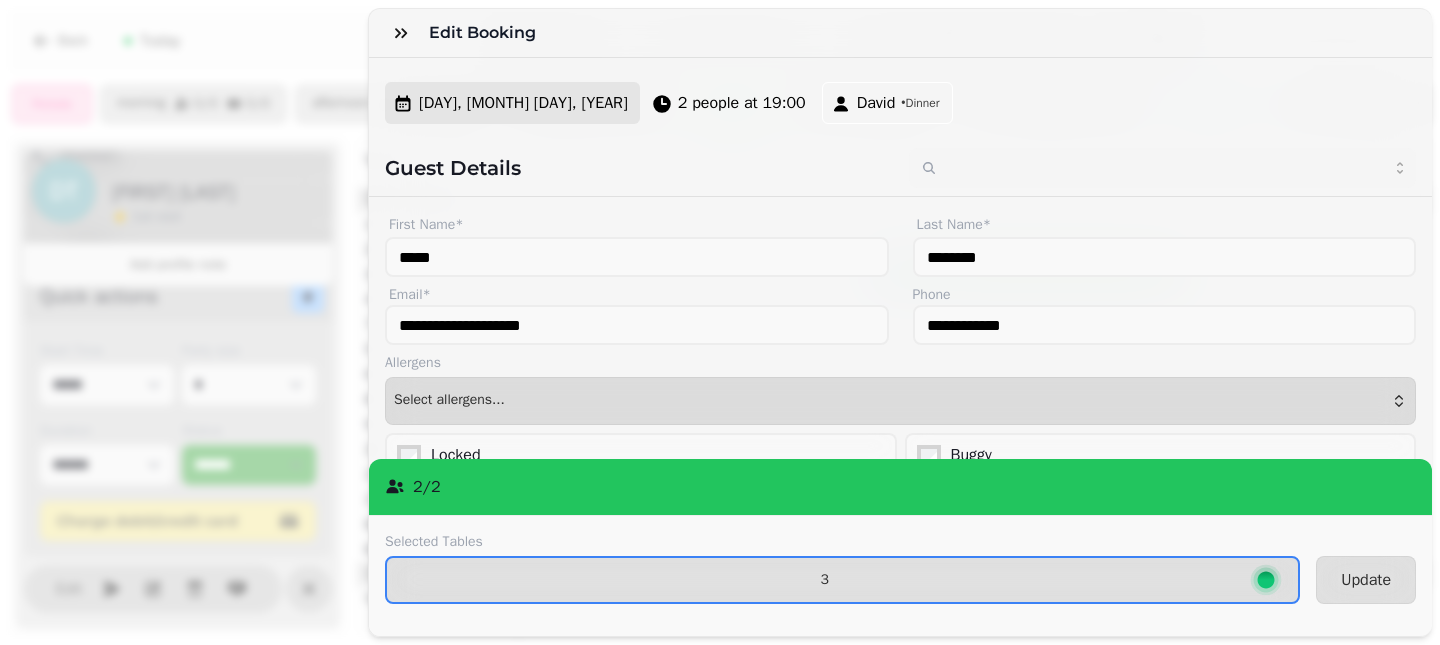 click on "[DAY], [MONTH] [DAY], [YEAR]" at bounding box center [523, 103] 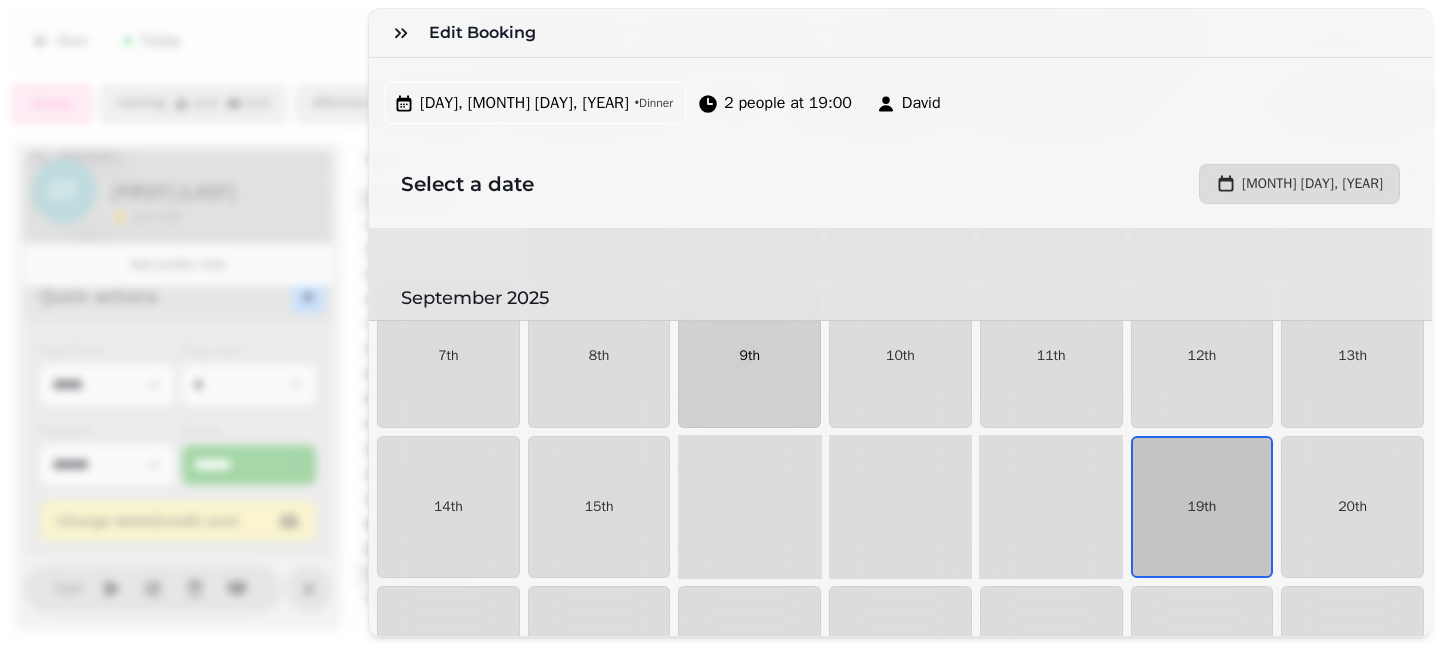 scroll, scrollTop: 1231, scrollLeft: 0, axis: vertical 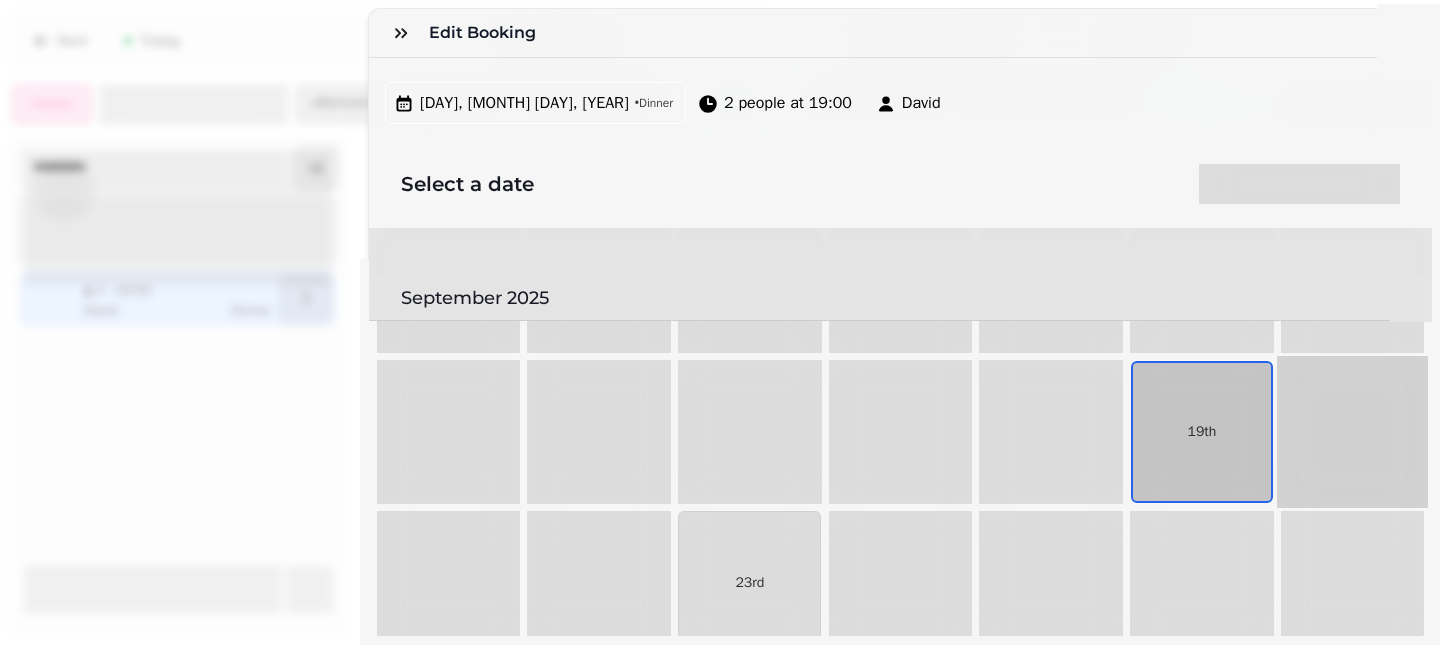 click on "20th" at bounding box center (1352, 432) 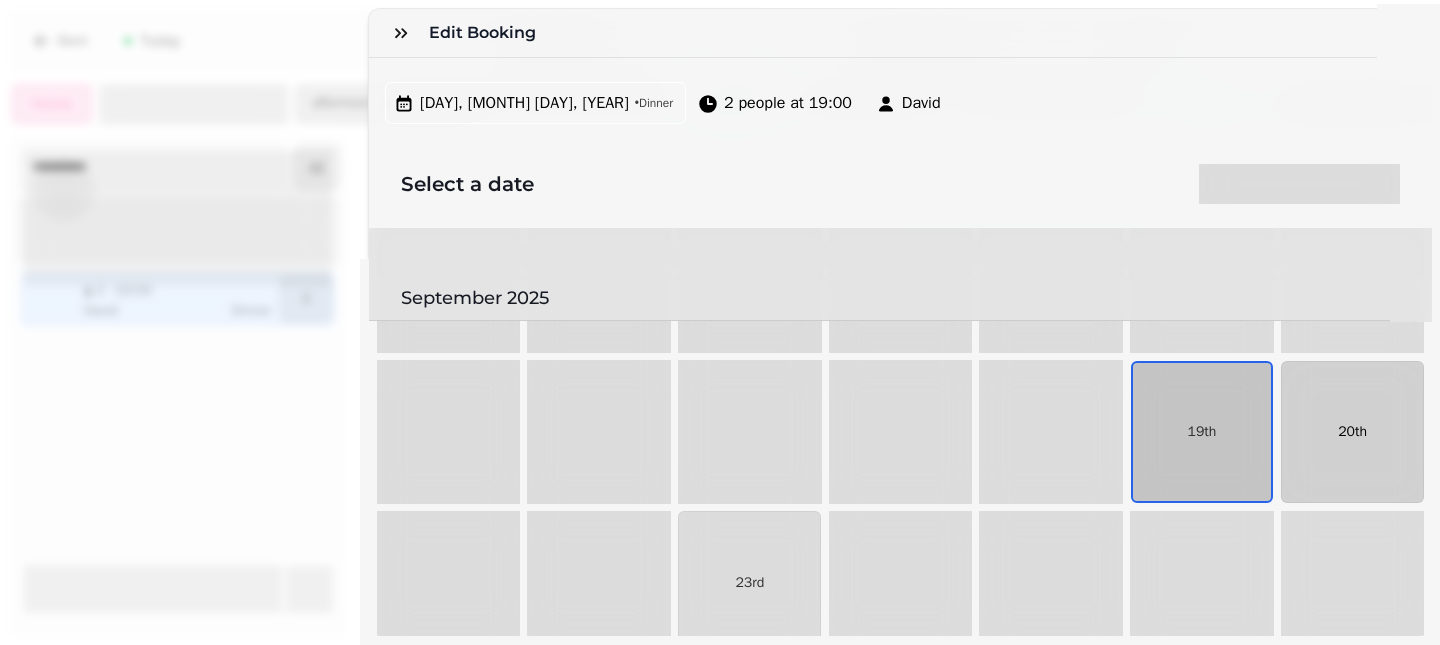 select on "*" 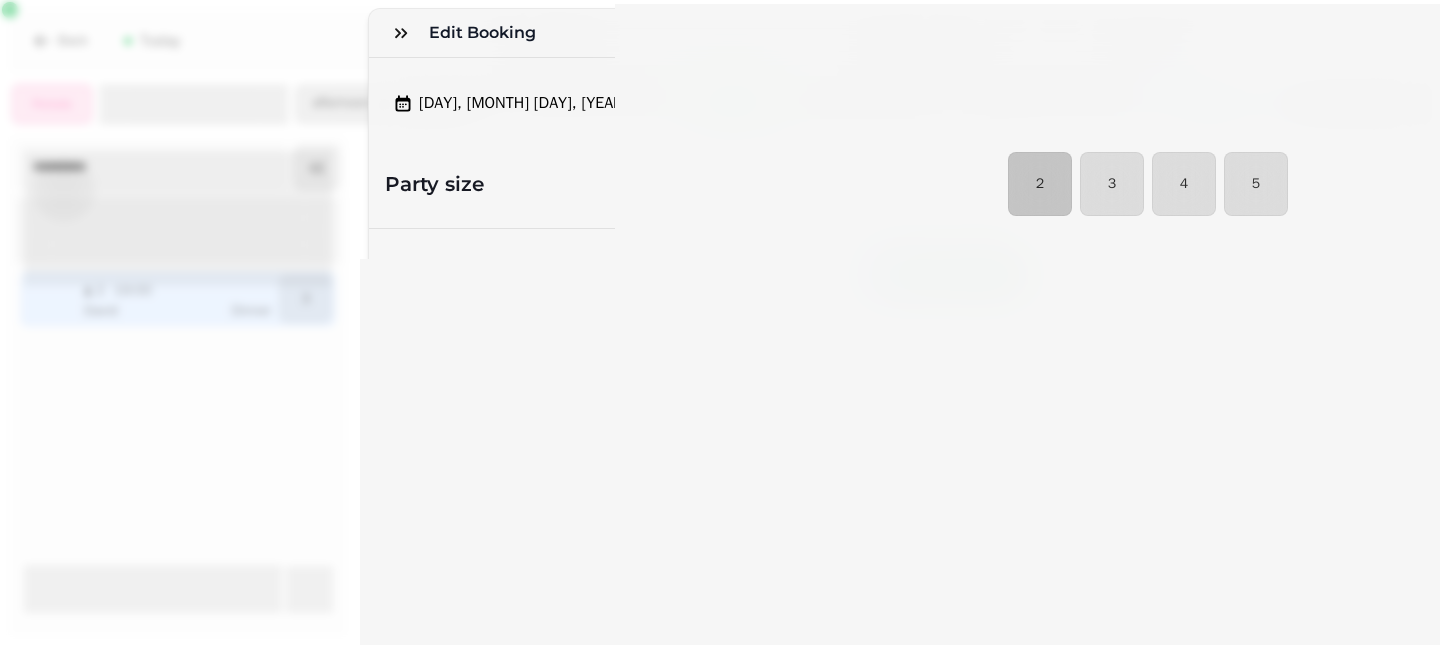 select on "****" 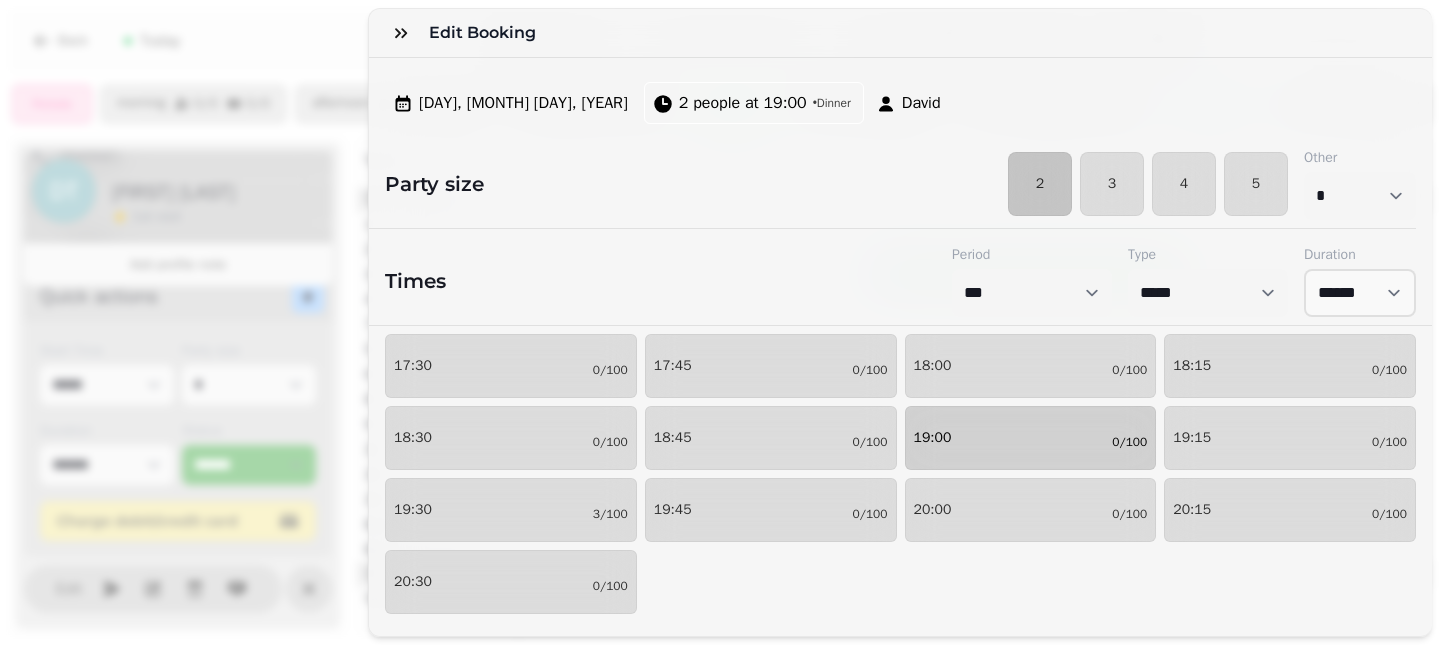 click on "19:00 0/100" at bounding box center [1031, 438] 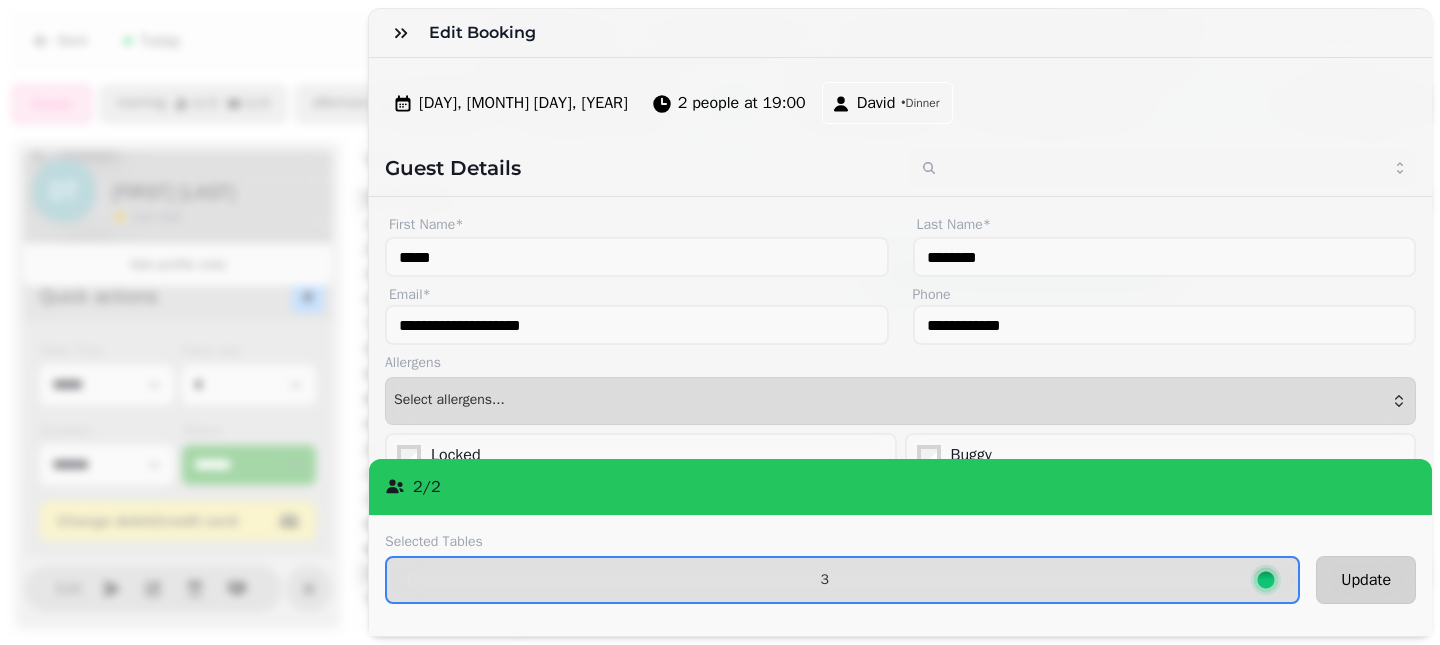 click on "Update" at bounding box center (1366, 580) 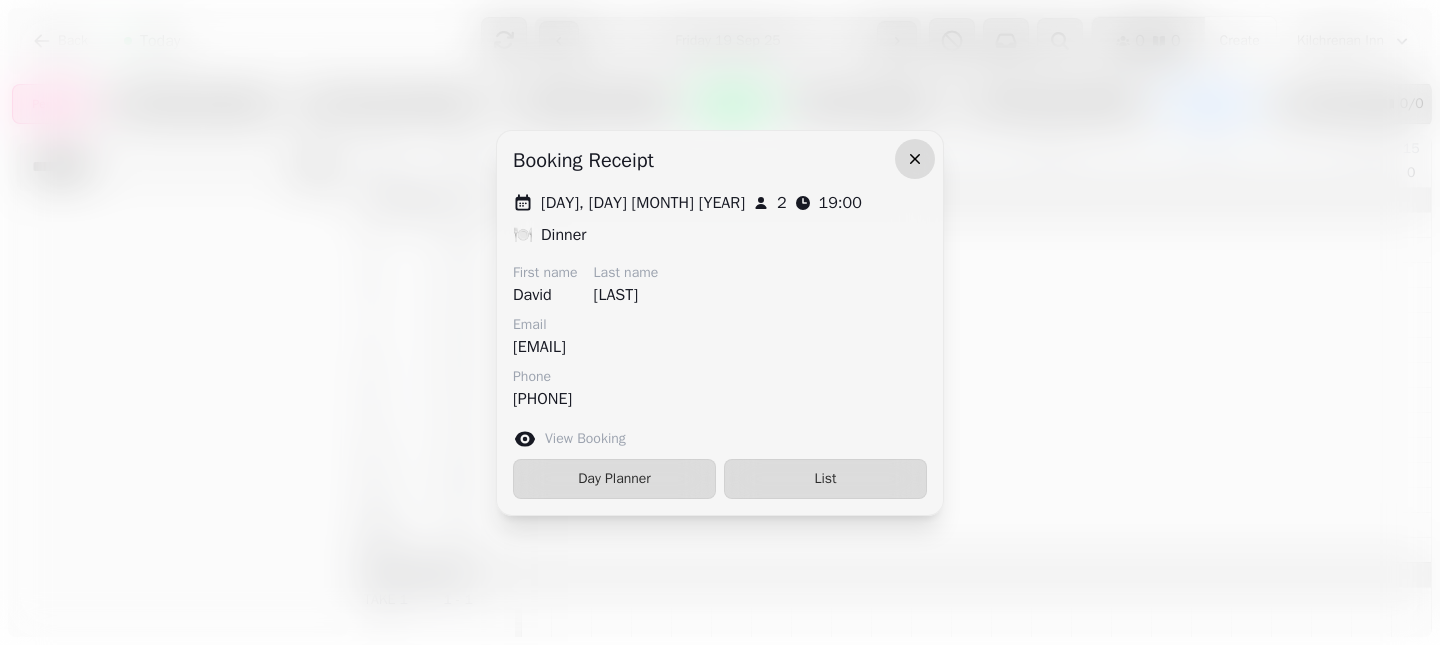 click 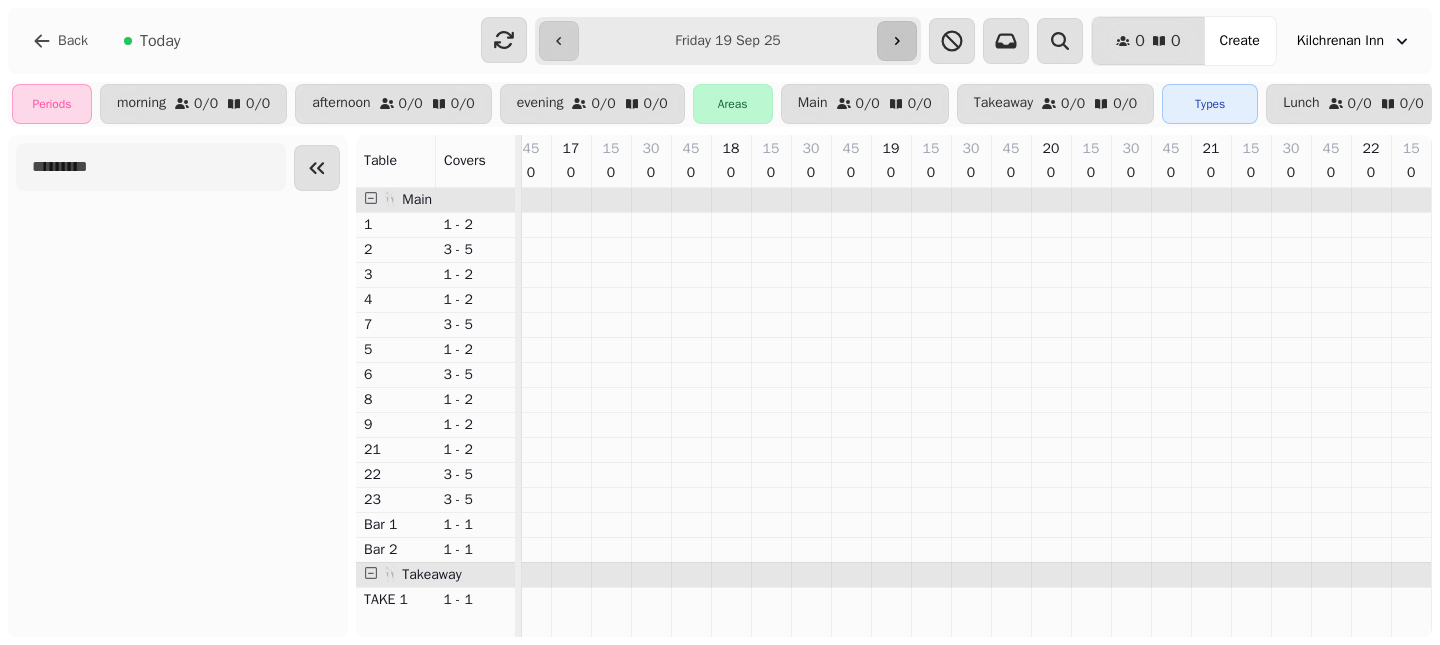 click 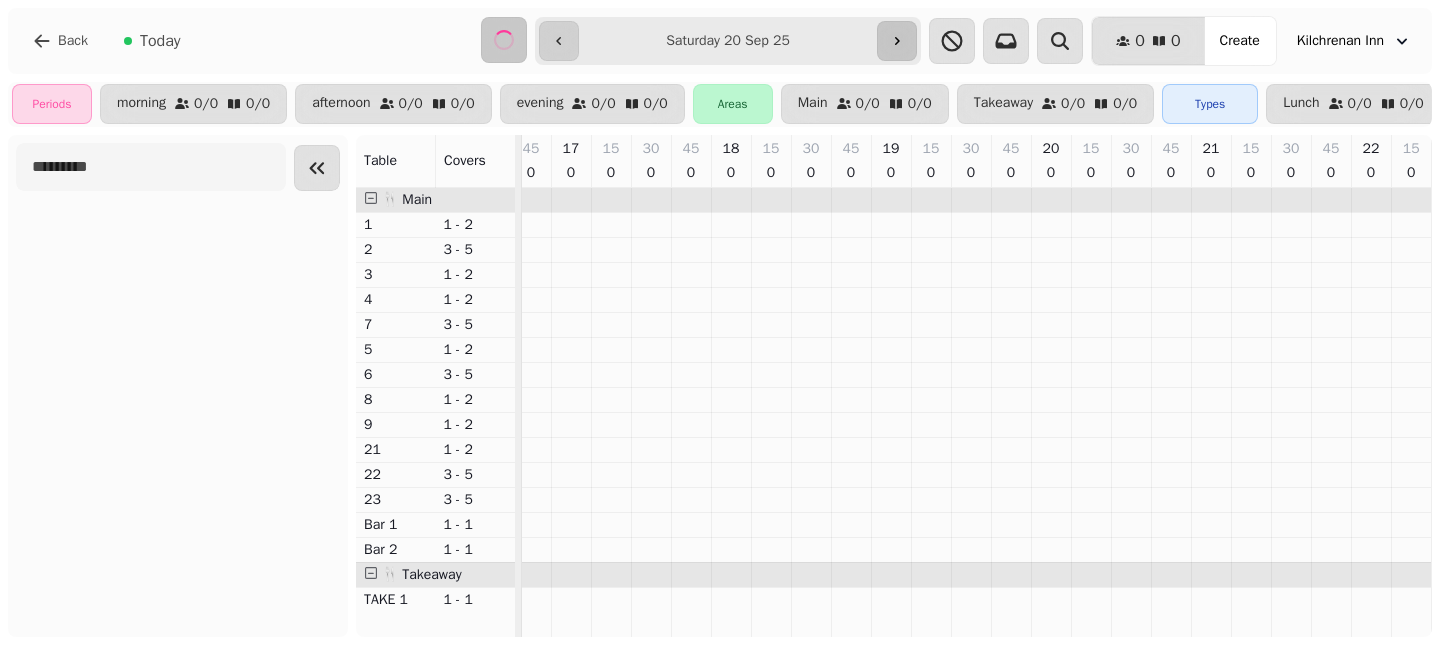select on "**********" 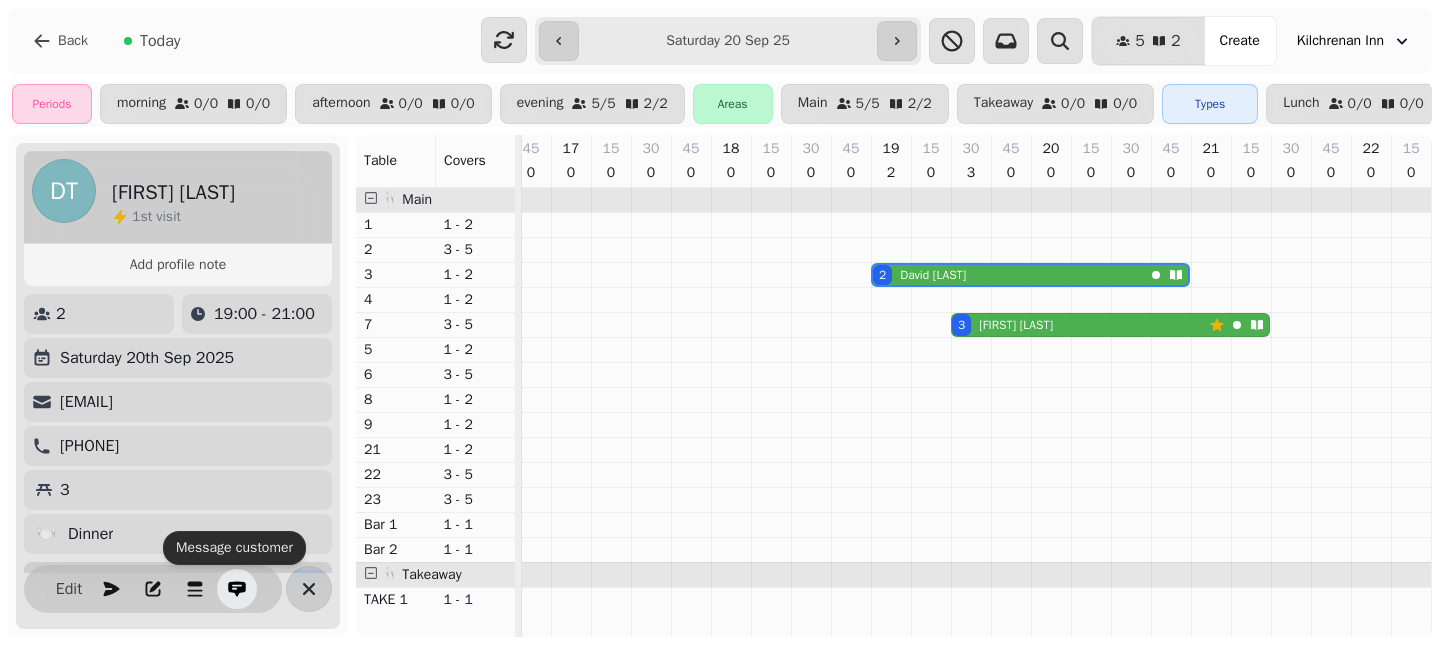 click 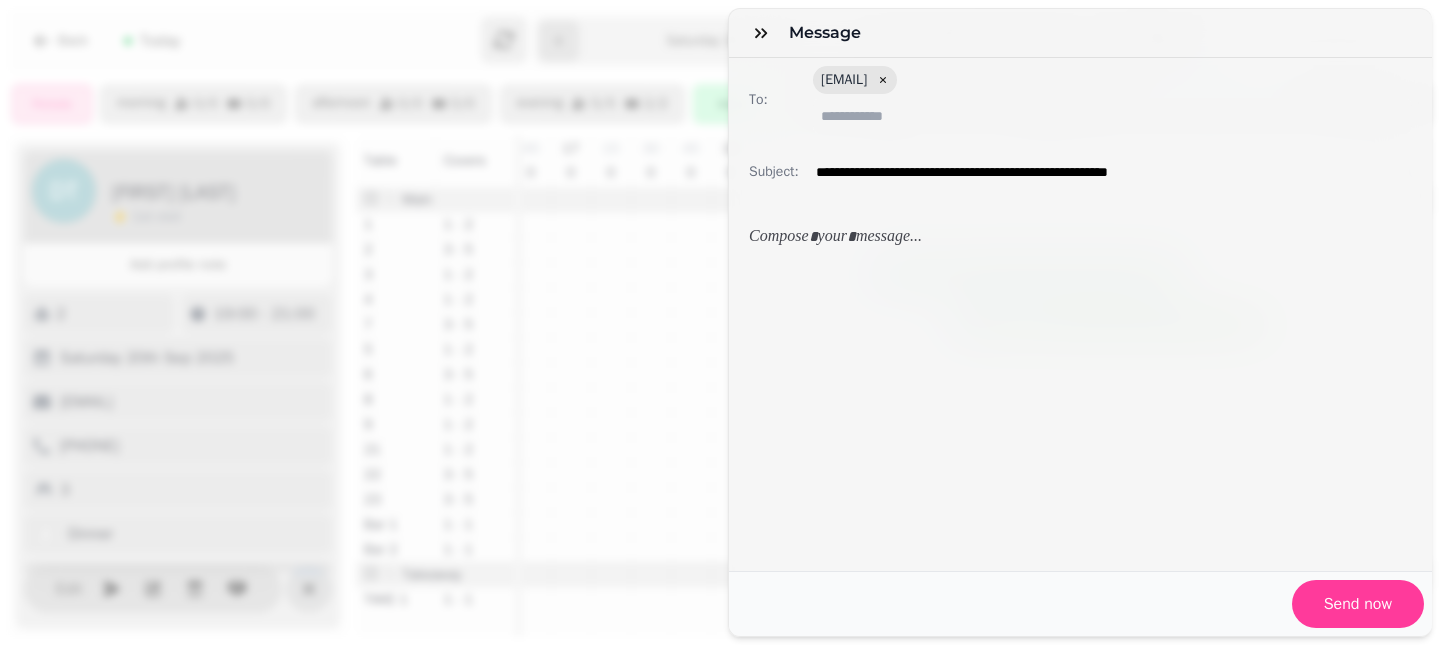click at bounding box center (1080, 237) 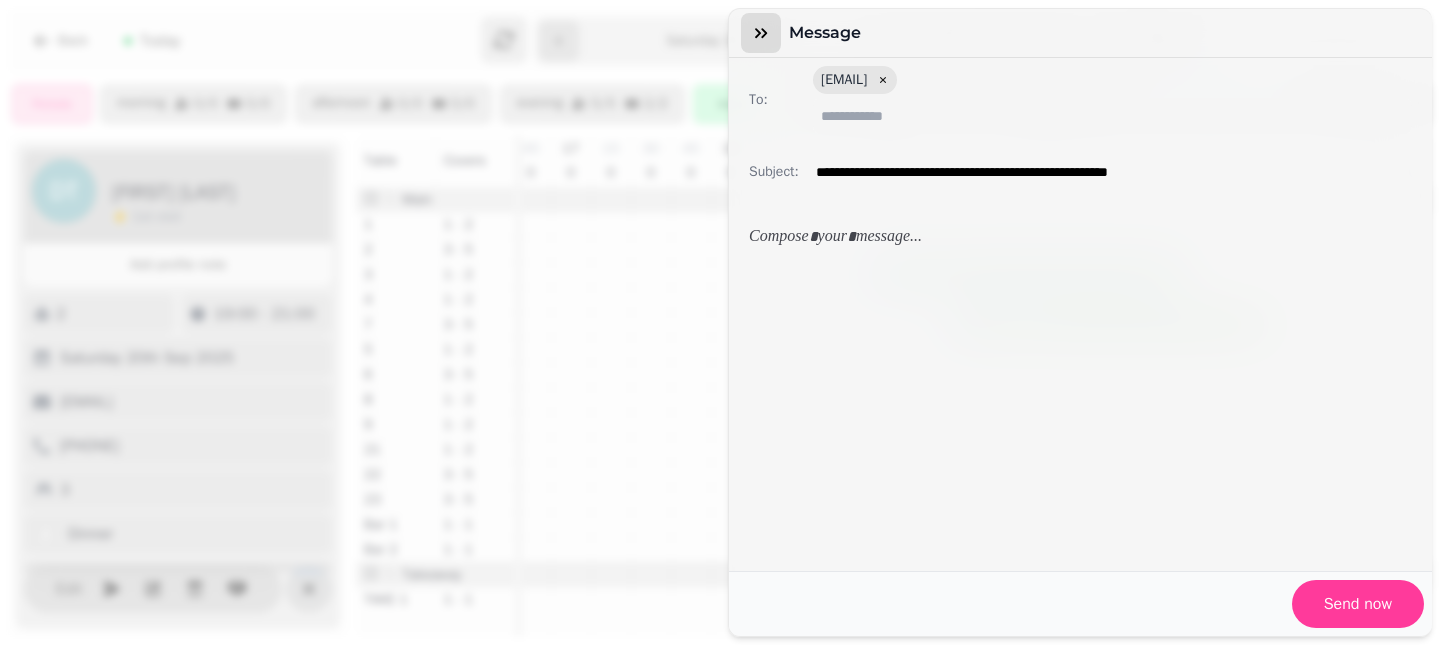 click at bounding box center [761, 33] 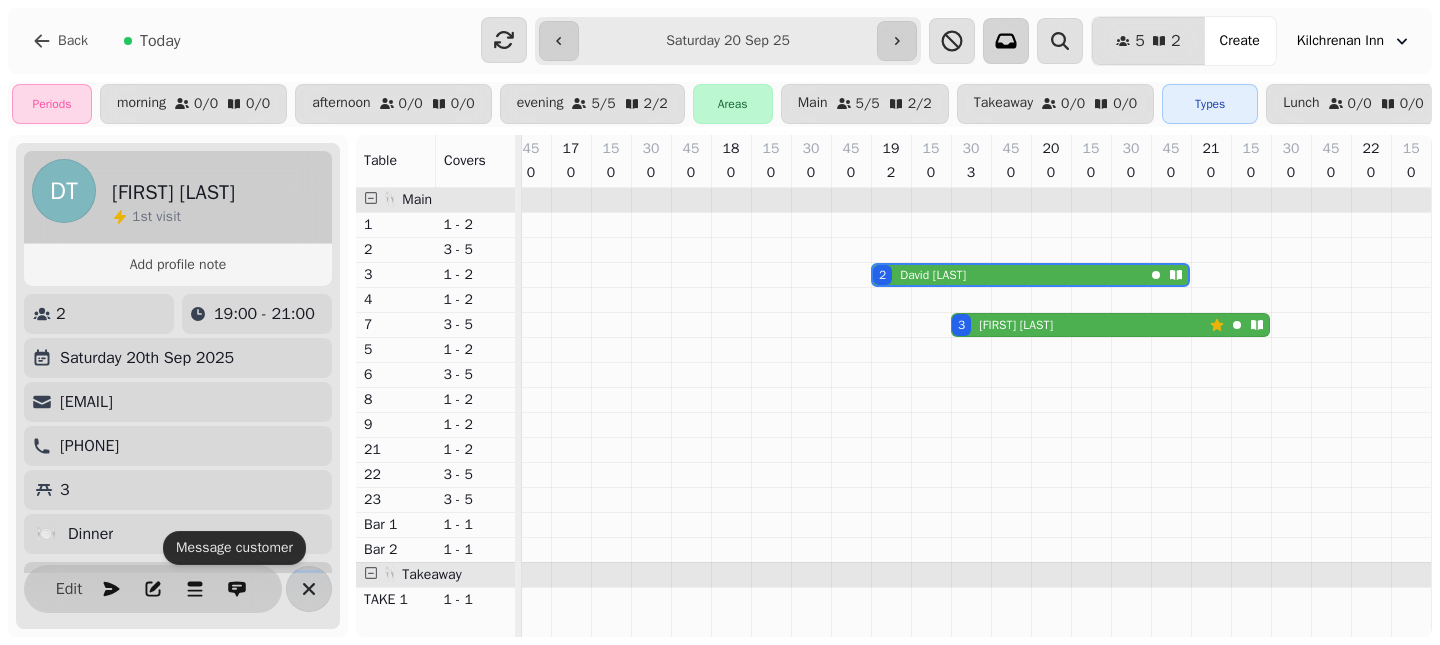 click 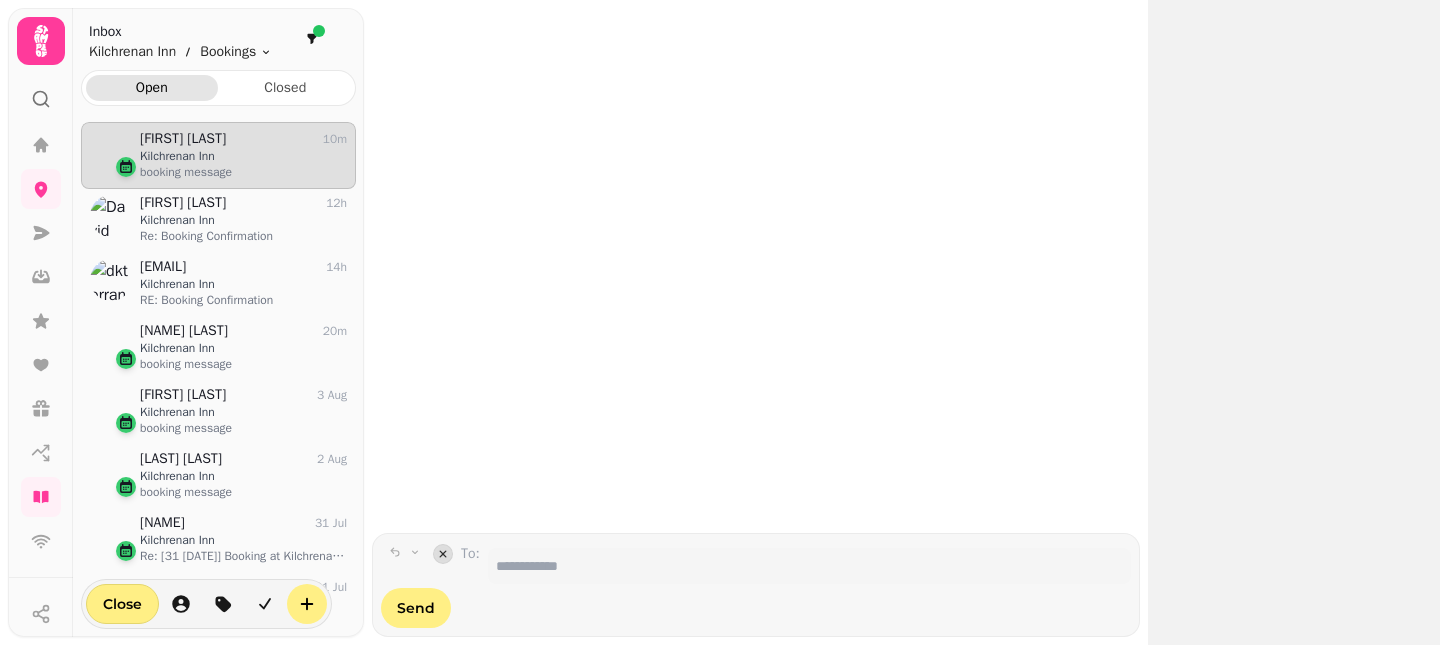 scroll, scrollTop: 1, scrollLeft: 1, axis: both 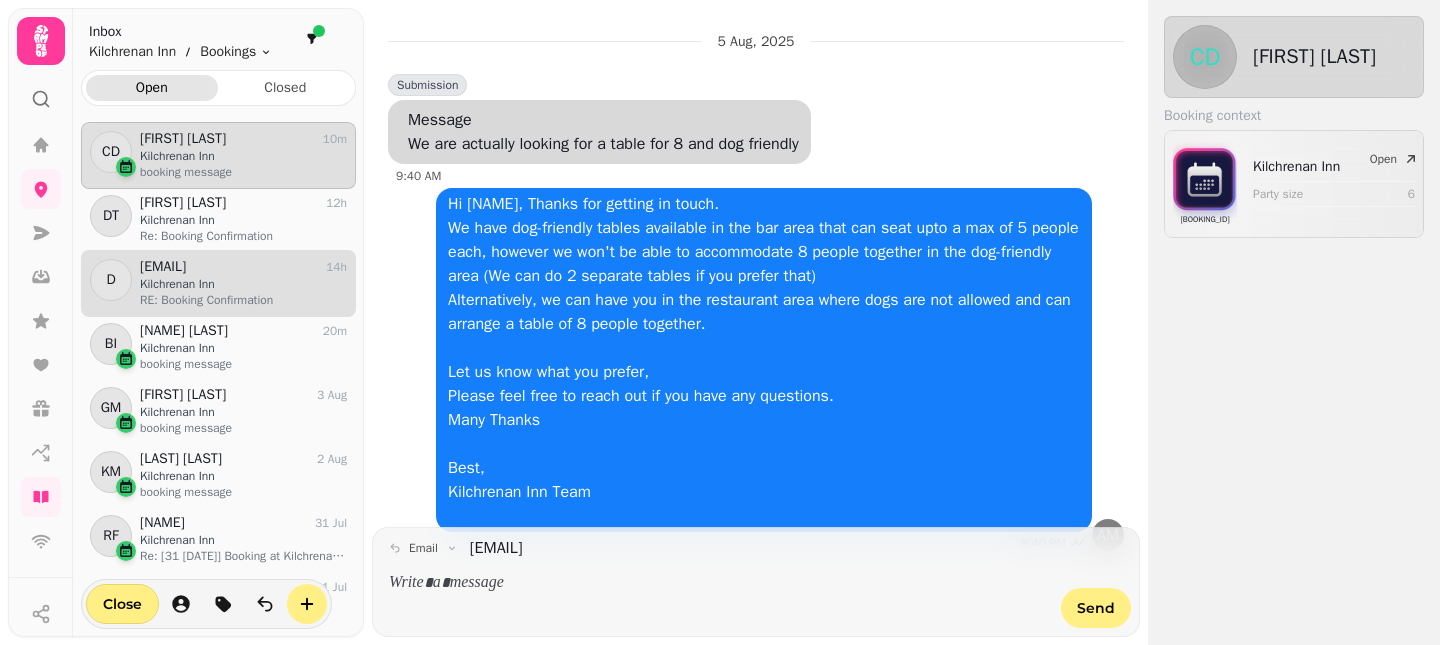 click on "Kilchrenan Inn" at bounding box center [243, 284] 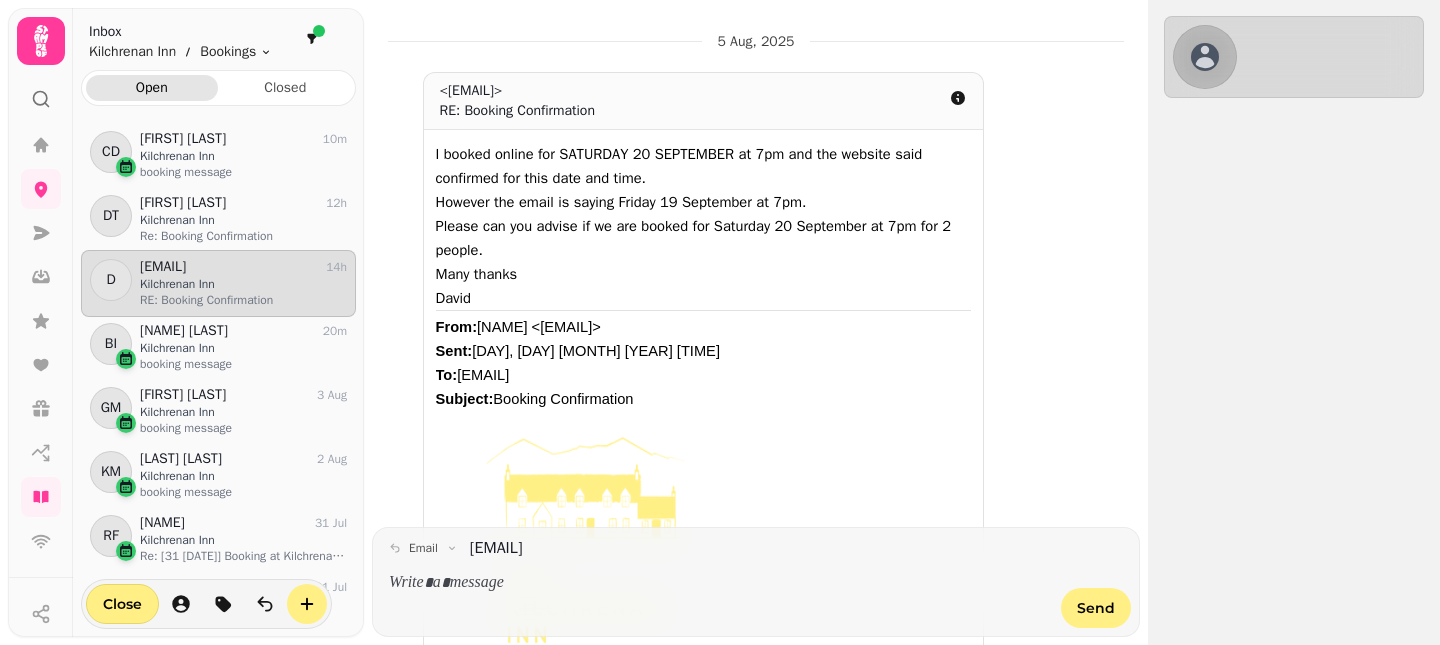 click at bounding box center (719, 583) 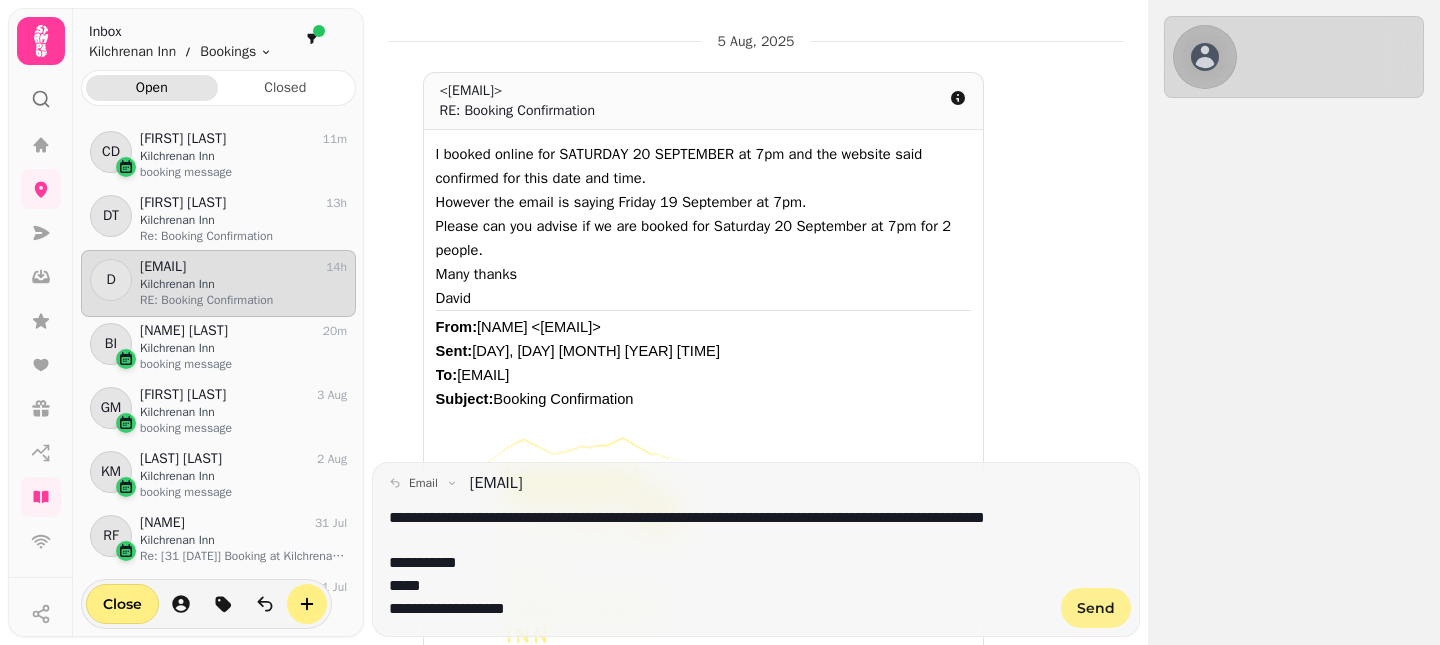 click on "Send" at bounding box center (1096, 608) 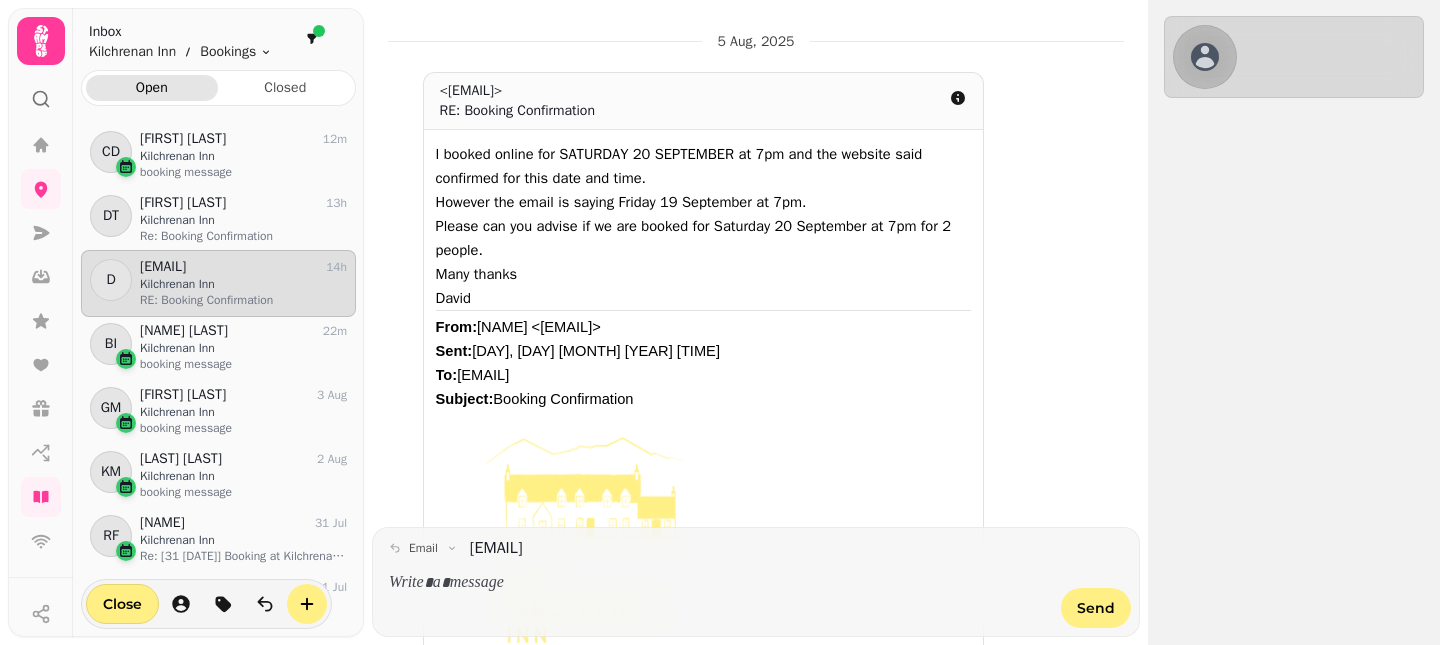 scroll, scrollTop: 829, scrollLeft: 0, axis: vertical 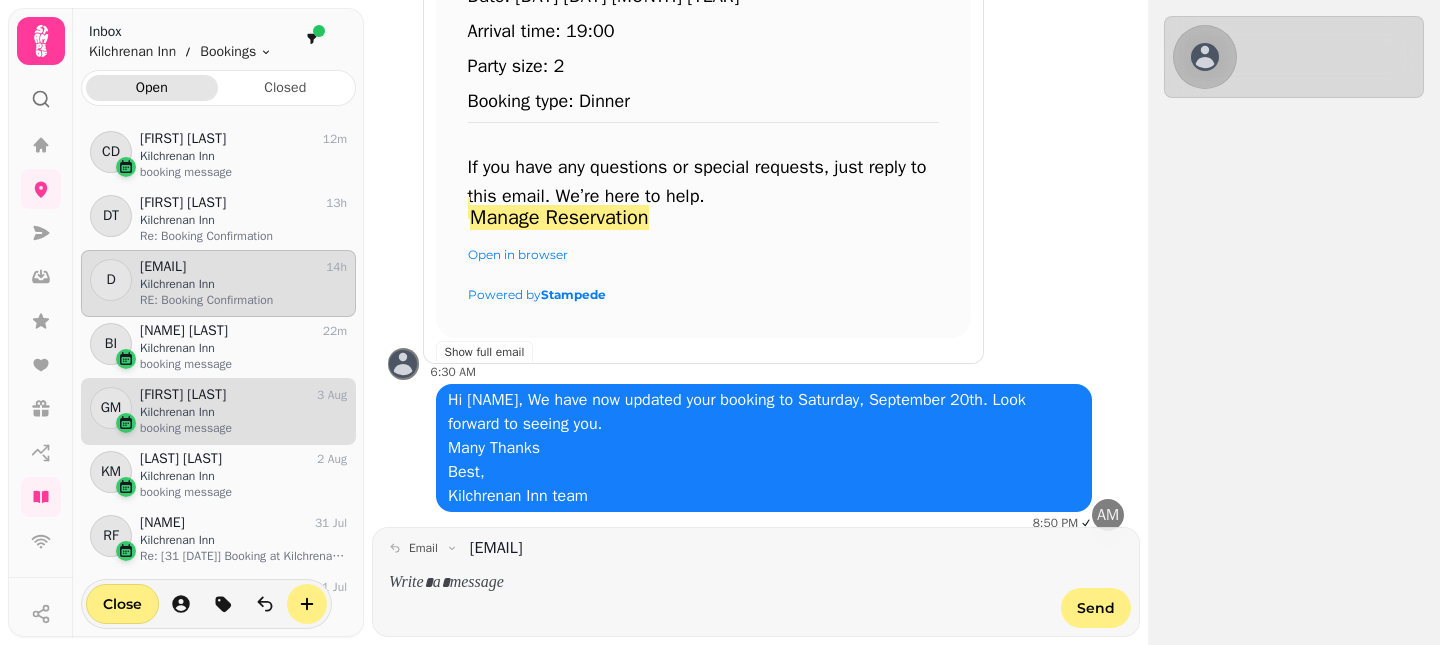 click on "Kilchrenan Inn" at bounding box center [243, 412] 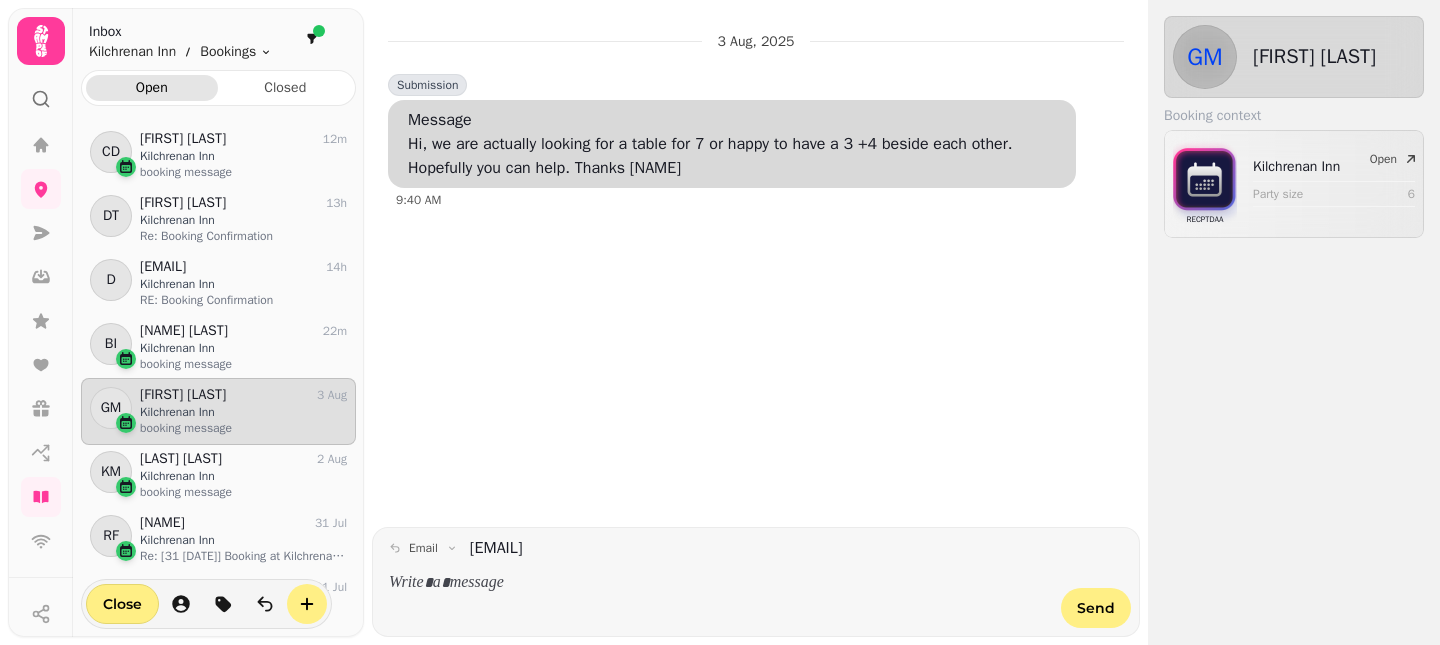scroll, scrollTop: 0, scrollLeft: 0, axis: both 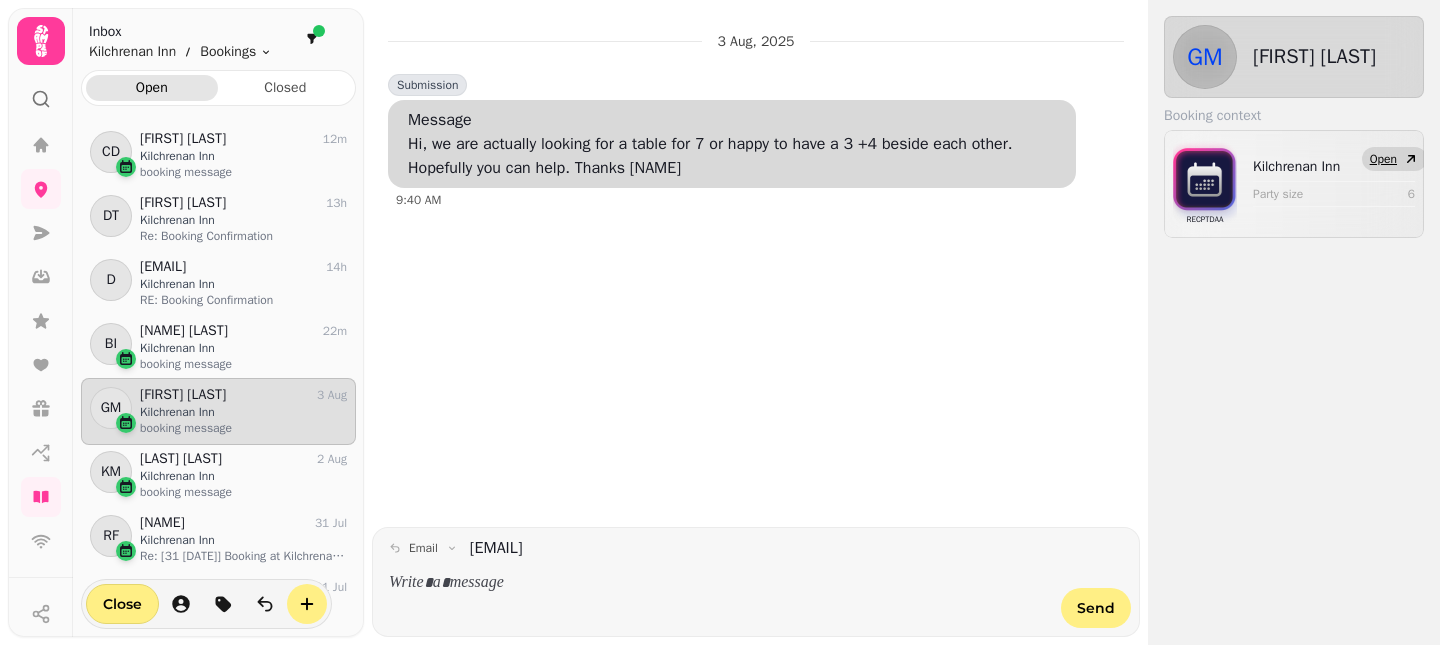 click on "Open" at bounding box center [1394, 159] 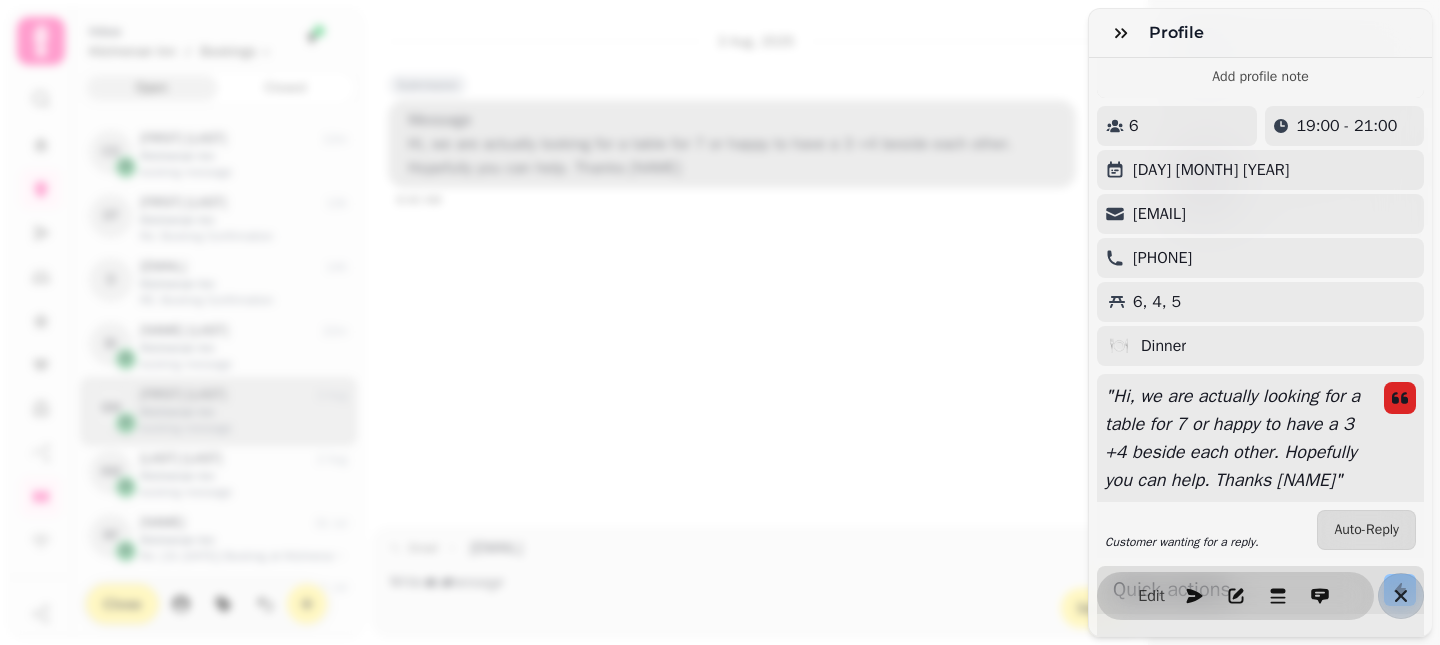 scroll, scrollTop: 85, scrollLeft: 0, axis: vertical 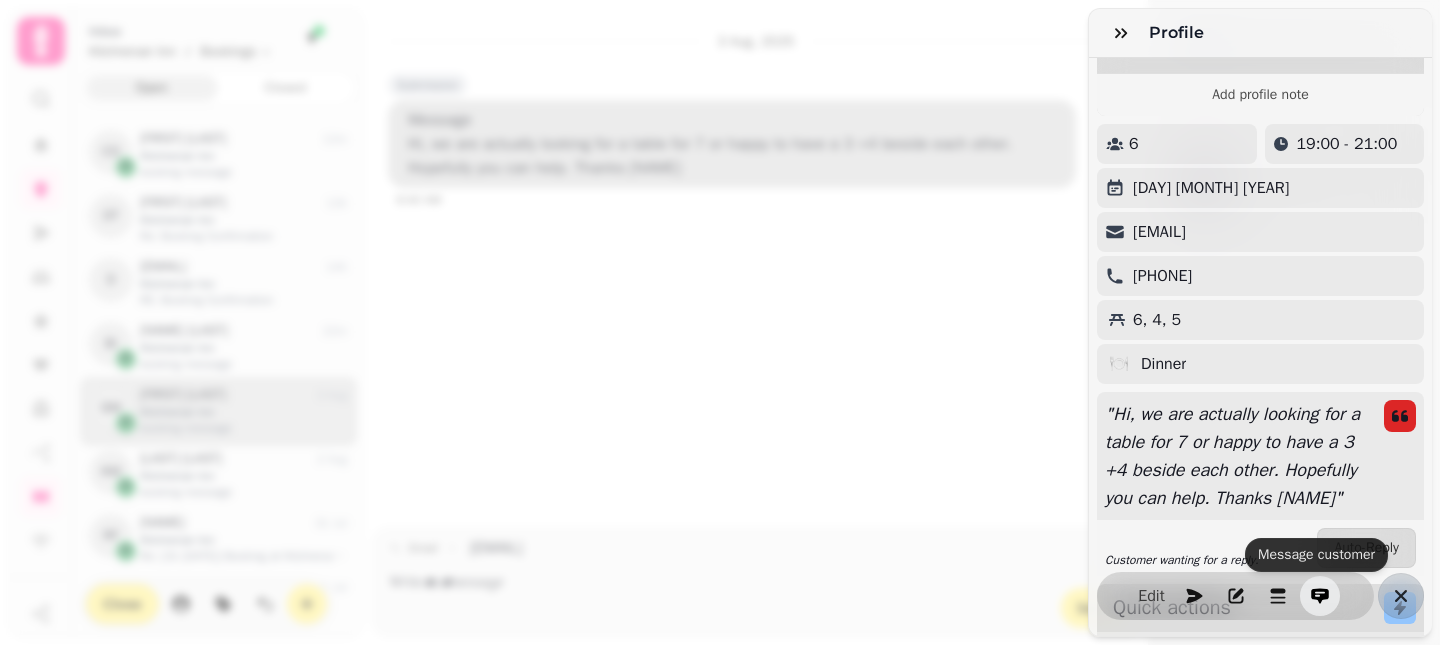 click 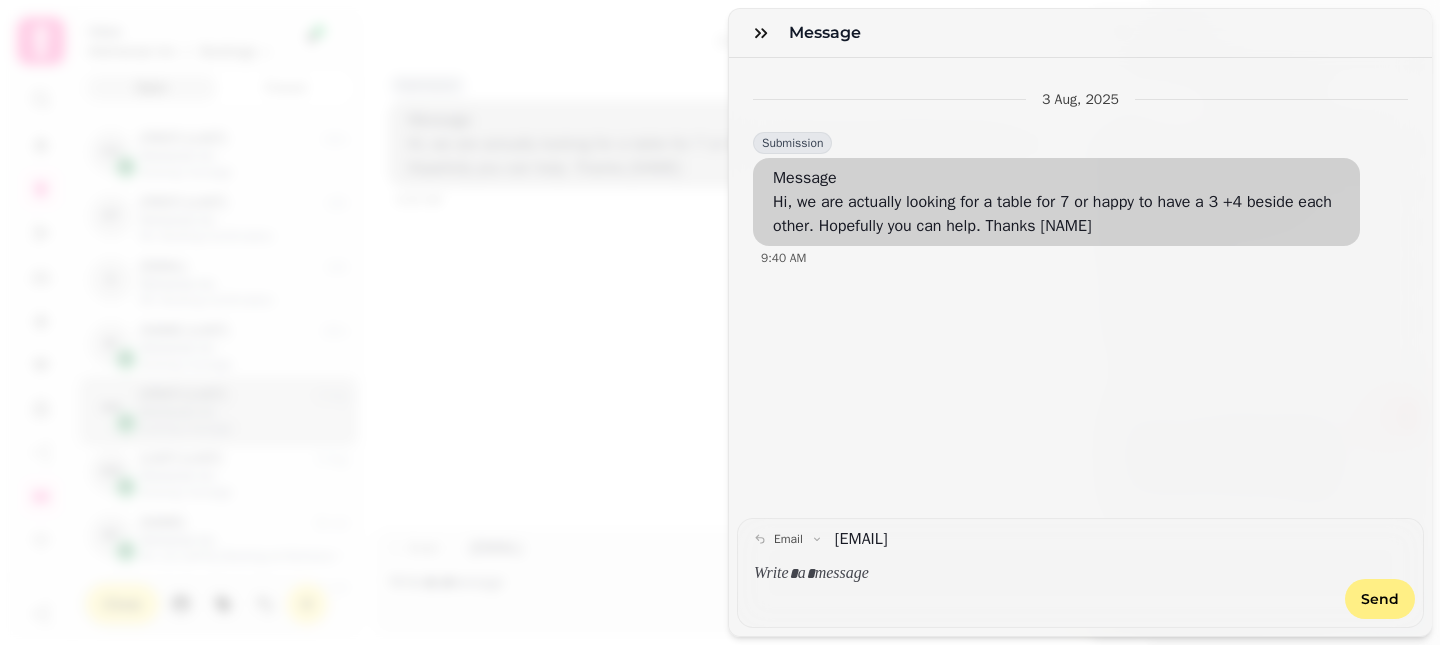 click at bounding box center [1043, 574] 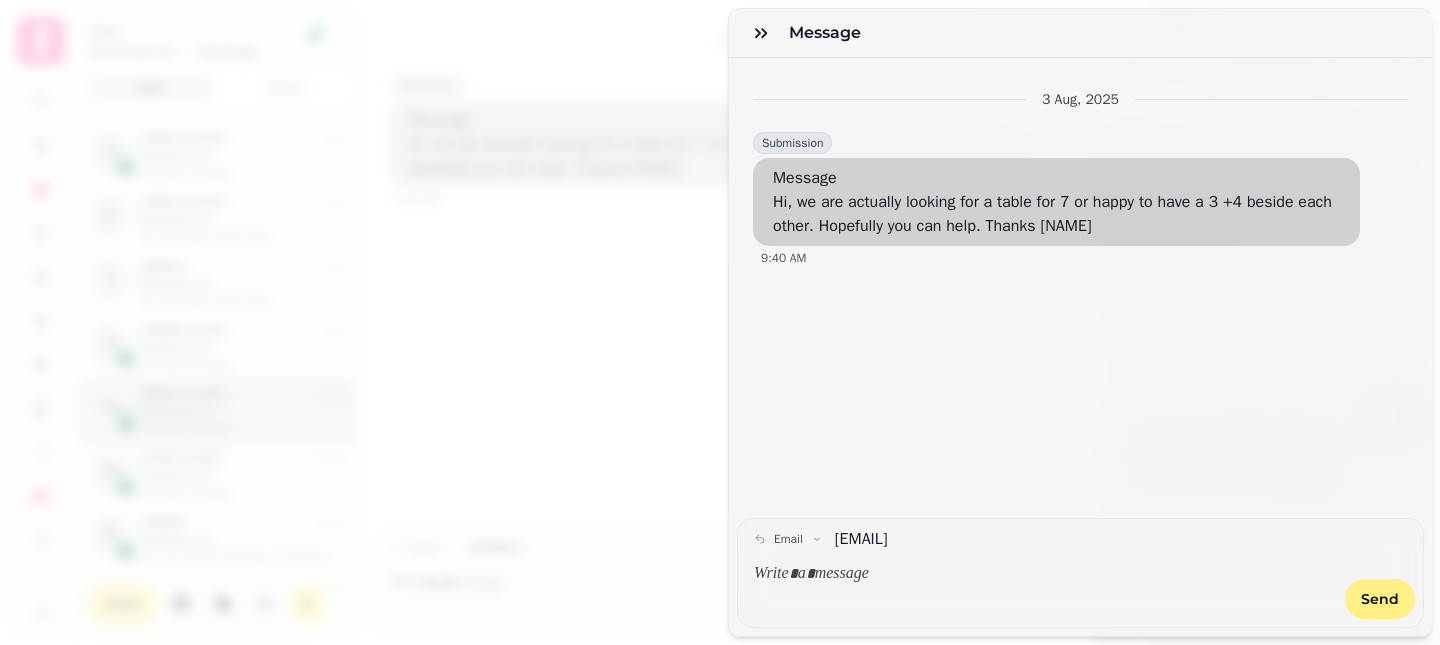 type 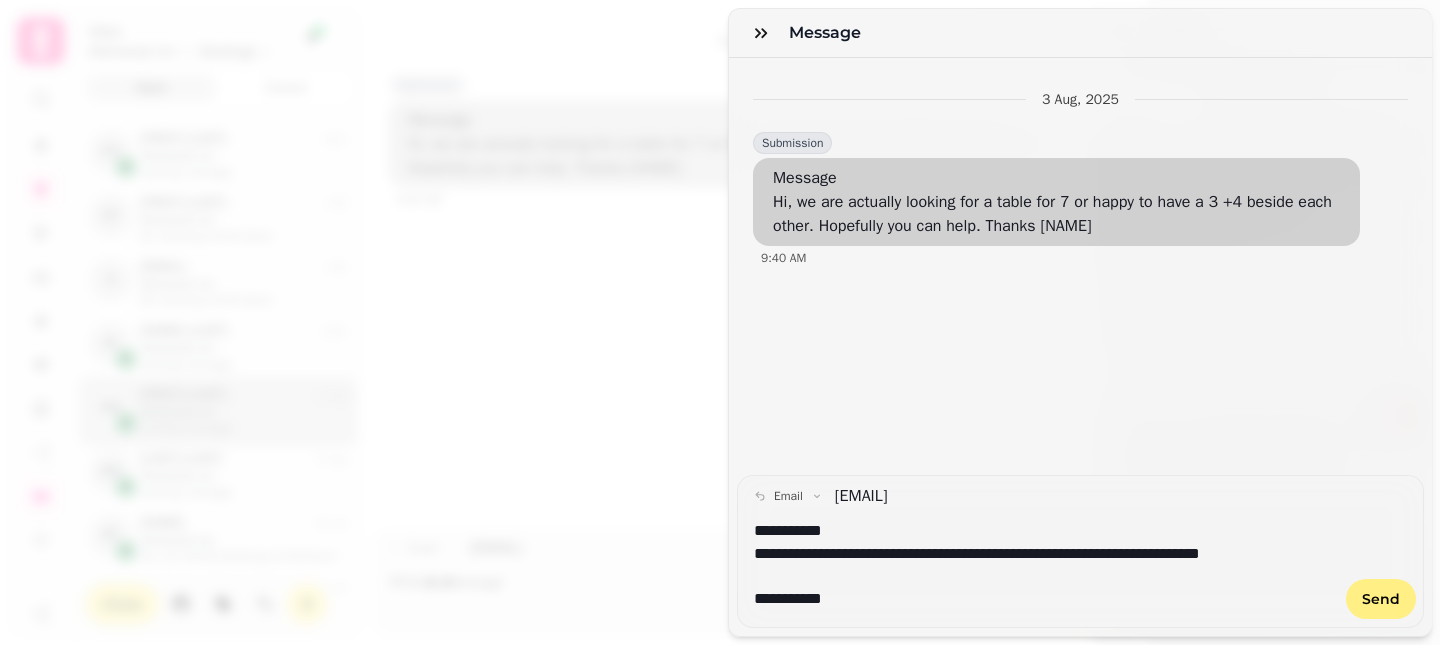 click on "**********" at bounding box center [1044, 599] 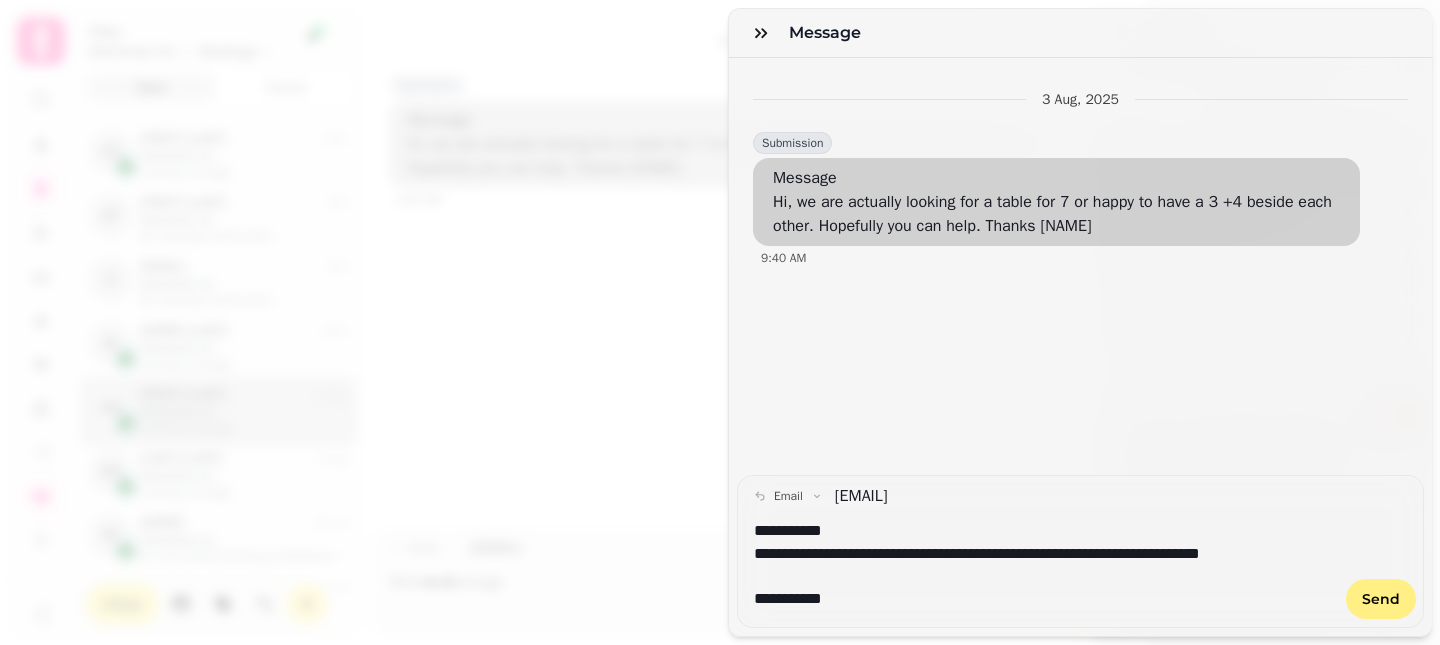 click on "**********" at bounding box center (1044, 565) 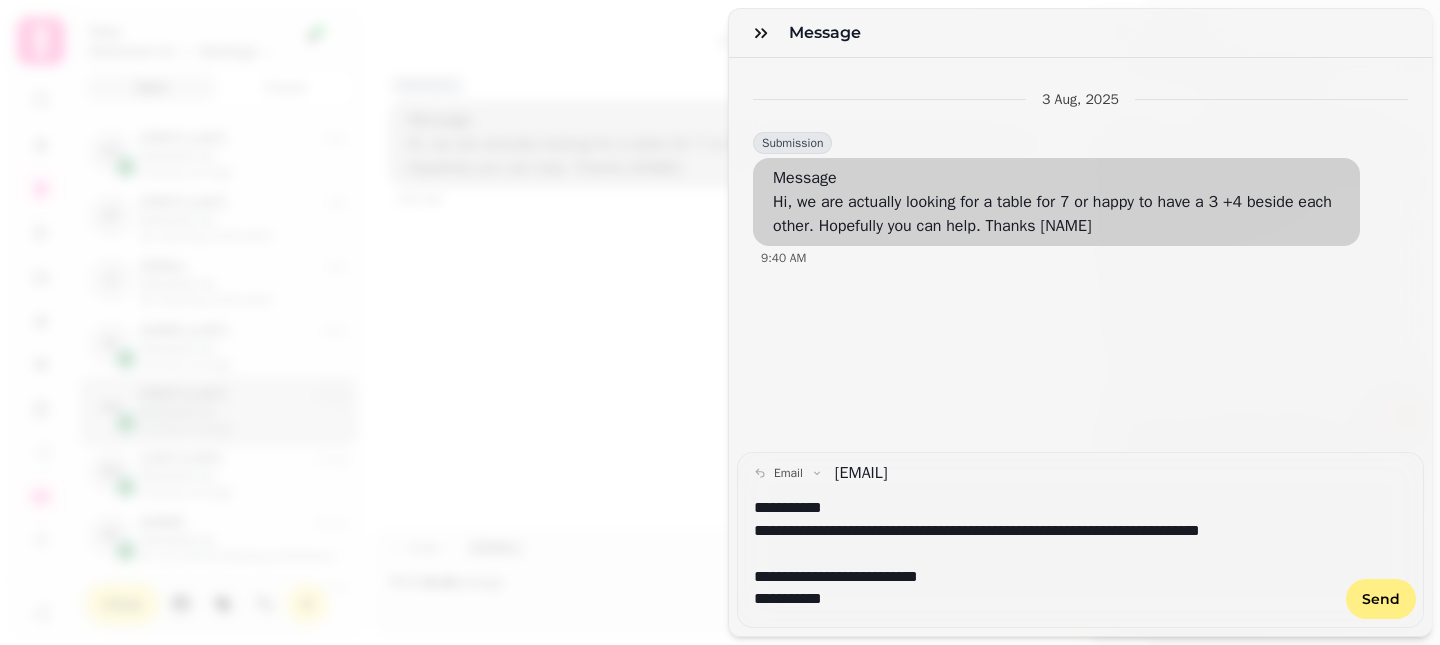 click on "**********" at bounding box center [1044, 554] 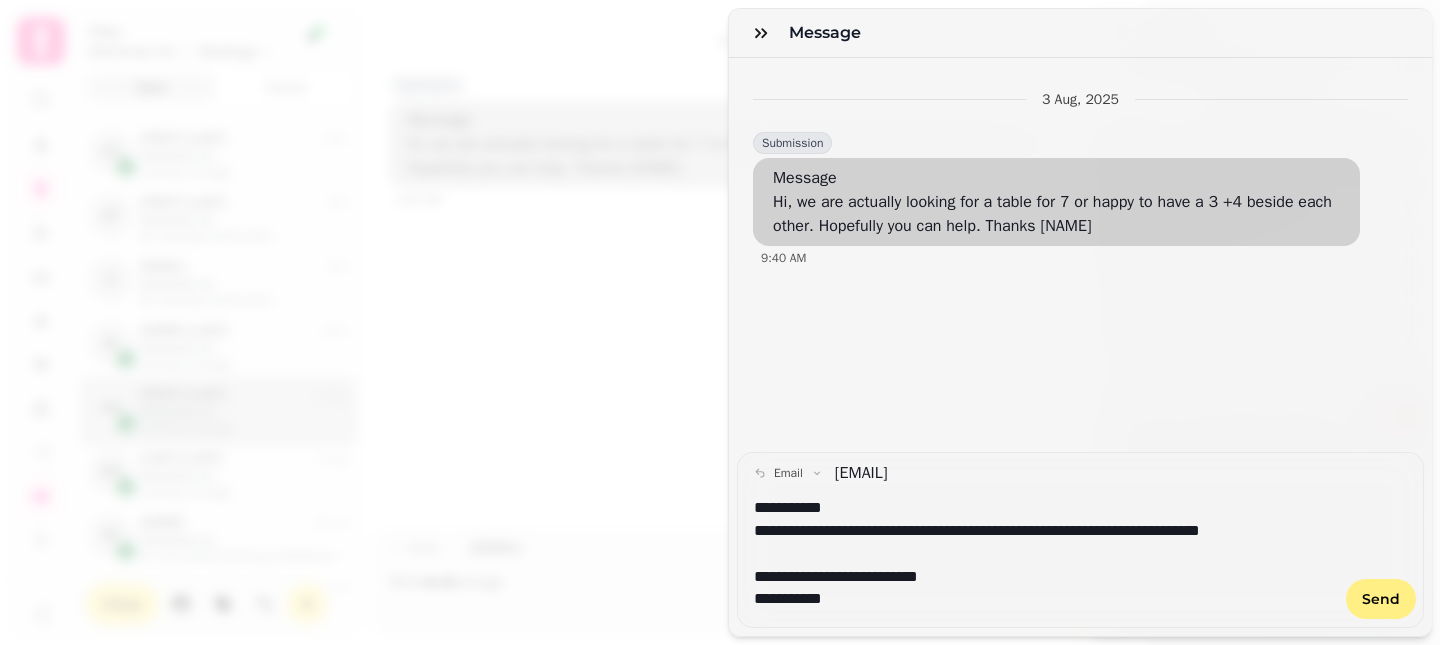 click on "**********" at bounding box center [1044, 599] 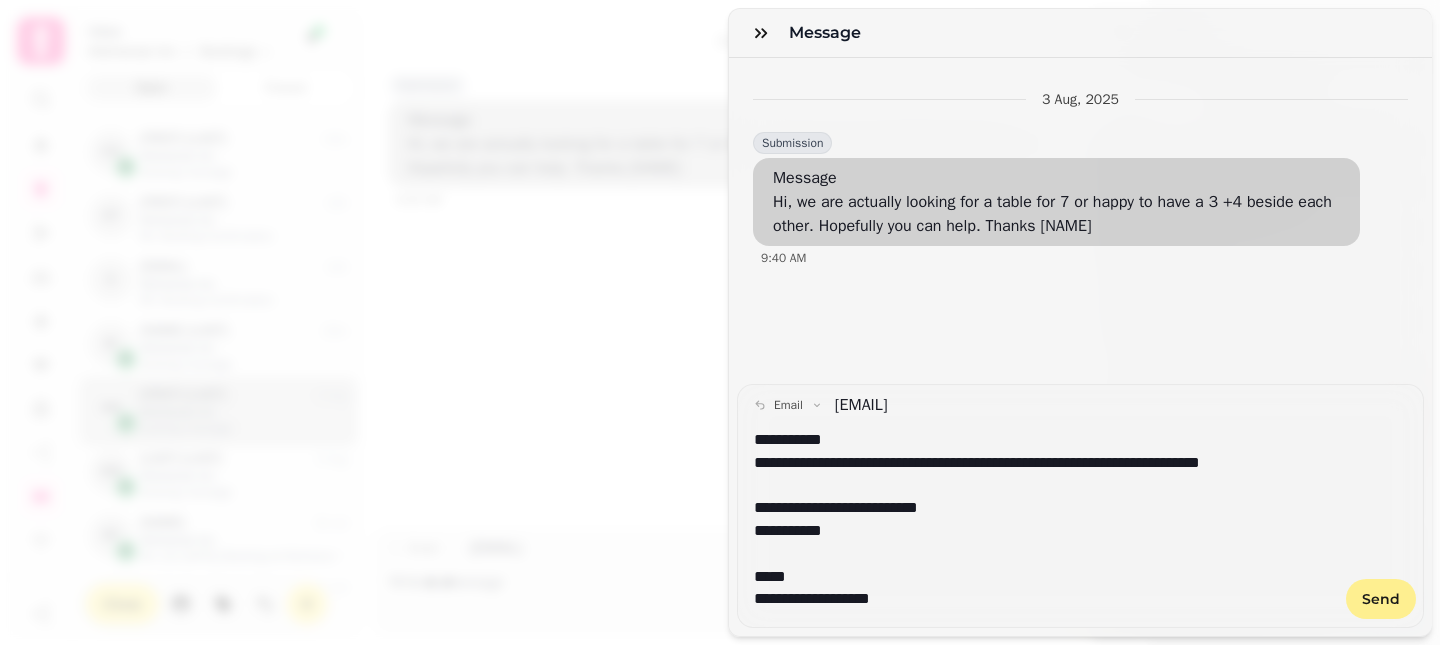 click on "Send" at bounding box center [1381, 599] 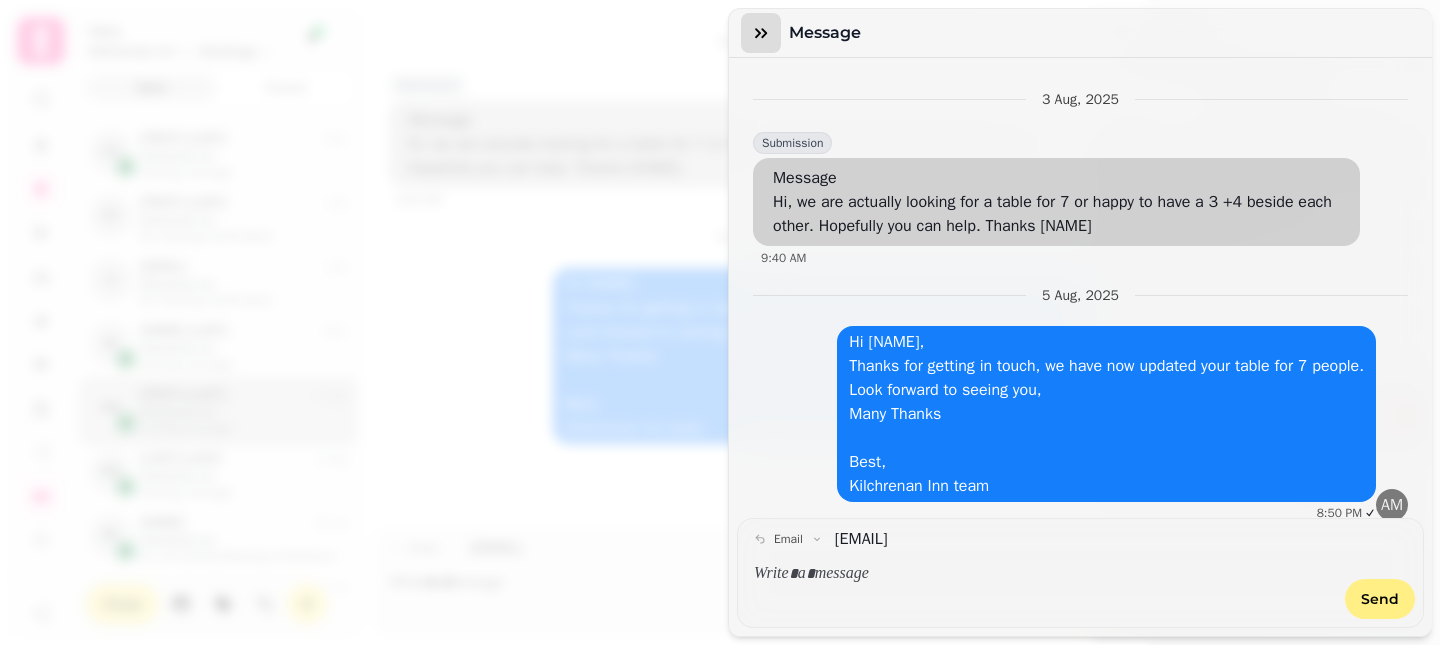 click 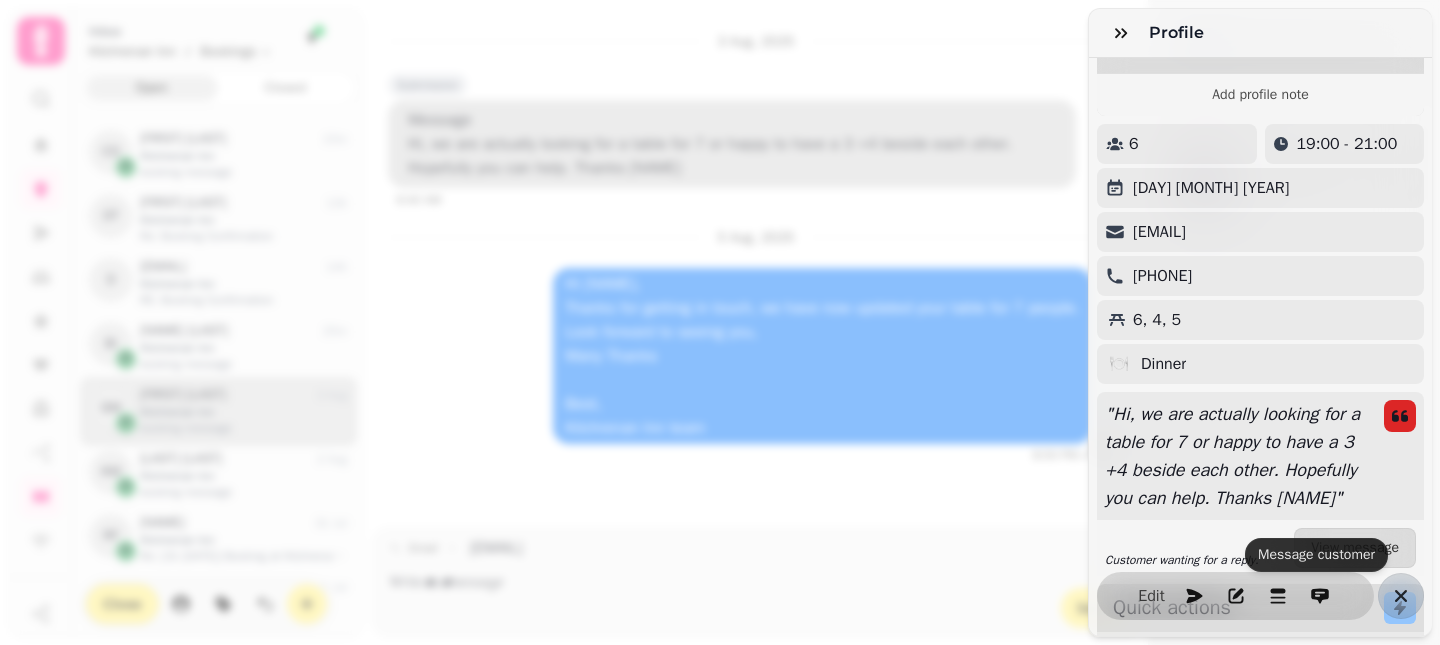 click on "6" at bounding box center (1177, 144) 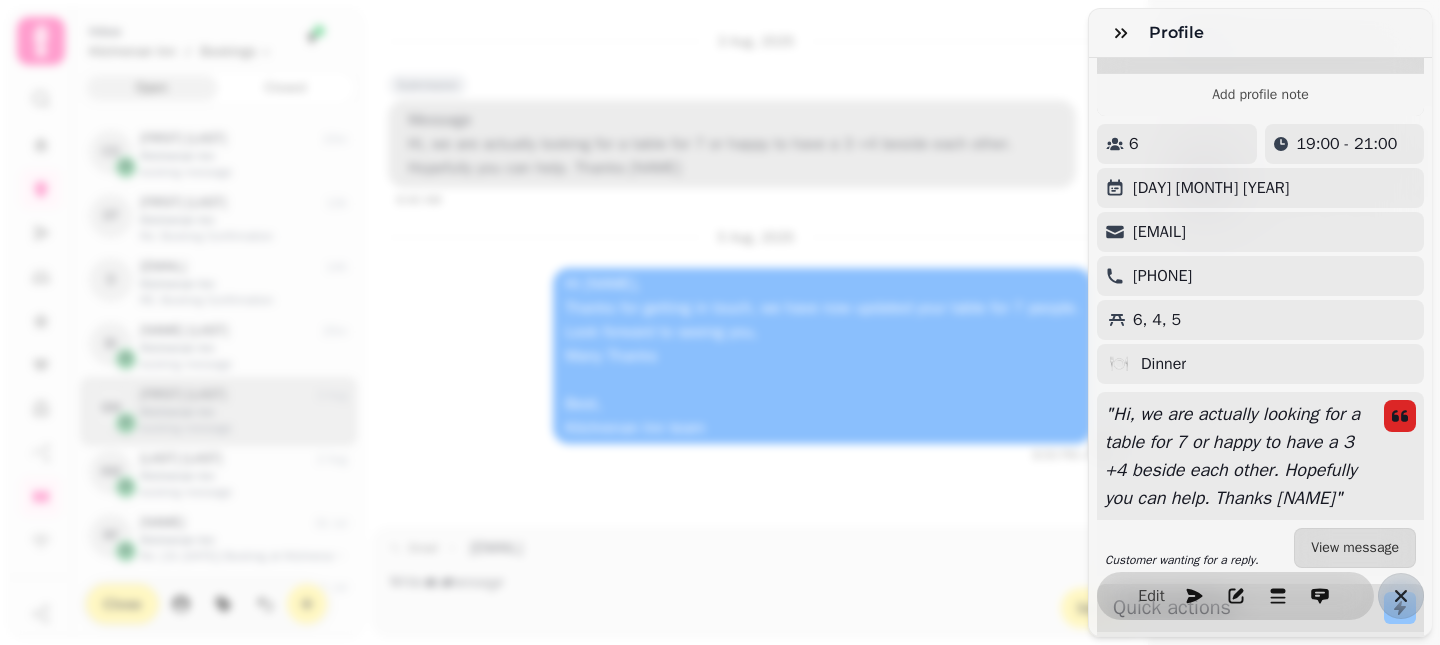 click on "6" at bounding box center [1177, 144] 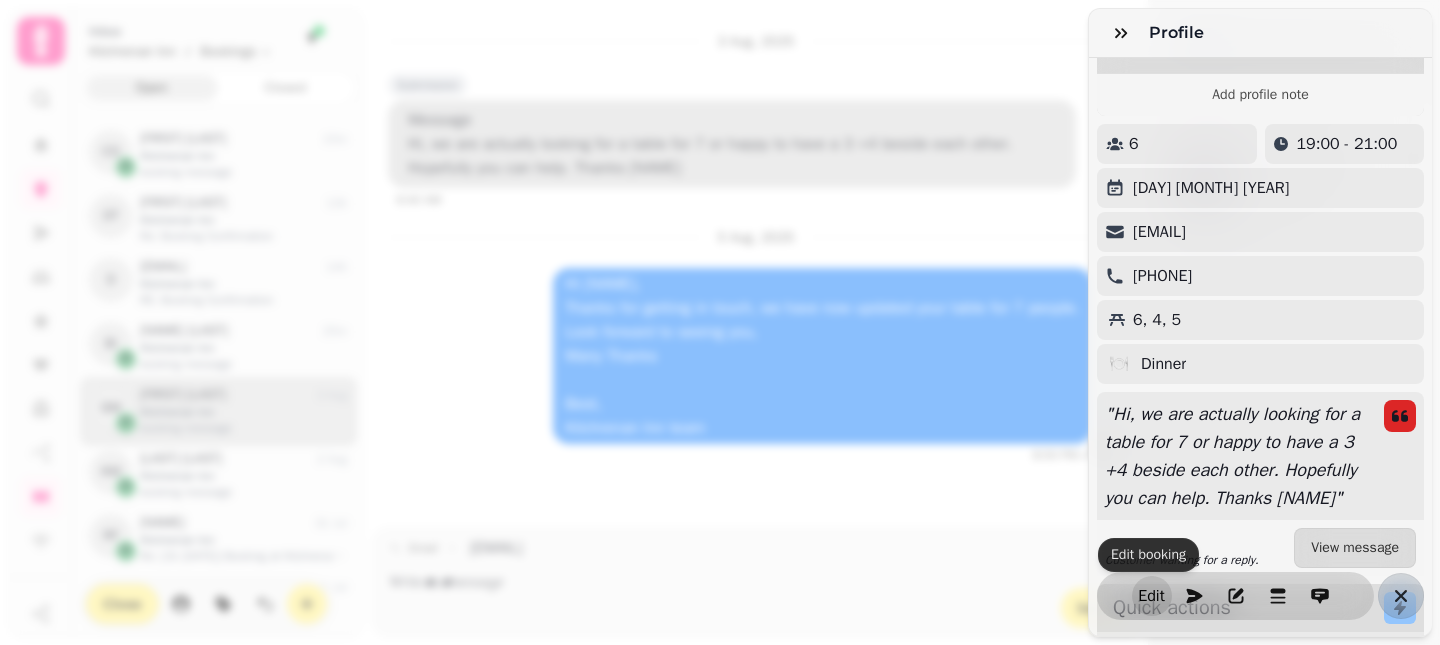 click on "Edit" at bounding box center (1152, 596) 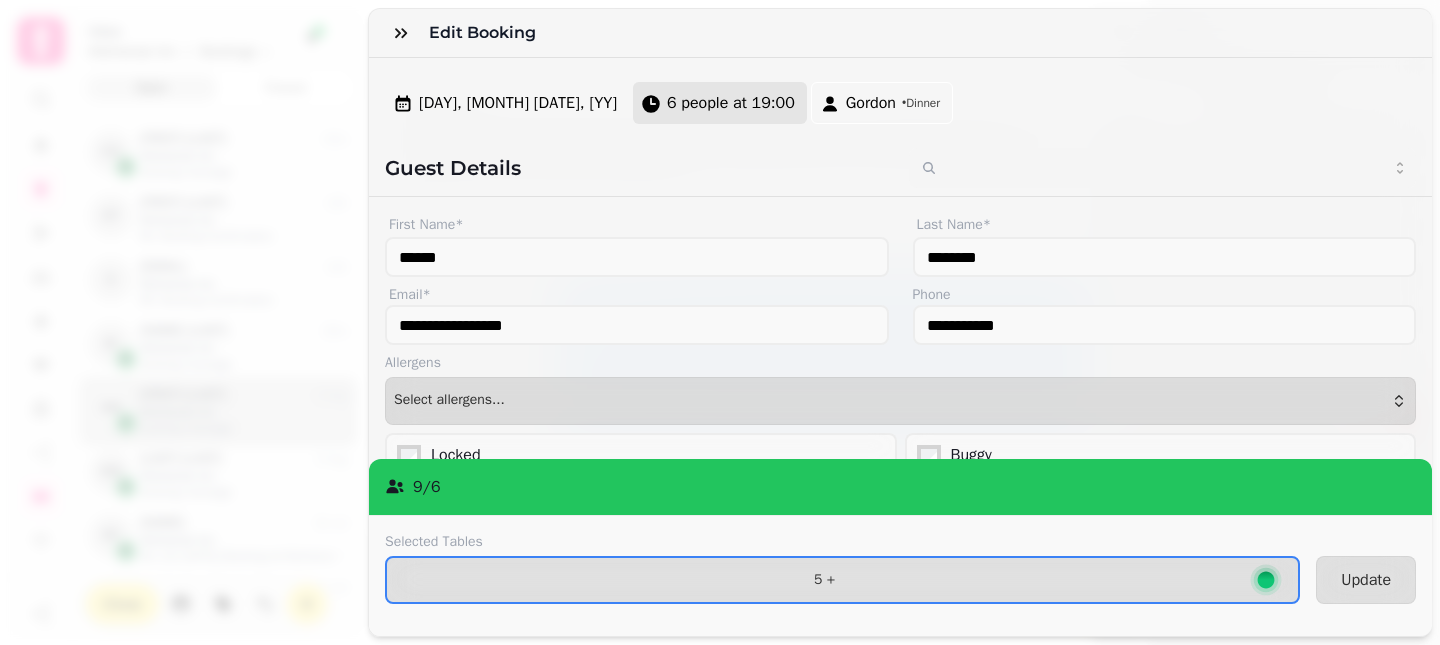 click on "6 people at 19:00" at bounding box center (731, 103) 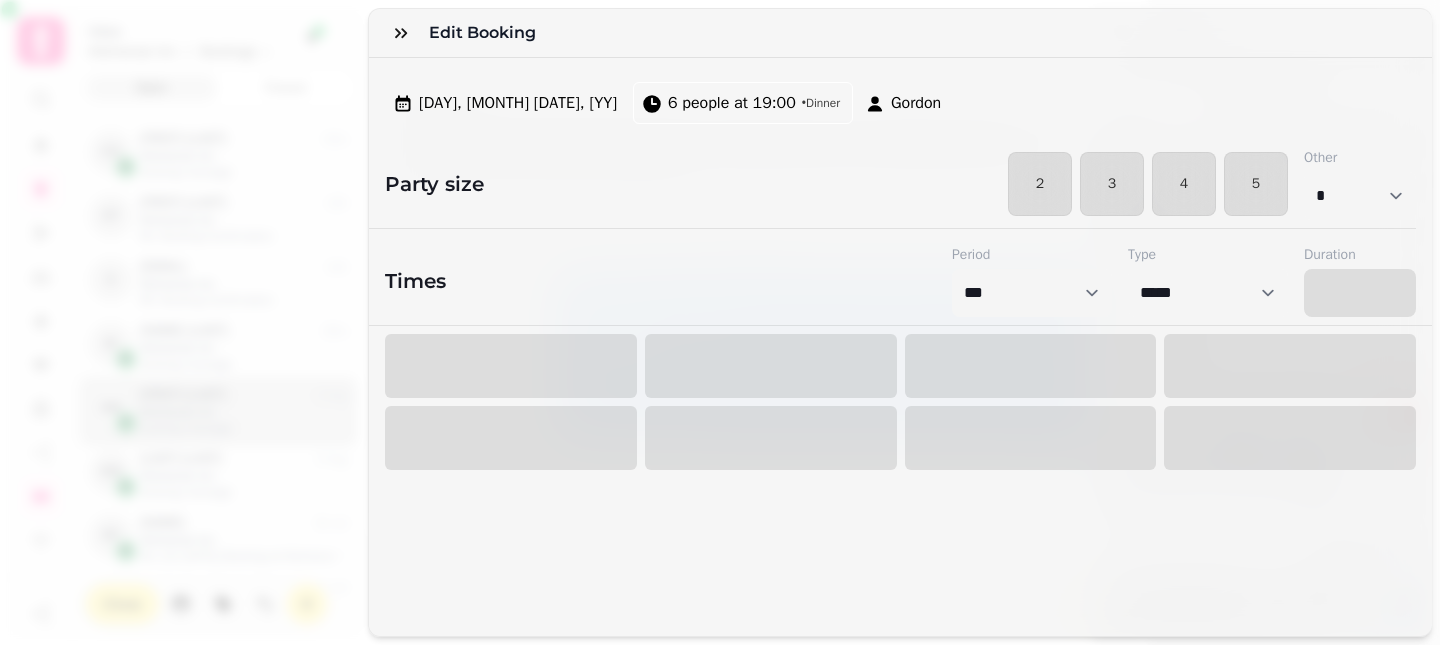 select on "****" 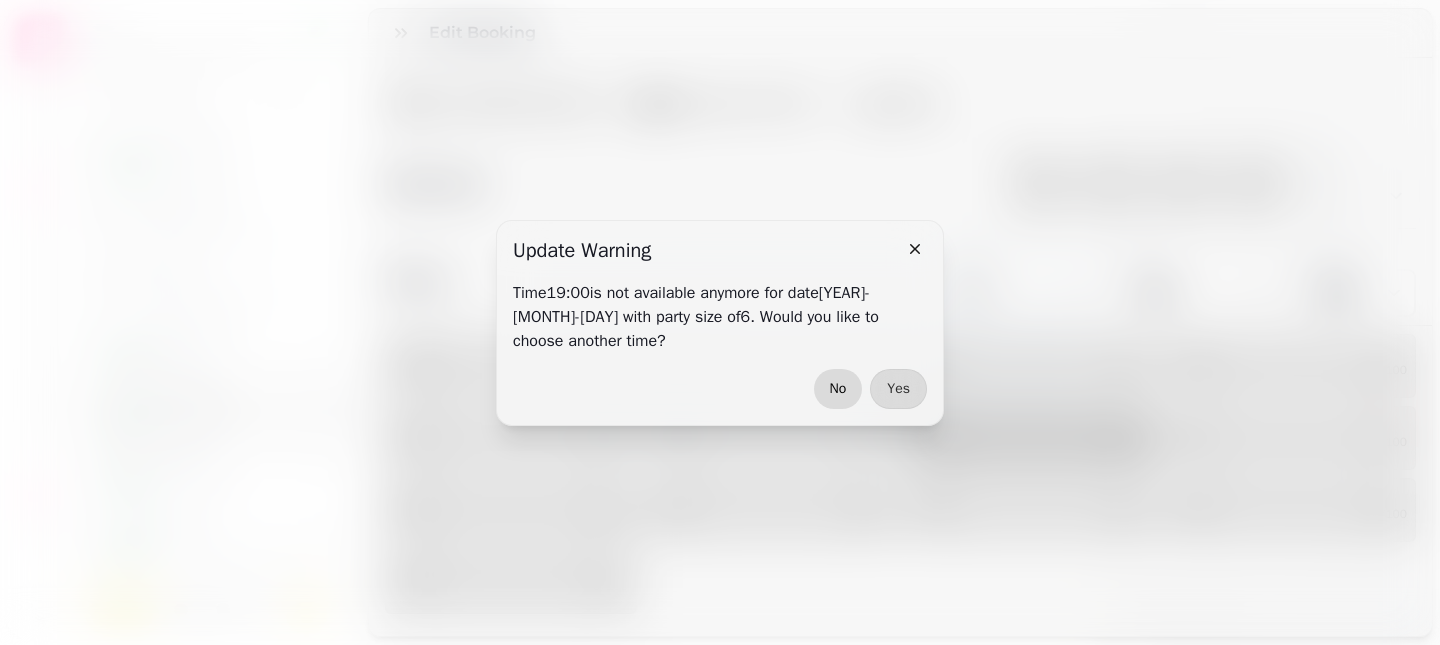 click on "No" at bounding box center (838, 389) 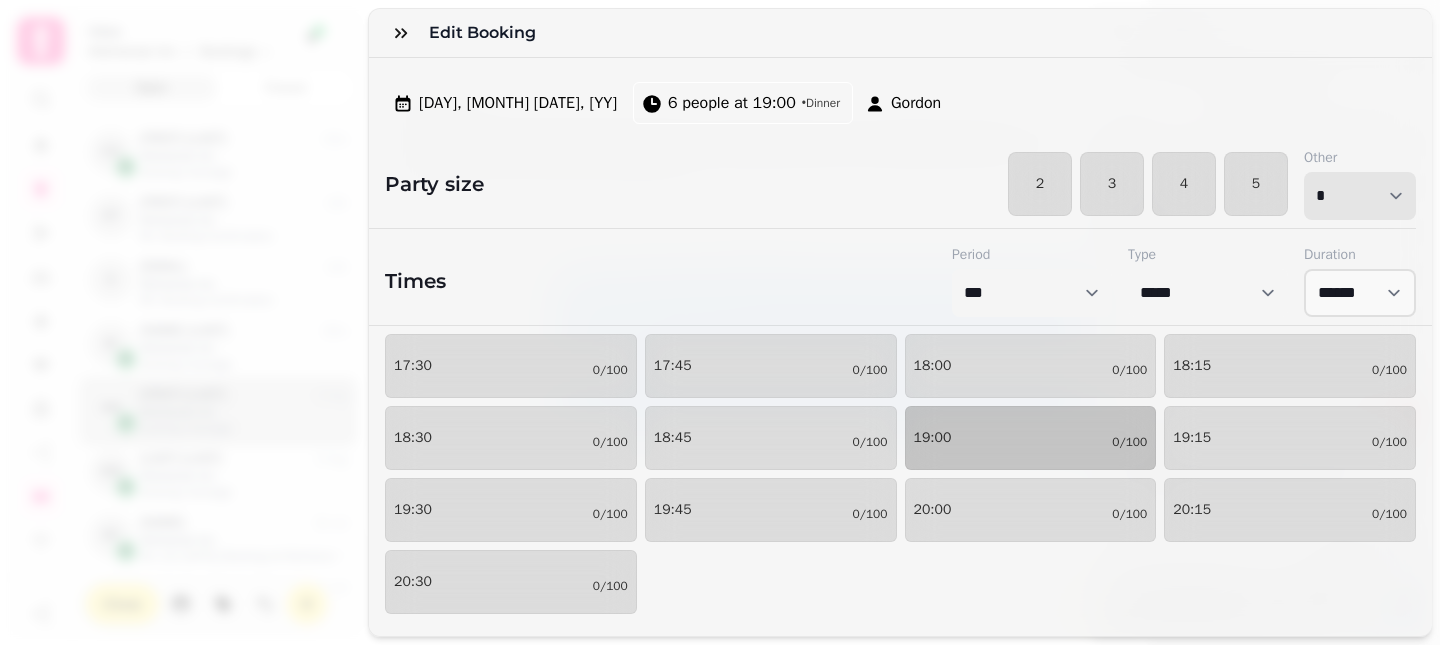 click on "* * * * * * * * * ** ** ** ** ** ** ** ** ** ** ** ** ** ** ** ** ** ** ** ** ** ** ** ** ** ** ** ** ** ** ** ** ** ** ** ** ** ** ** ** ** ** ** ** ** ** ** ** ** ** ** ** ** ** ** ** ** ** ** ** ** ** ** ** ** ** ** ** ** ** ** ** ** ** ** ** ** ** ** ** ** ** ** ** ** ** ** ** ** ** *** *** *** *** *** *** *** *** *** *** *** *** *** *** *** *** *** *** *** *** ***" at bounding box center (1360, 196) 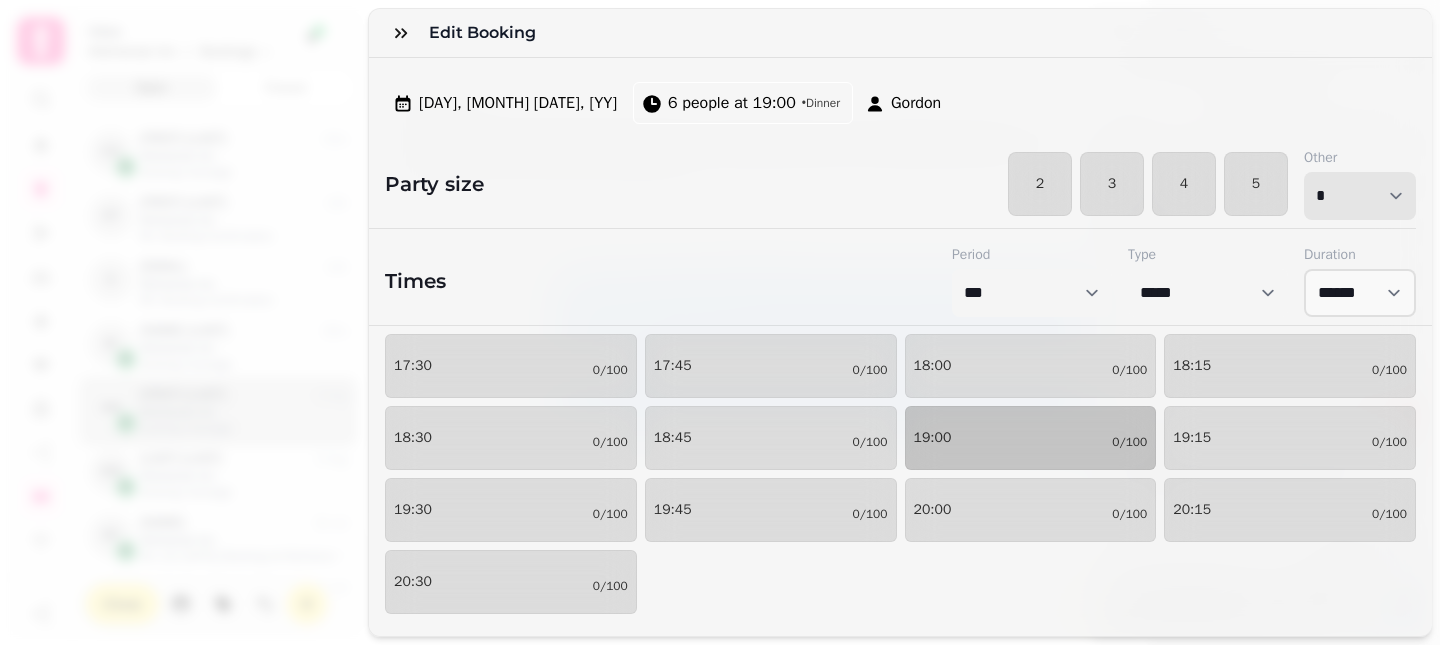 select on "*" 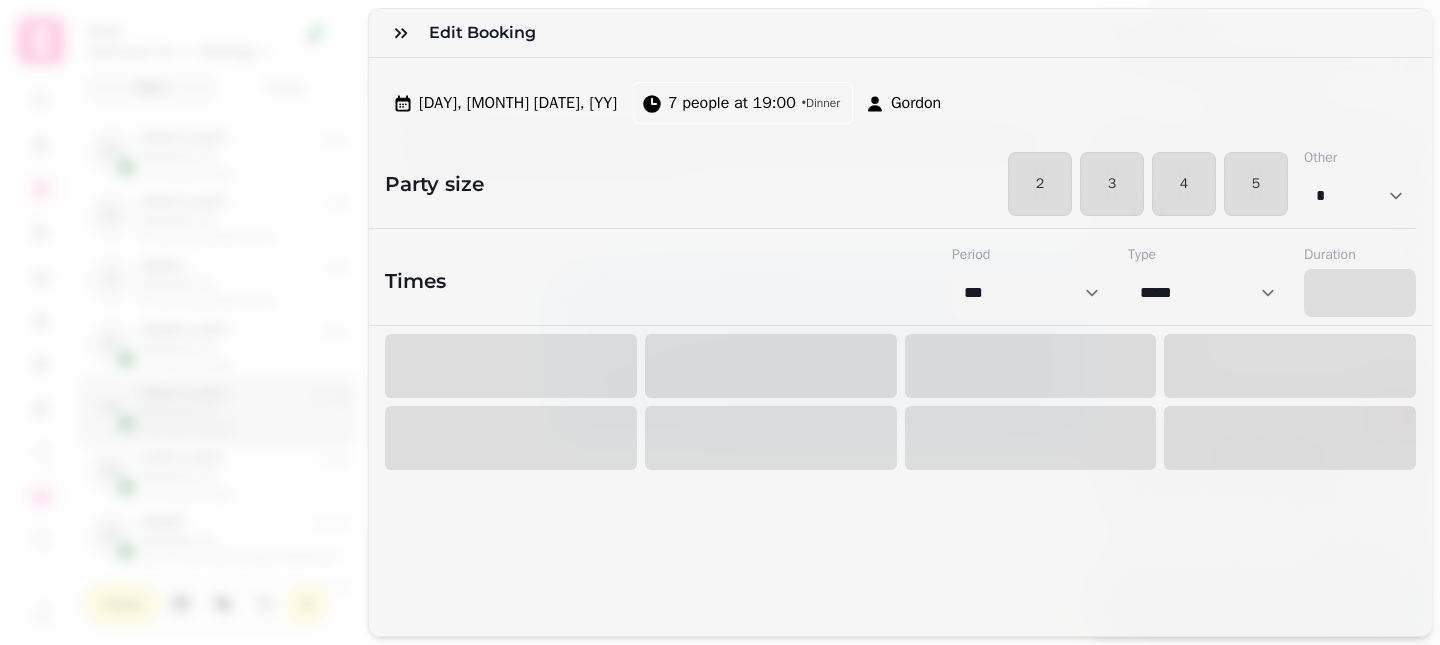 select on "****" 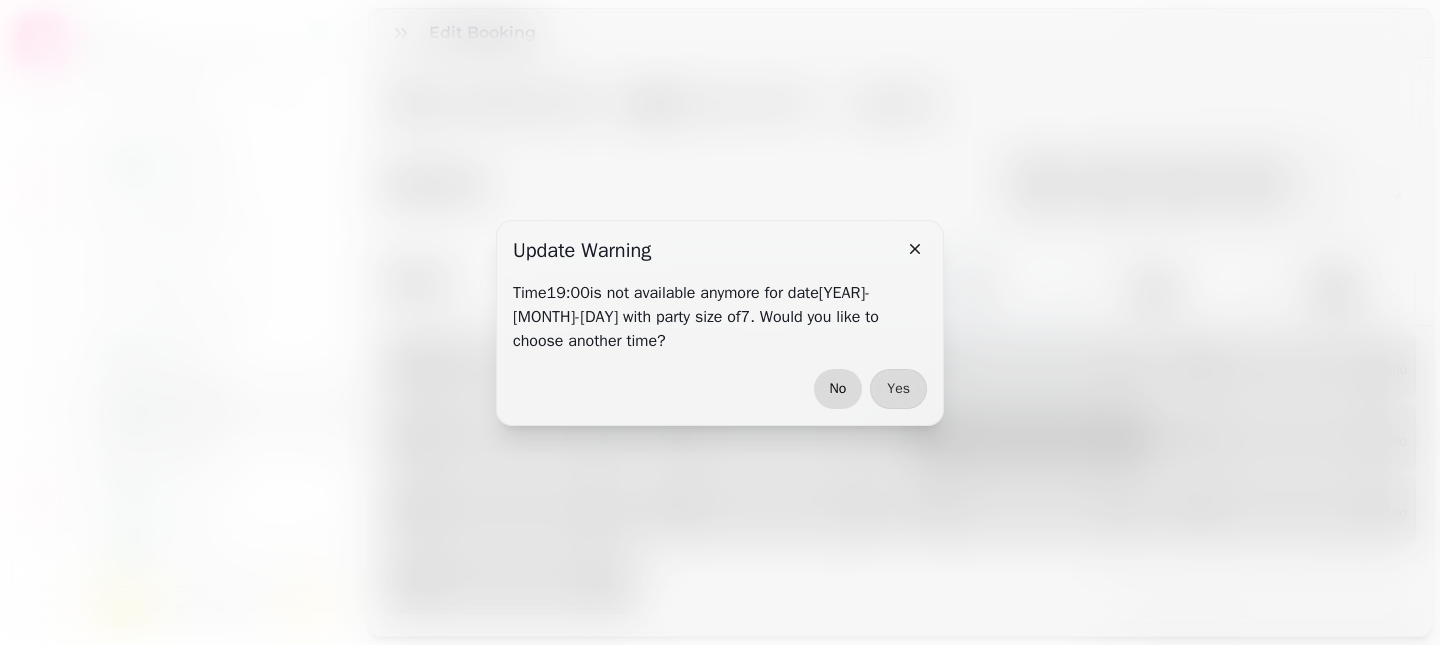 click on "No" at bounding box center (838, 389) 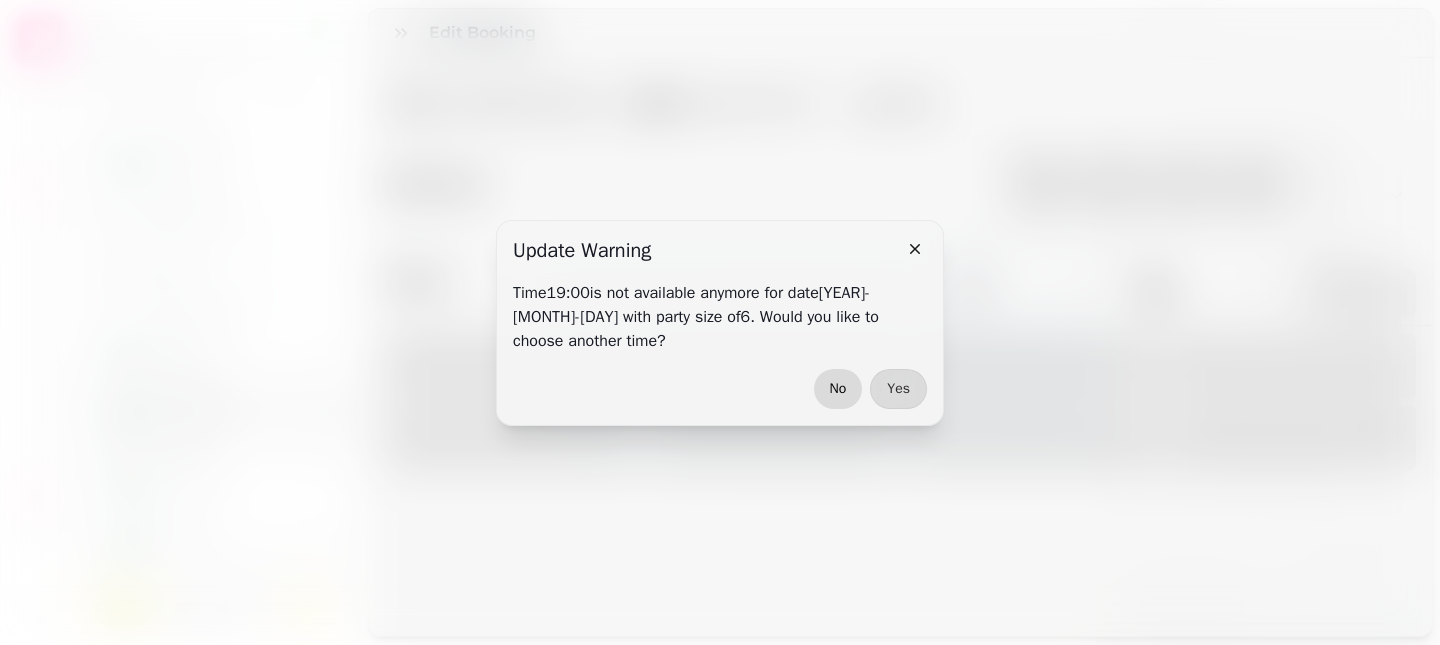 select on "****" 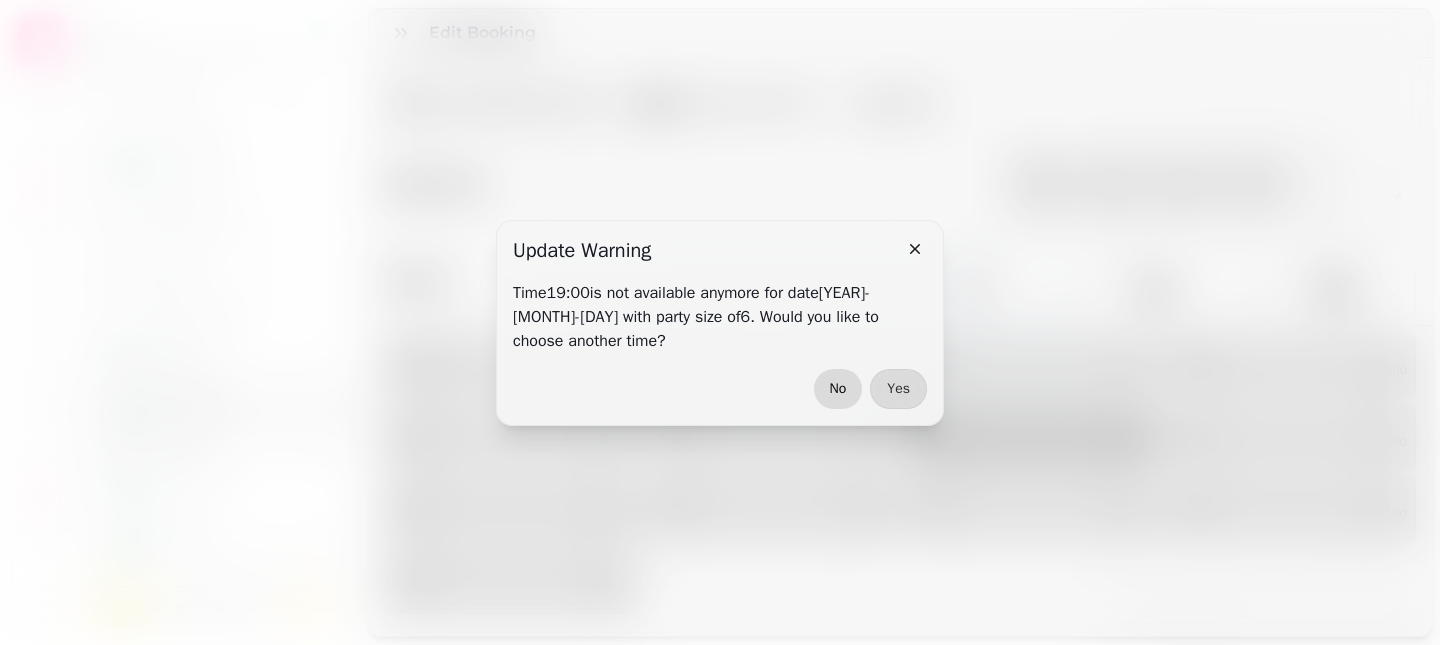 click on "No" at bounding box center (838, 389) 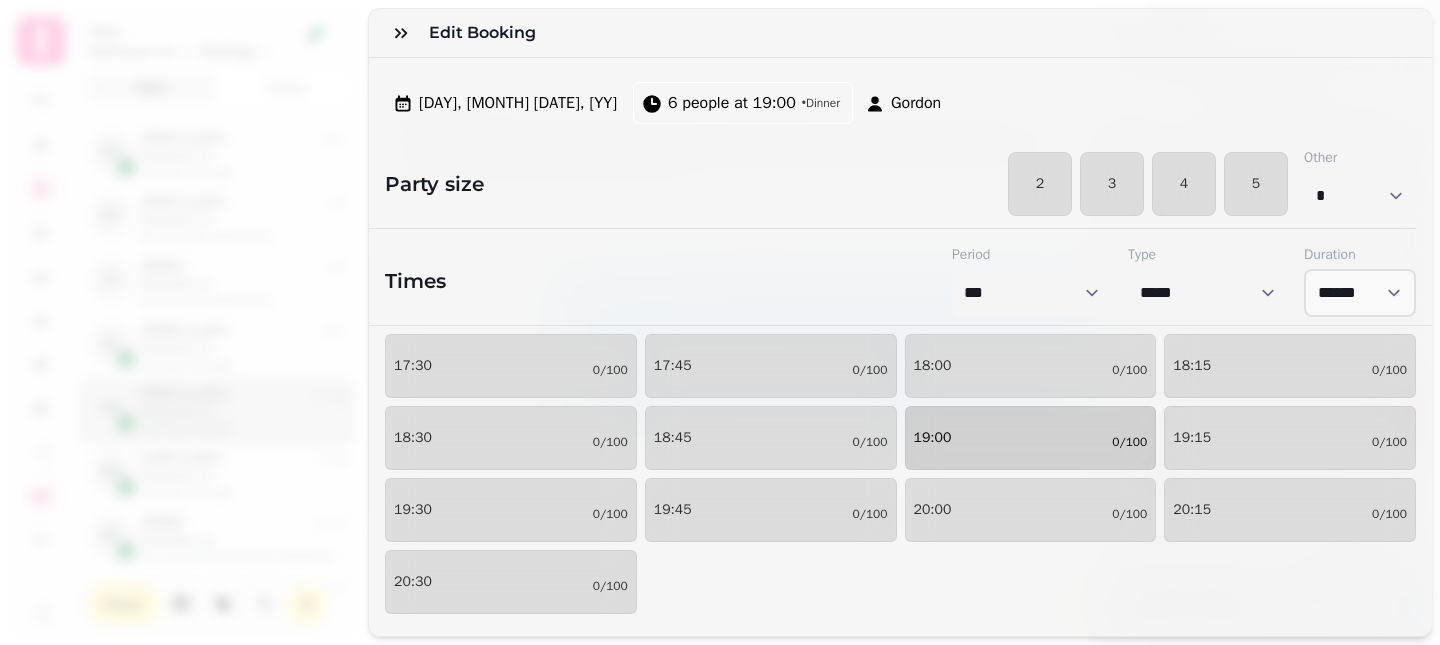 click on "19:00 0/100" at bounding box center [1031, 438] 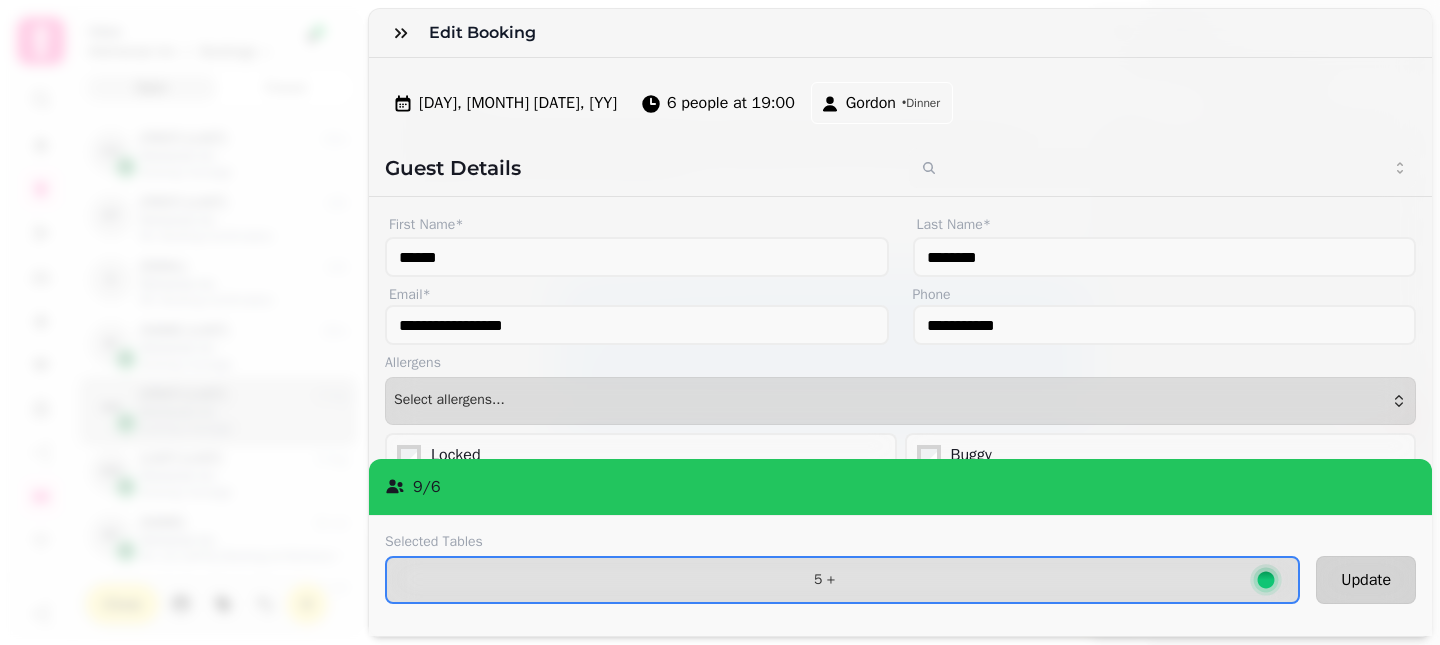 click on "Update" at bounding box center [1366, 580] 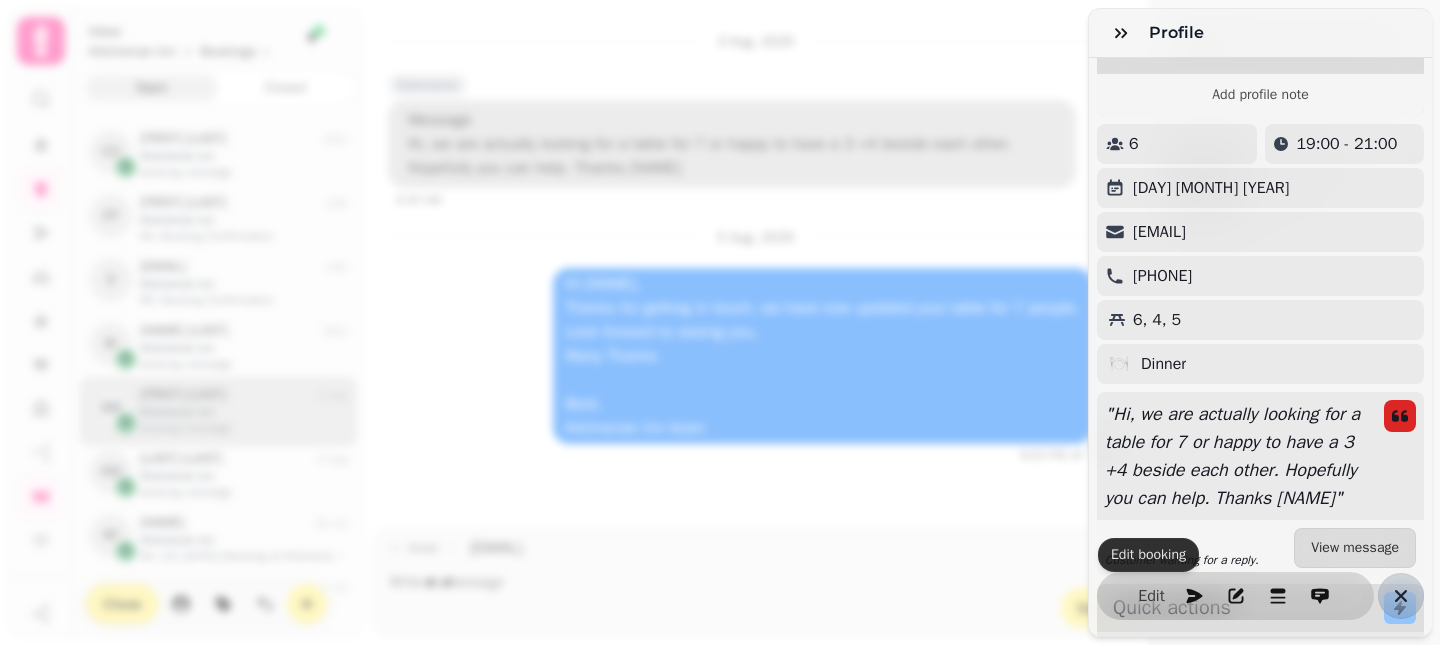 click on "6" at bounding box center [1177, 144] 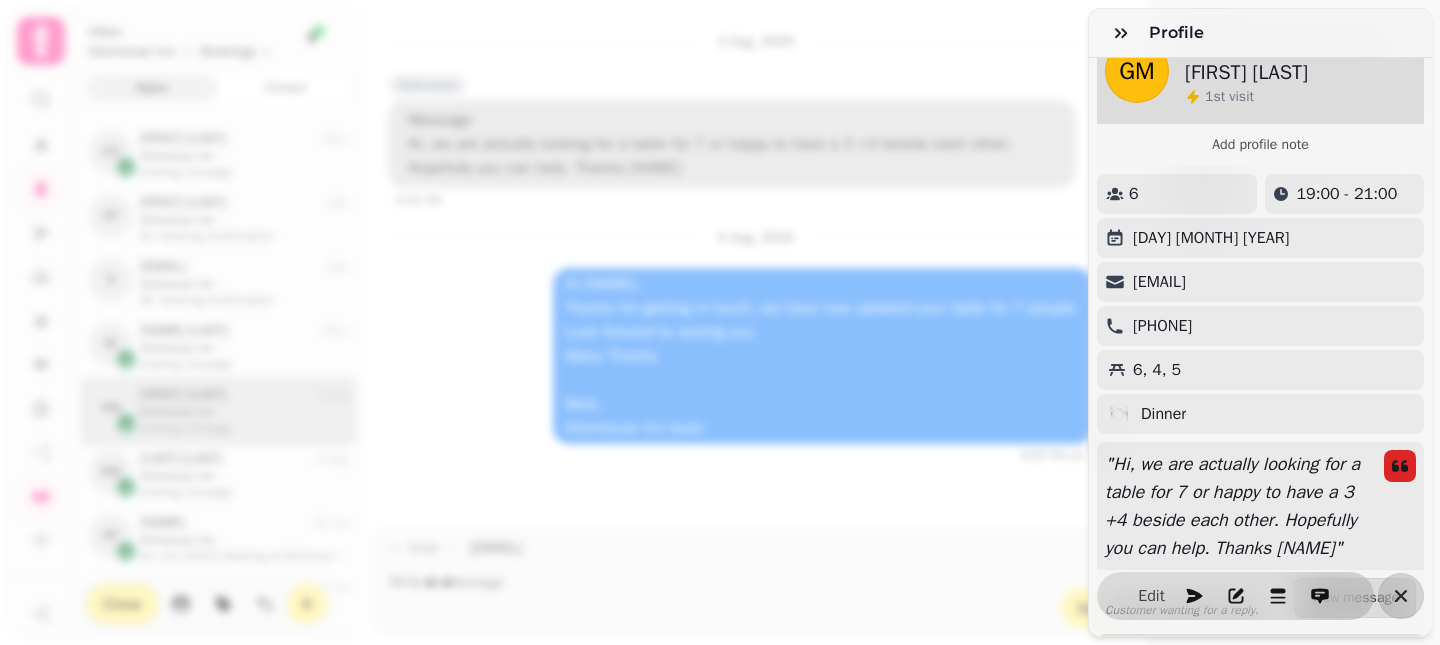 scroll, scrollTop: 29, scrollLeft: 0, axis: vertical 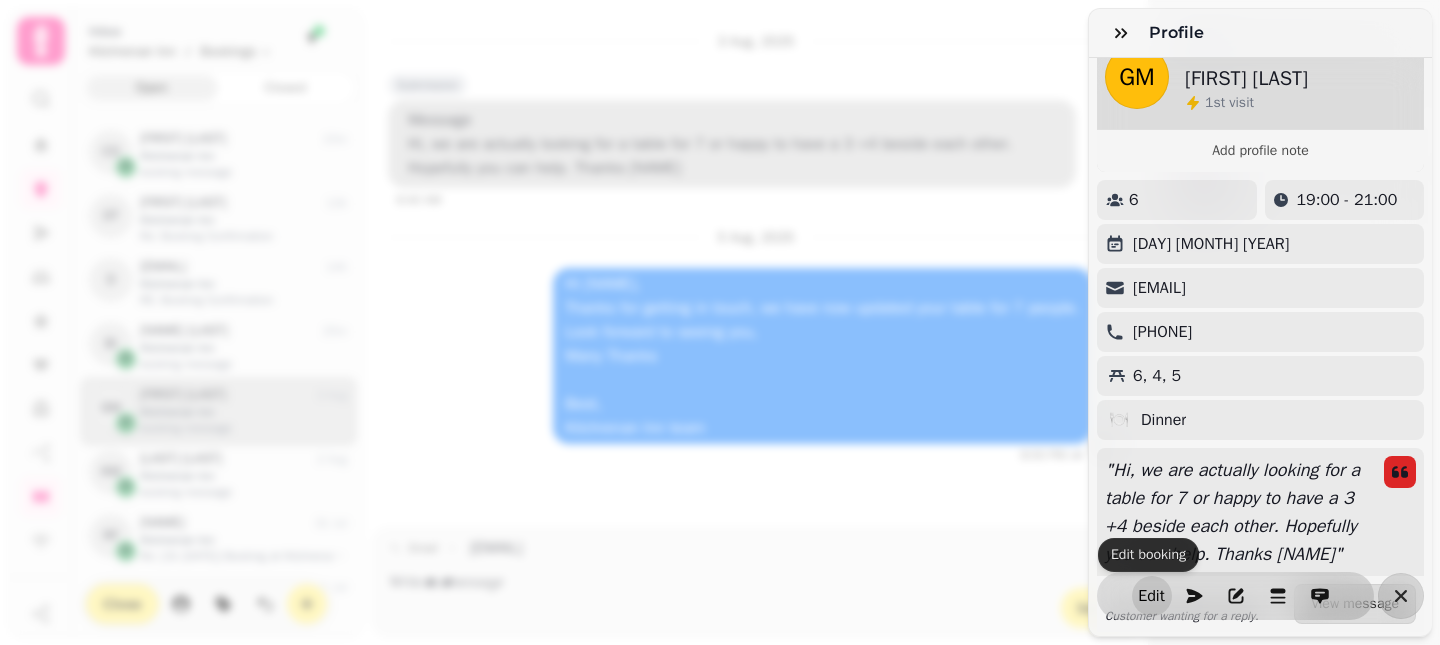 click on "Edit" at bounding box center [1152, 596] 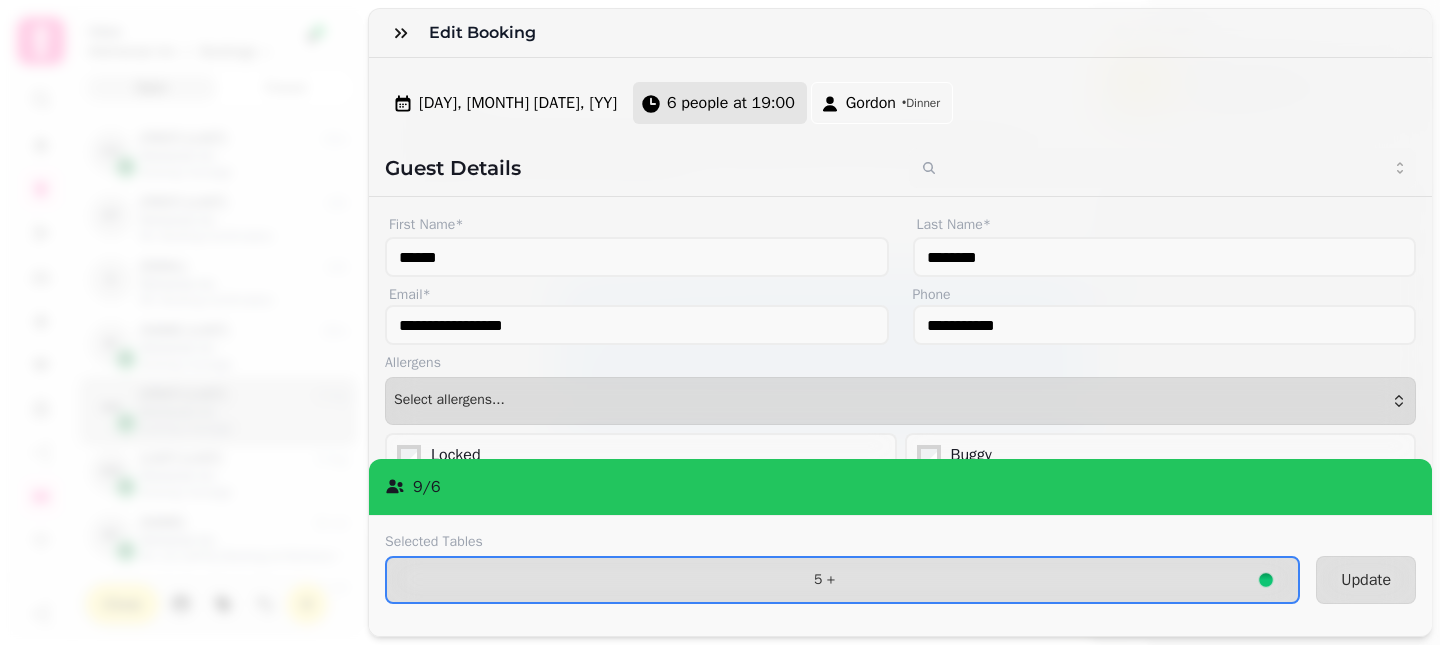 click on "6 people at 19:00" at bounding box center [731, 103] 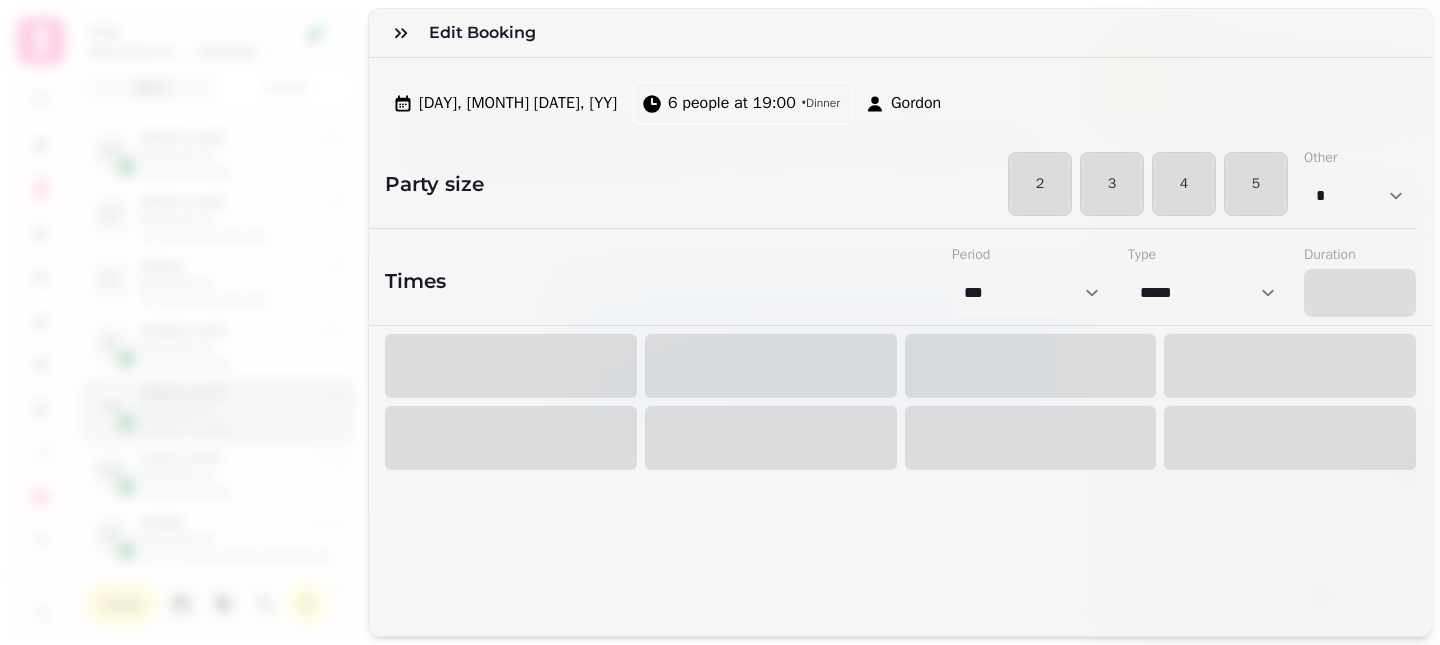 select on "****" 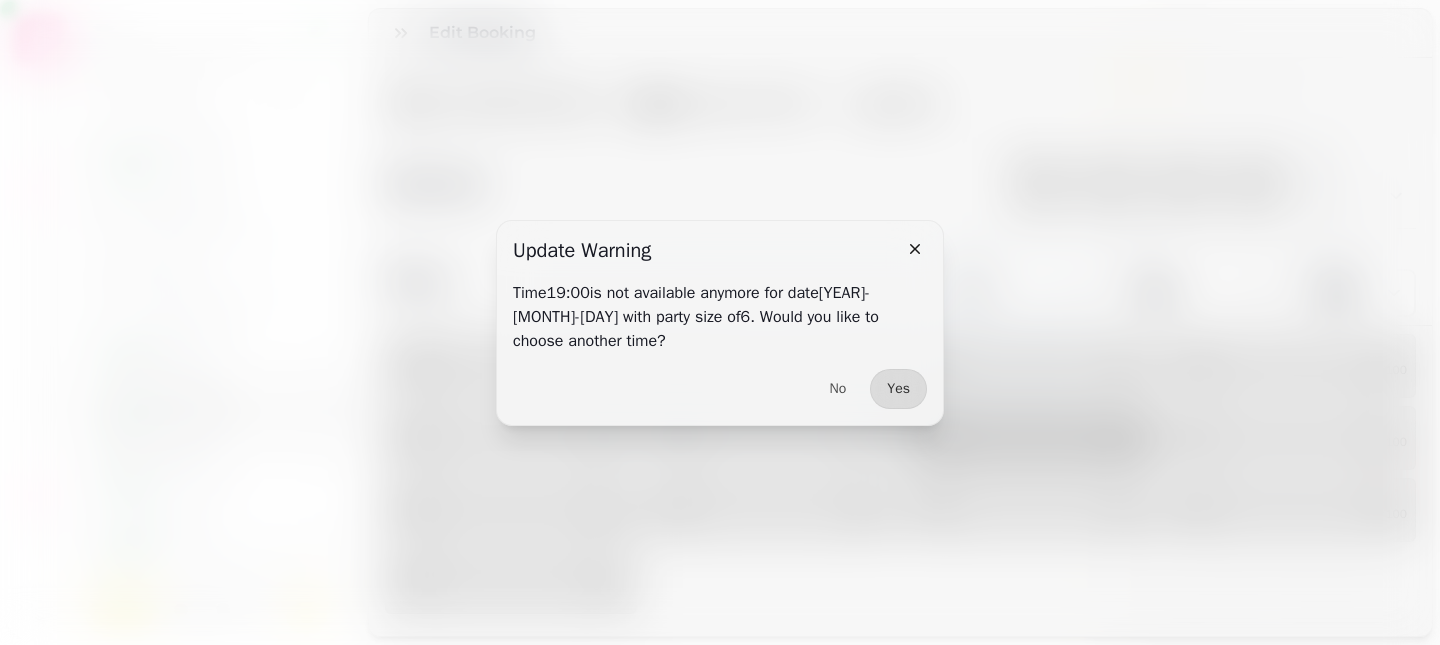click at bounding box center (720, 322) 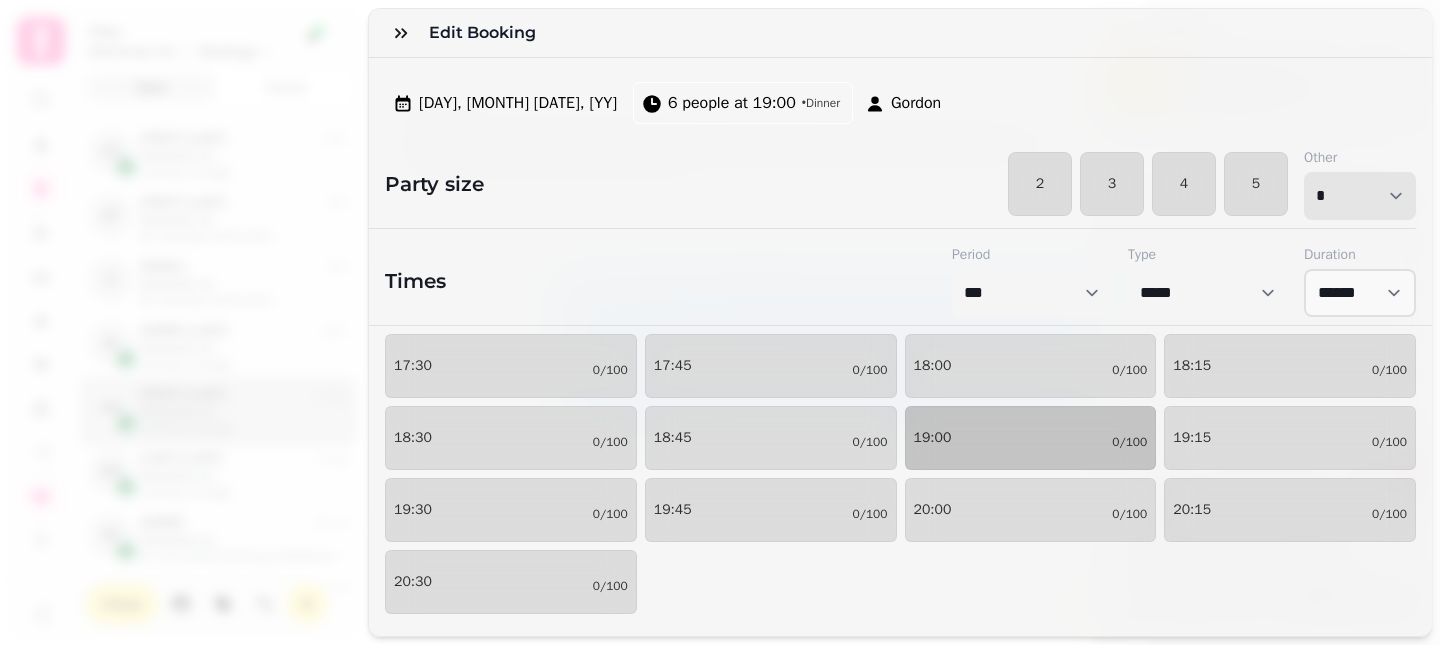 click on "* * * * * * * * * ** ** ** ** ** ** ** ** ** ** ** ** ** ** ** ** ** ** ** ** ** ** ** ** ** ** ** ** ** ** ** ** ** ** ** ** ** ** ** ** ** ** ** ** ** ** ** ** ** ** ** ** ** ** ** ** ** ** ** ** ** ** ** ** ** ** ** ** ** ** ** ** ** ** ** ** ** ** ** ** ** ** ** ** ** ** ** ** ** ** *** *** *** *** *** *** *** *** *** *** *** *** *** *** *** *** *** *** *** *** ***" at bounding box center [1360, 196] 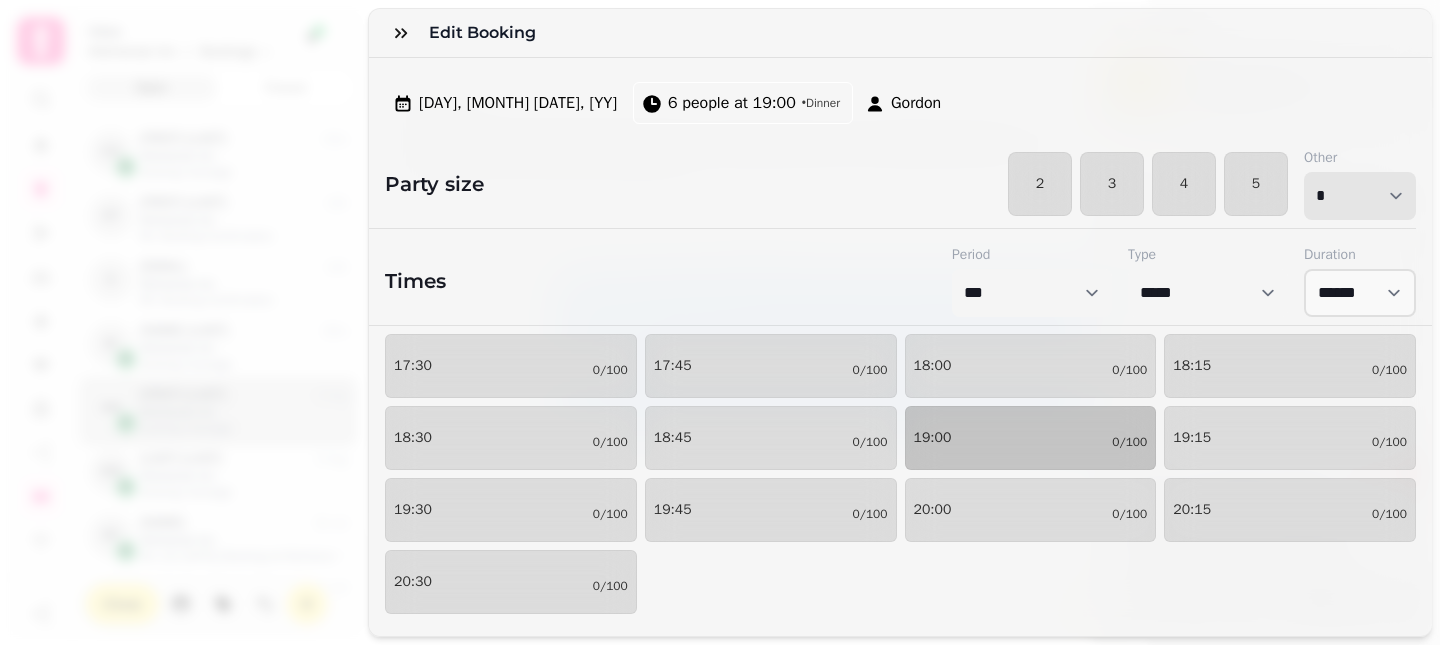 select on "*" 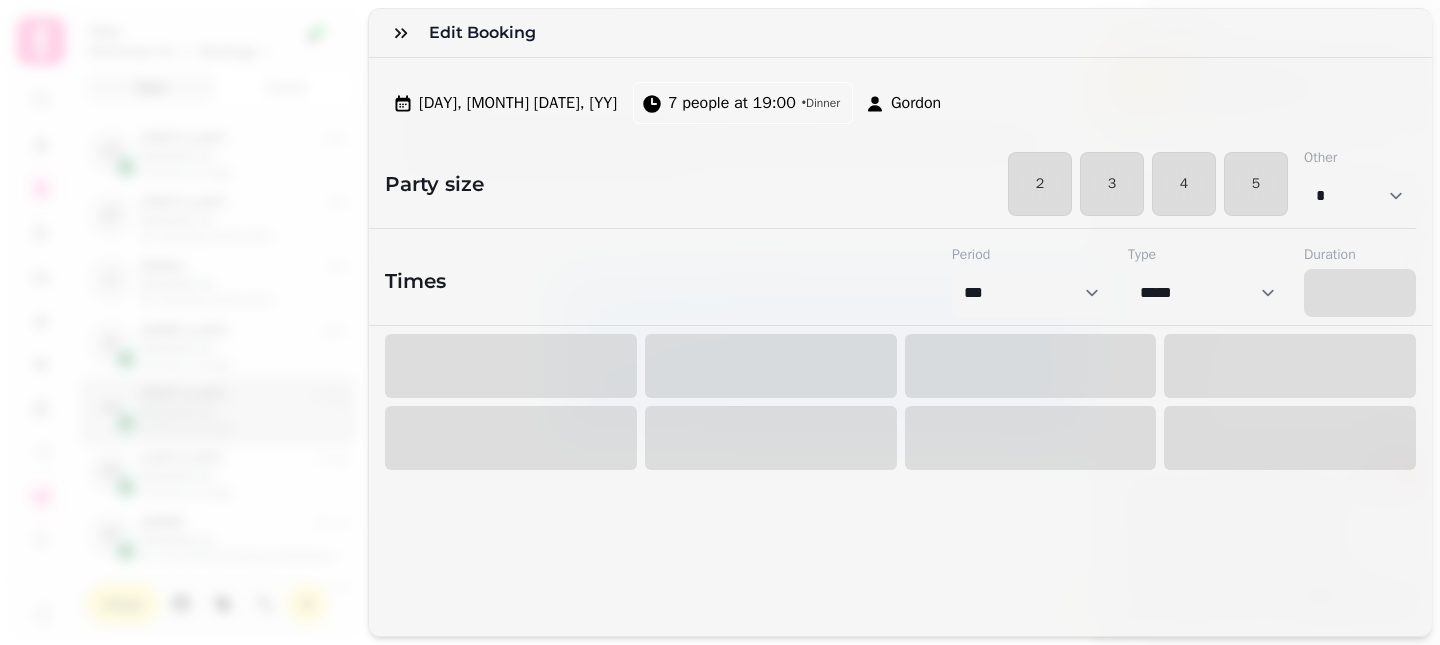 select on "****" 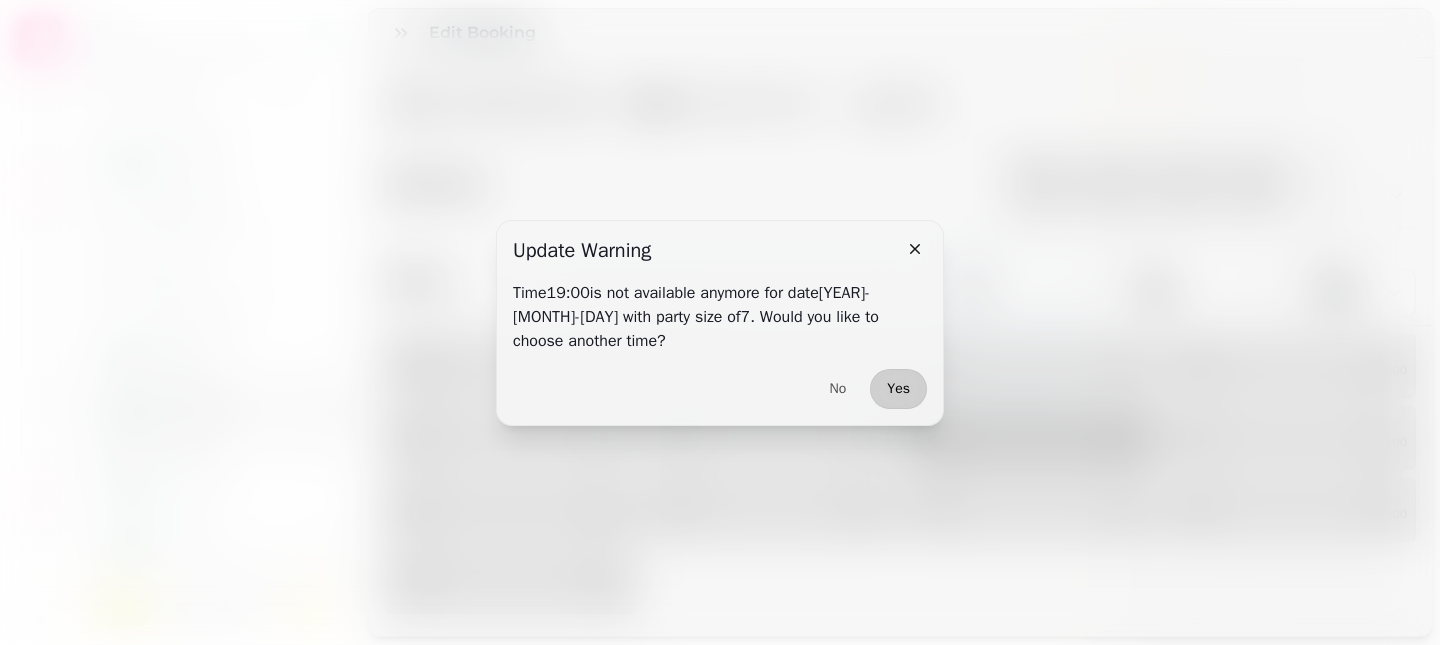 click on "Yes" at bounding box center (898, 389) 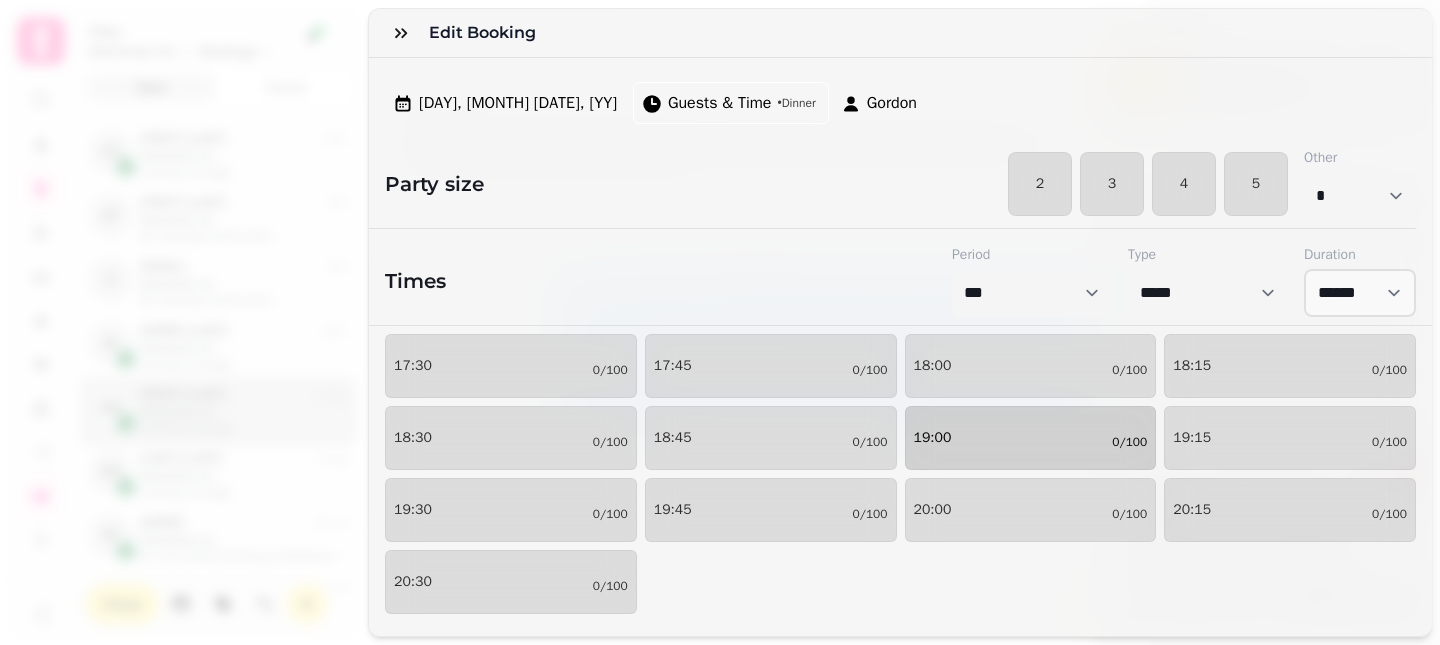 click on "19:00 0/100" at bounding box center [1031, 438] 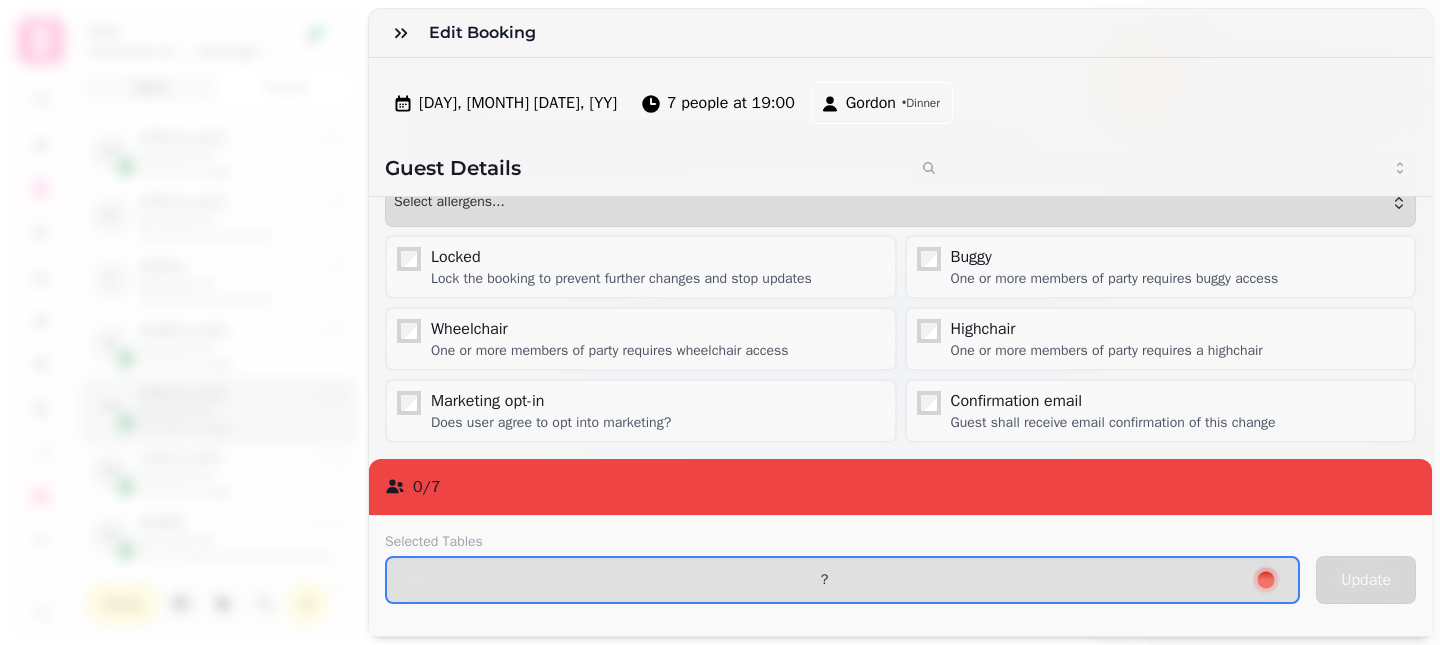 scroll, scrollTop: 0, scrollLeft: 0, axis: both 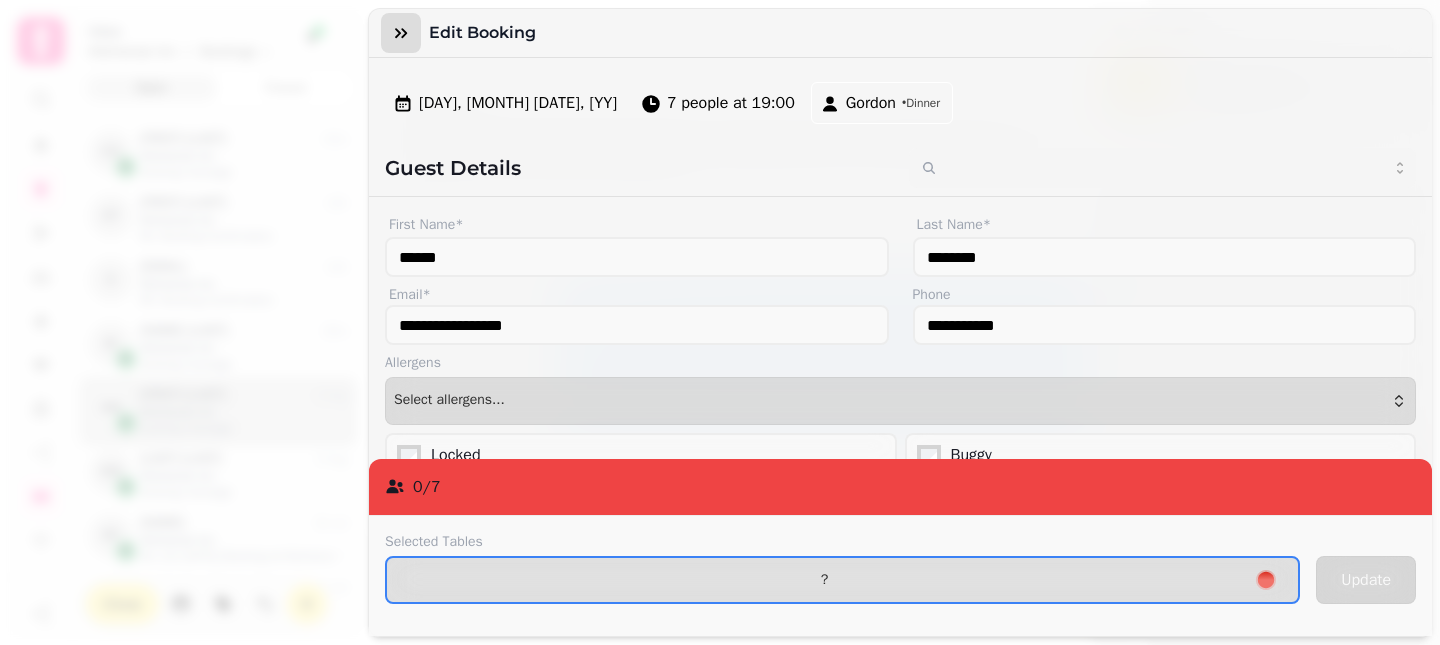 click 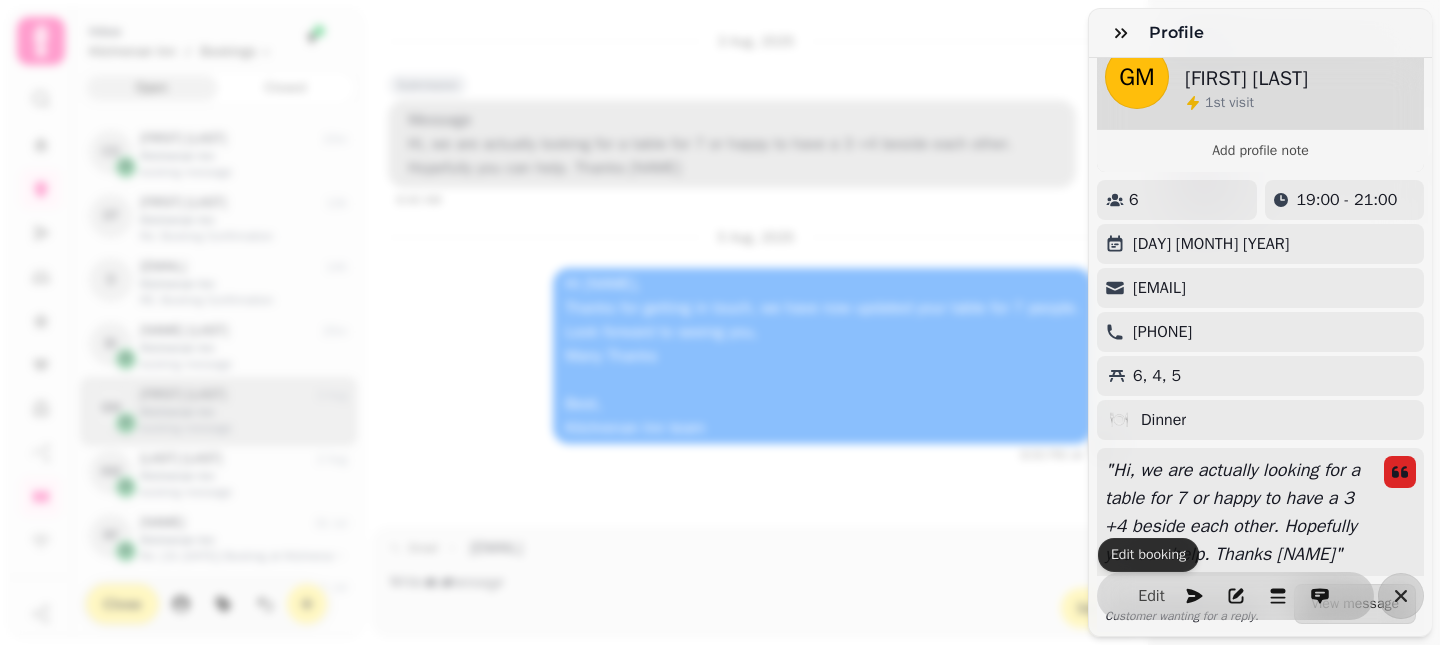 click on "GM" at bounding box center (1136, 77) 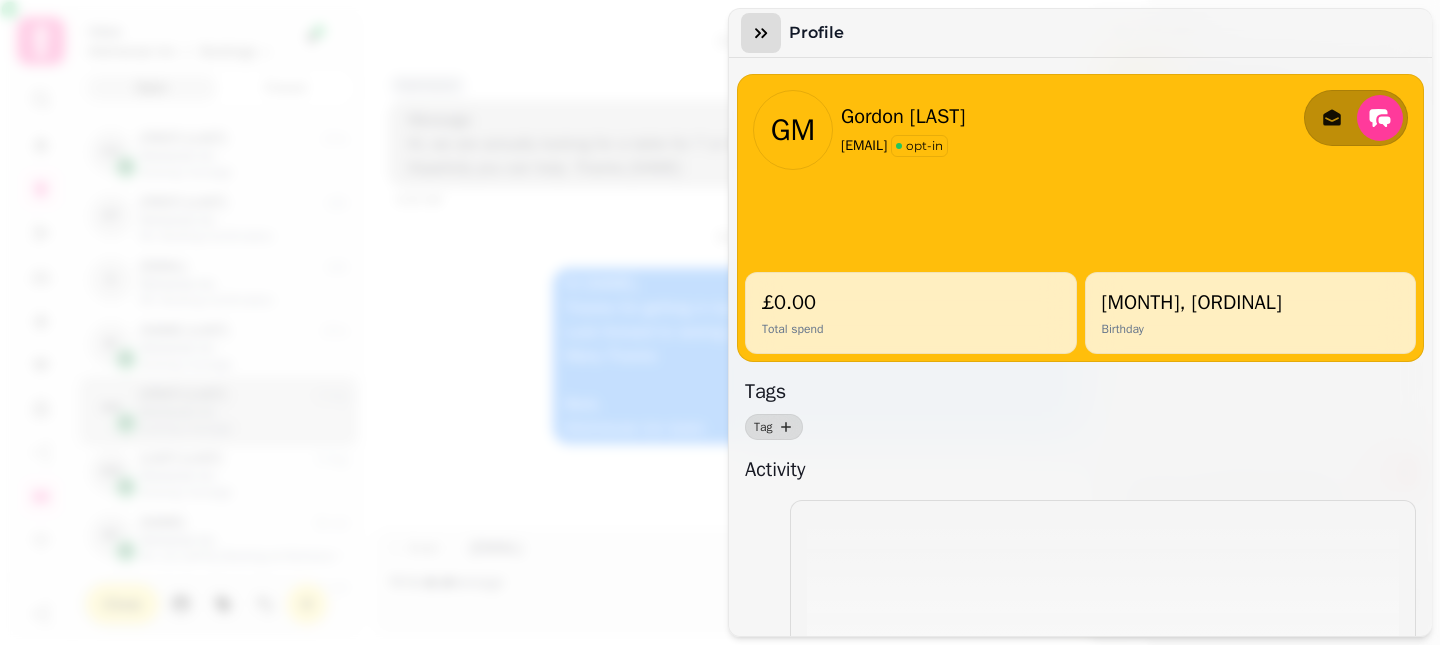 click 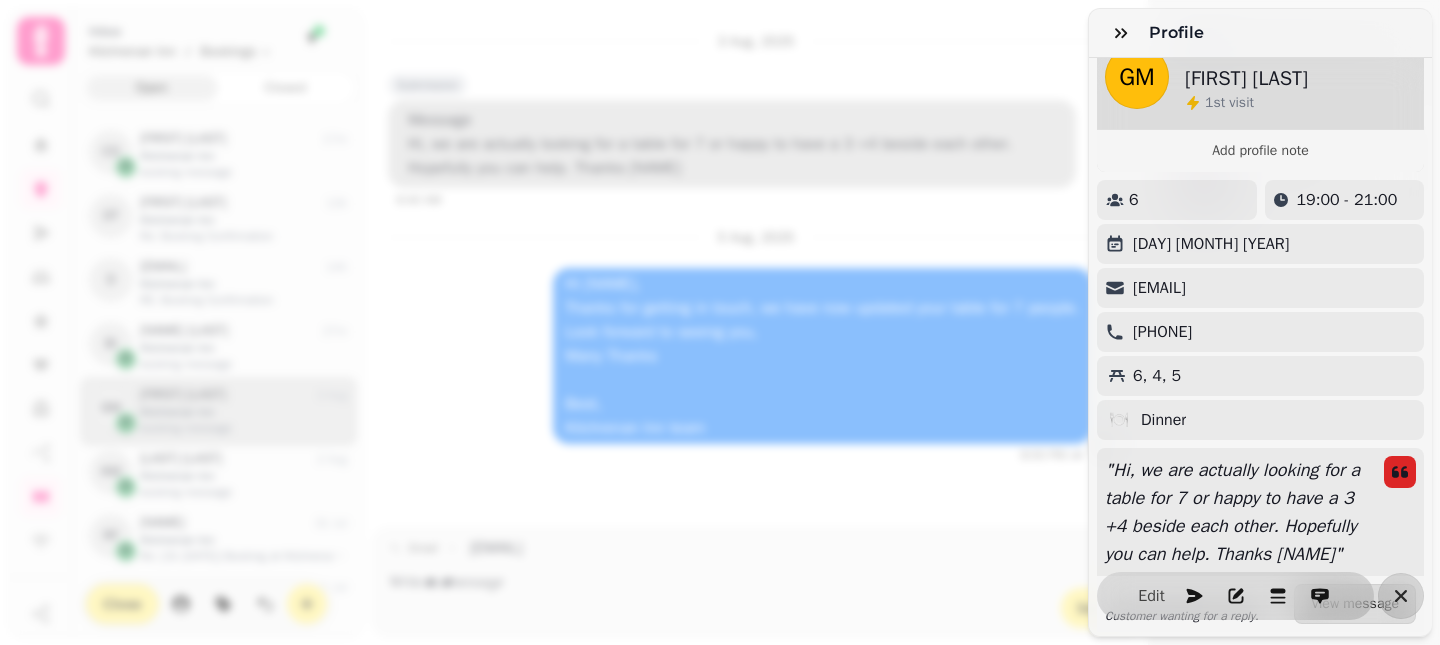 click on "Profile GM [NAME] [LAST] 1 st visit Add profile note 6 19:00 - 21:00 Friday 22nd Aug [YEAR] [EMAIL] [PHONE] 6, 4, 5 🍽️ Dinner " Hi, we are actually looking for a table for 7 or happy to have a 3 +4 beside each other.
Hopefully you can help.
Thanks
[NAME] " Customer wanting for a reply. View message Quick actions Start Time ***** ***** ***** ***** ***** ***** ***** ***** ***** ***** ***** ***** ***** ***** ***** ***** ***** ***** ***** ***** ***** ***** ***** ***** ***** ***** ***** ***** ***** ***** ***** ***** ***** ***** ***** ***** ***** ***** ***** ***** ***** ***** ***** ***** ***** ***** ***** ***** ***** ***** ***** ***** ***** ***** ***** ***** ***** ***** ***** ***** ***** ***** ***** ***** ***** ***** ***** ***** ***** ***** ***** ***** ***** ***** ***** ***** ***** ***** ***** ***** ***** ***** ***** ***** ***** ***** ***** ***** ***** ***** ***** ***** ***** ***** ***** ***** Party size * * * * * * * * * ** ** ** ** ** ** ** ** ** ** ** ** ** ** ** ** ** ** ** ** ** ** ** **" at bounding box center (720, 338) 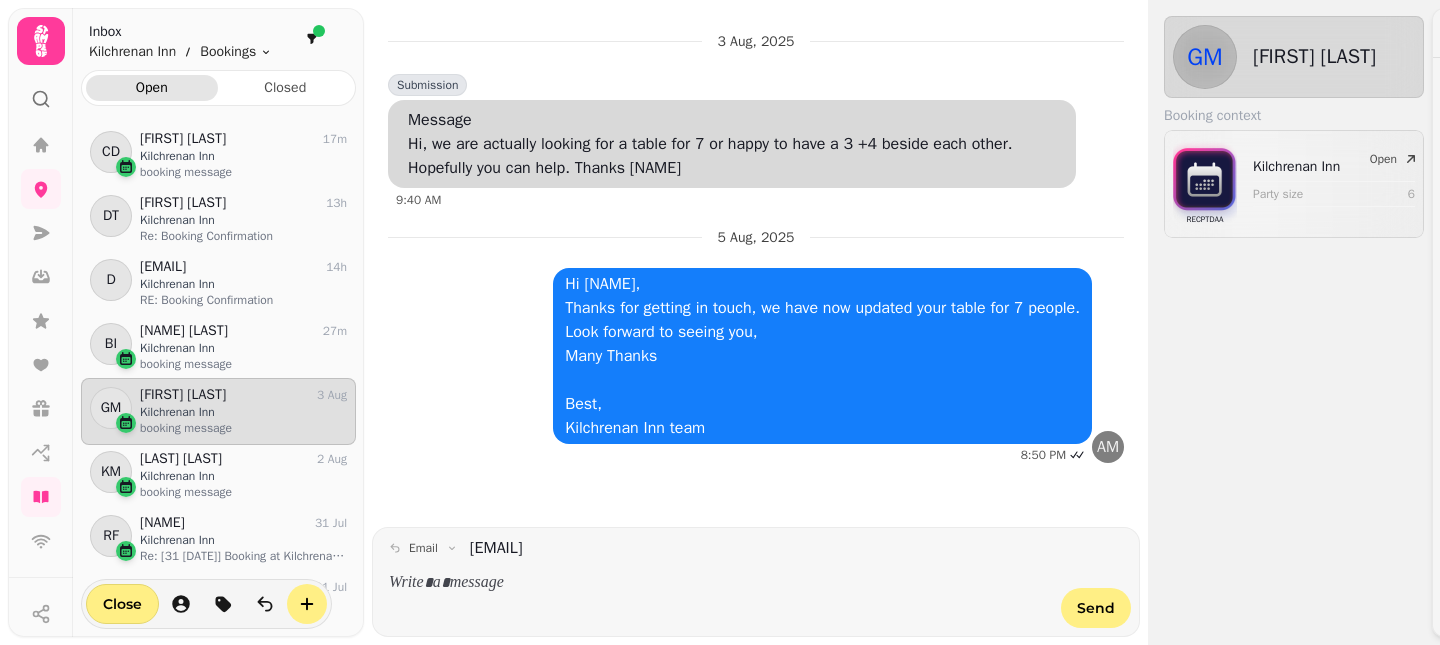 scroll, scrollTop: 0, scrollLeft: 0, axis: both 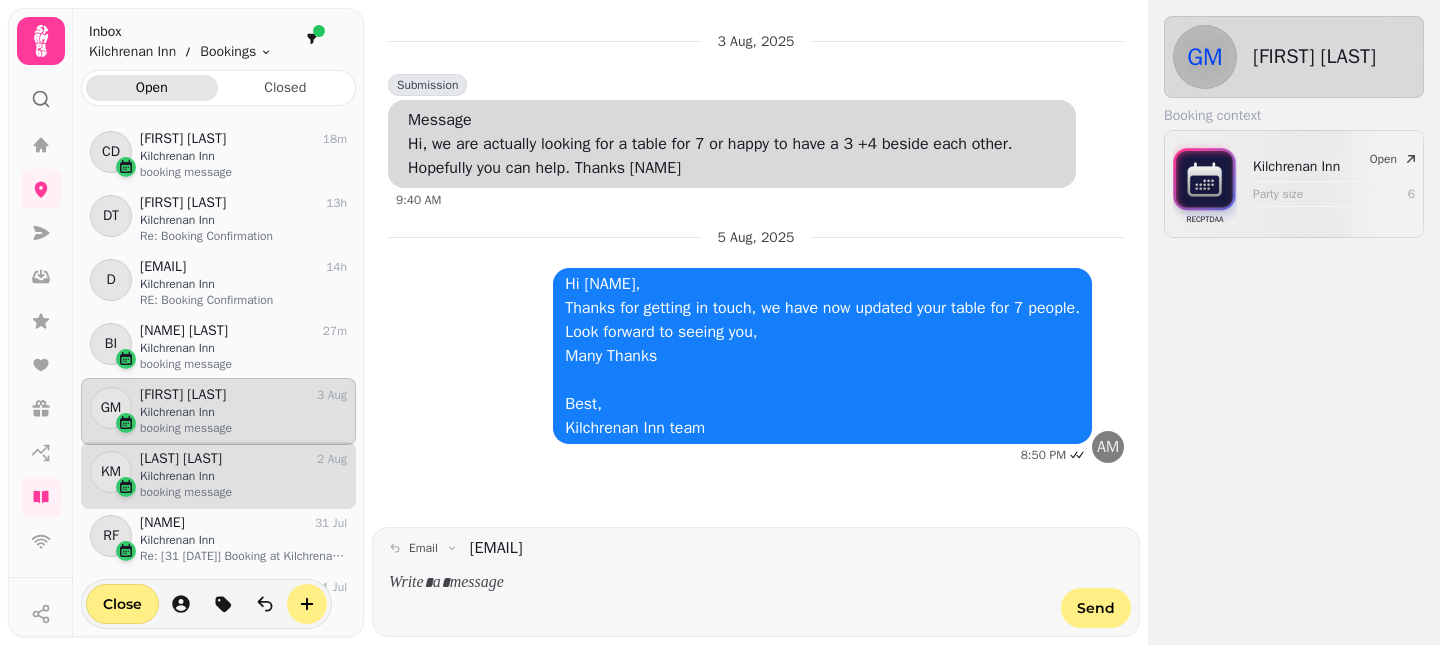 click on "Kilchrenan Inn" at bounding box center (243, 476) 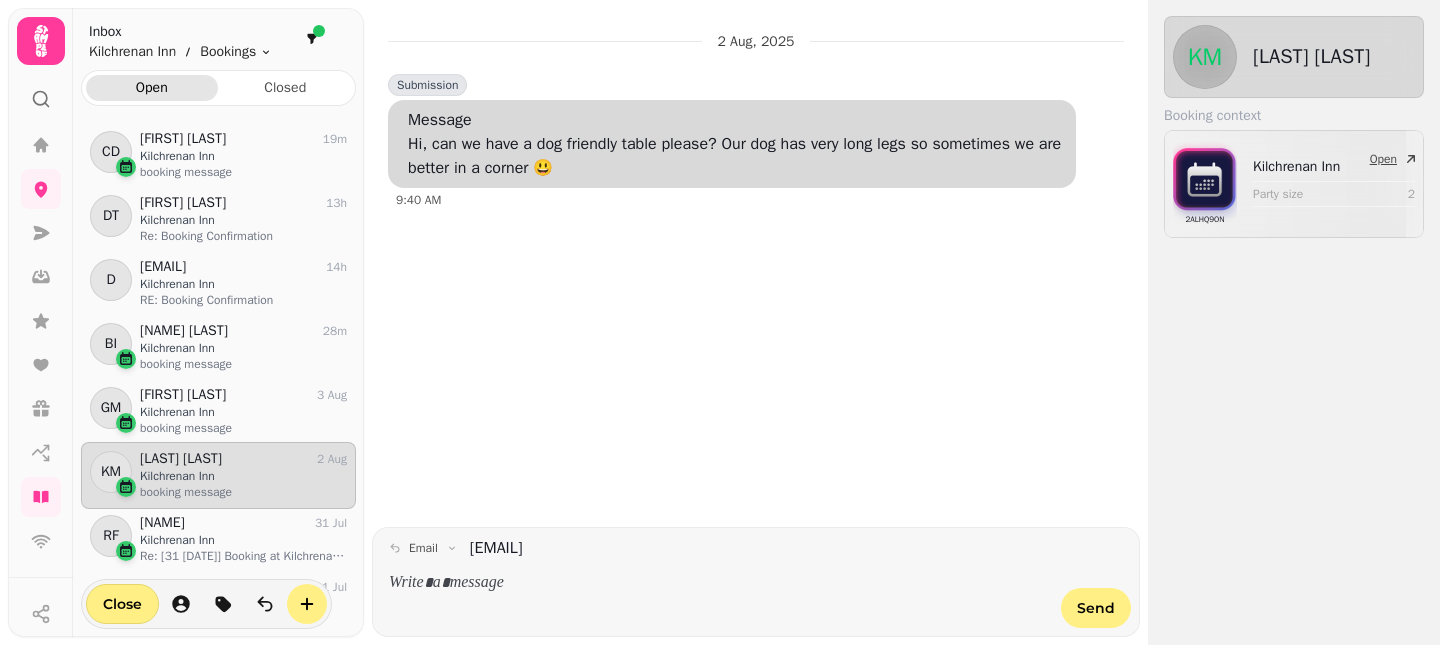 click on "Kilchrenan Inn" at bounding box center [1309, 167] 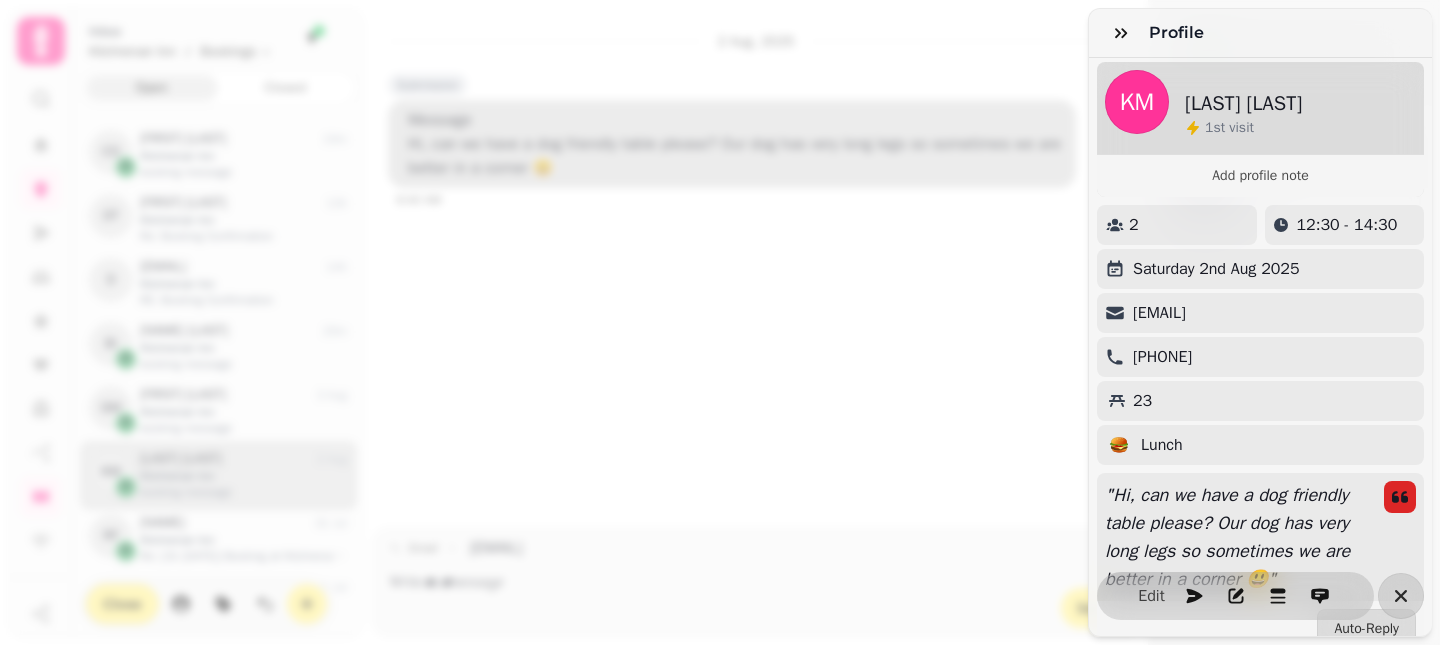 scroll, scrollTop: 0, scrollLeft: 0, axis: both 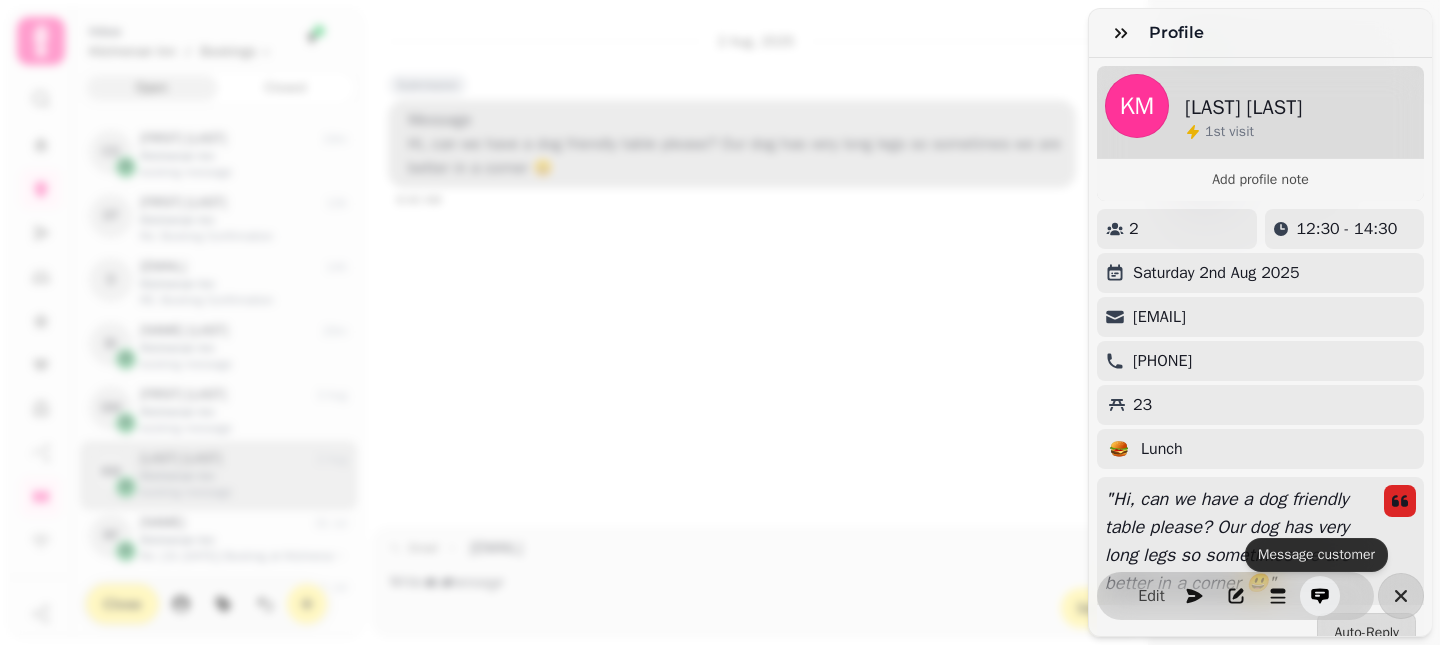click 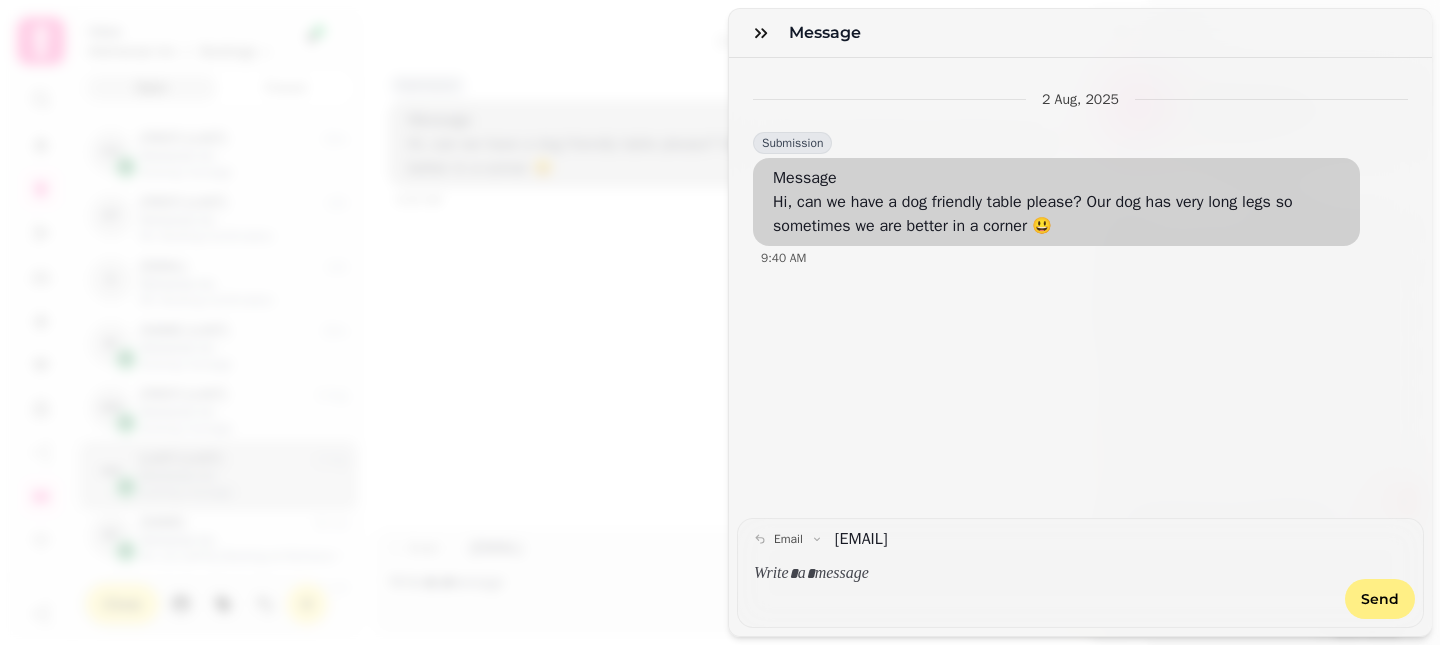 click at bounding box center (1043, 587) 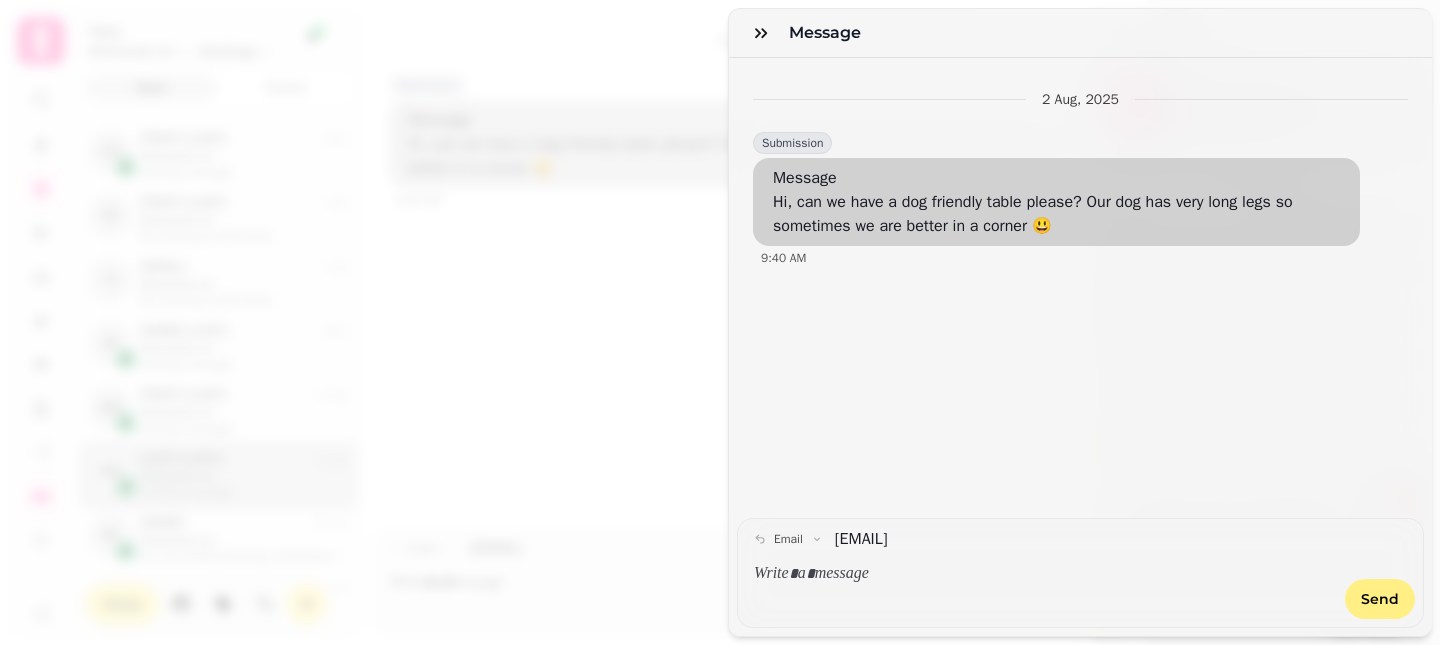 click at bounding box center [1043, 574] 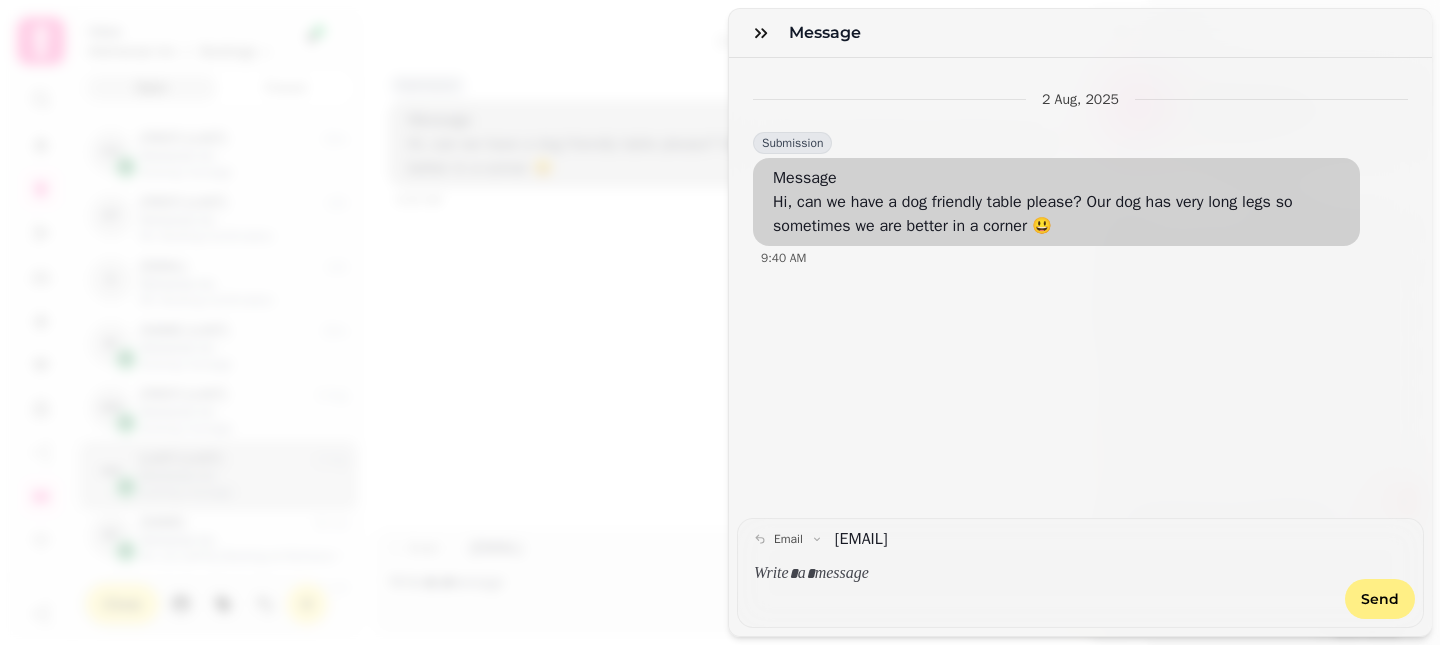 type 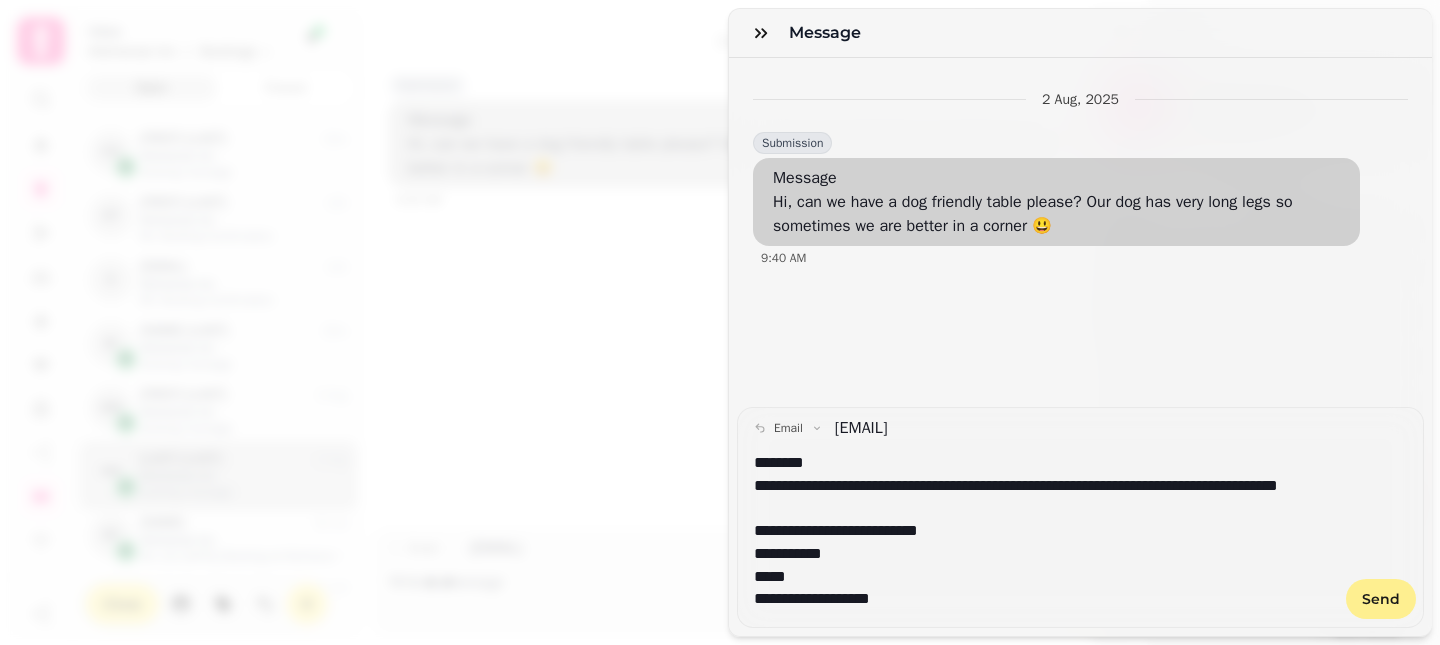 click on "Send" at bounding box center [1381, 599] 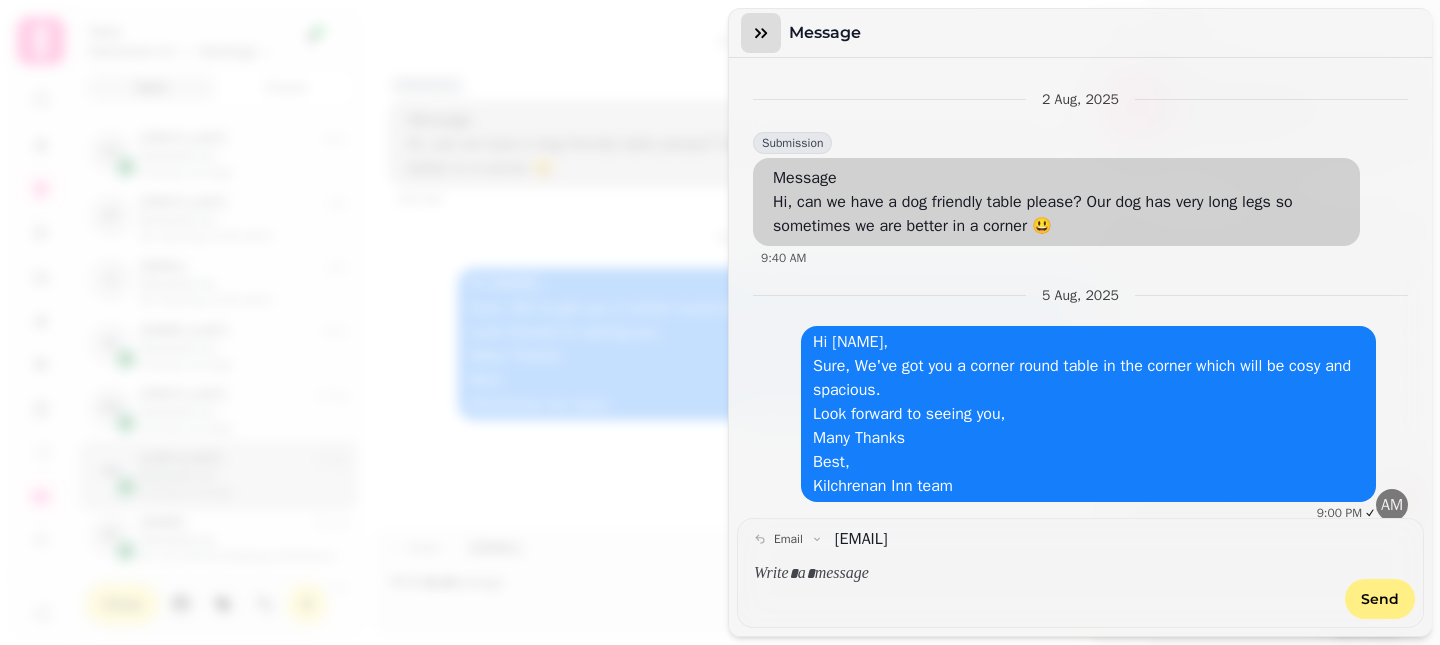 click 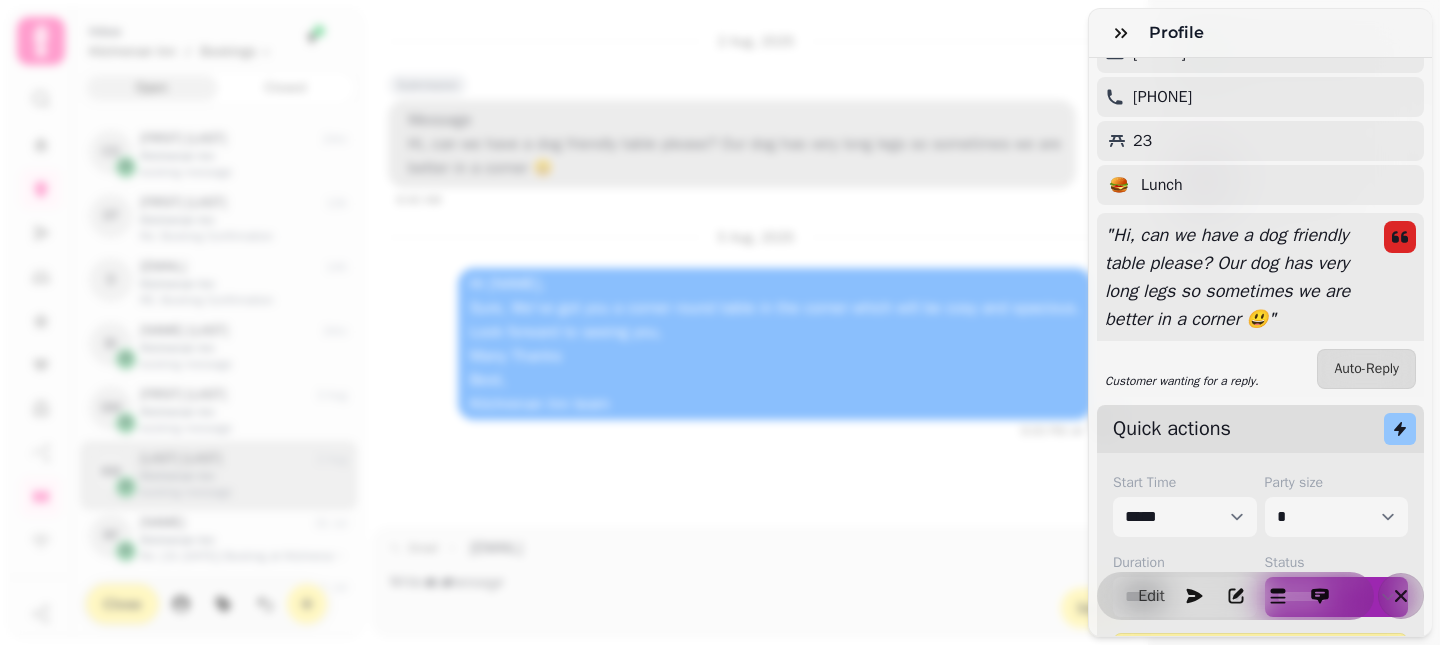 scroll, scrollTop: 0, scrollLeft: 0, axis: both 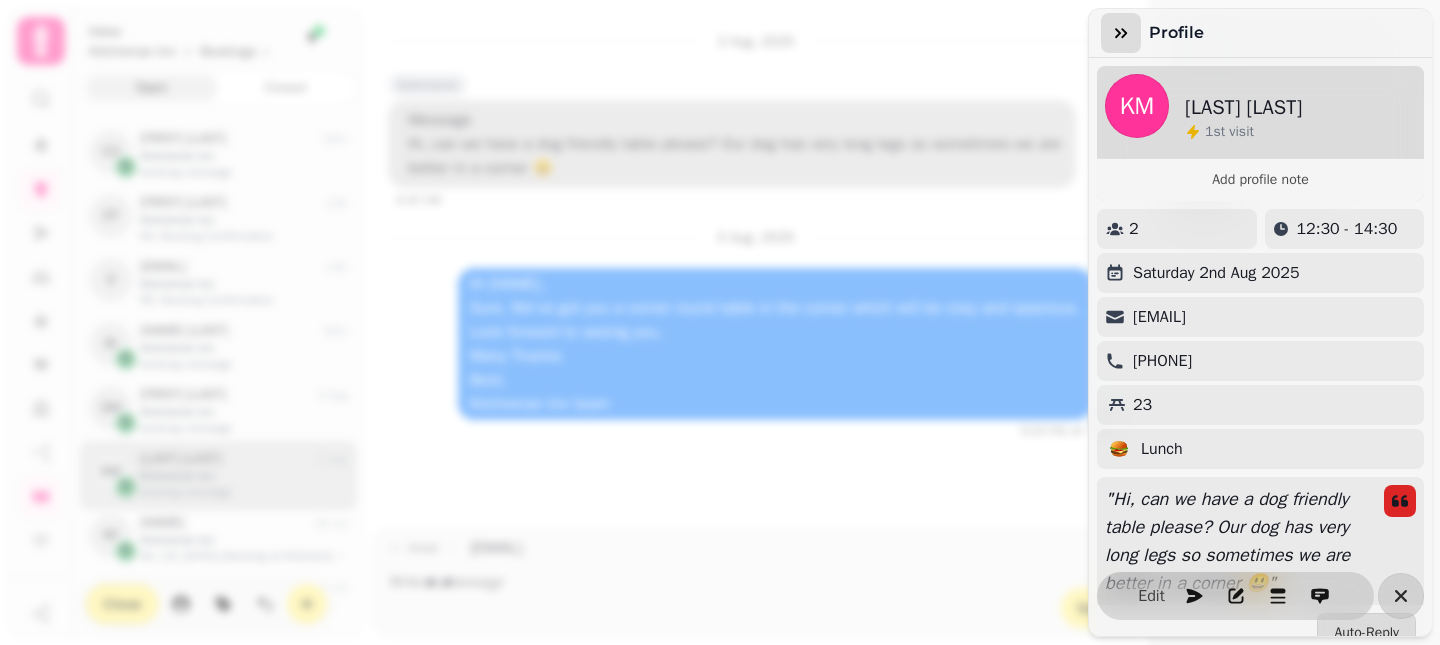 click 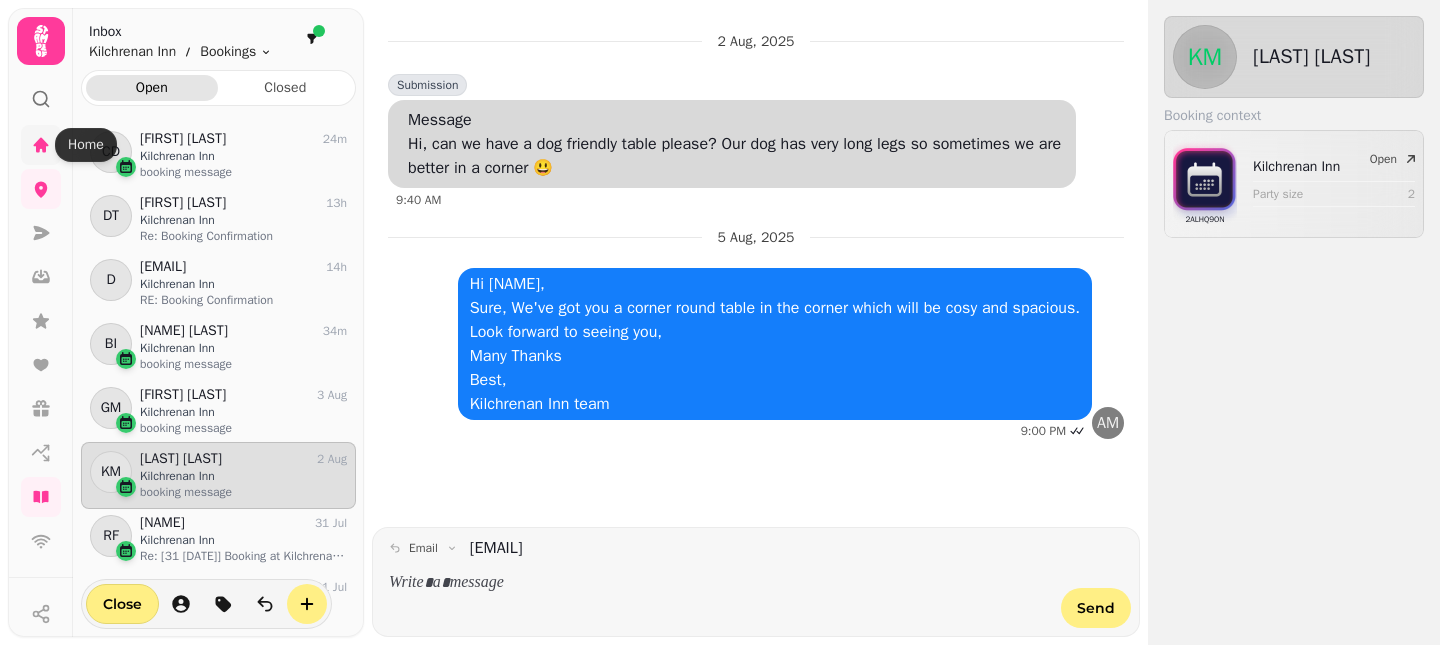 click 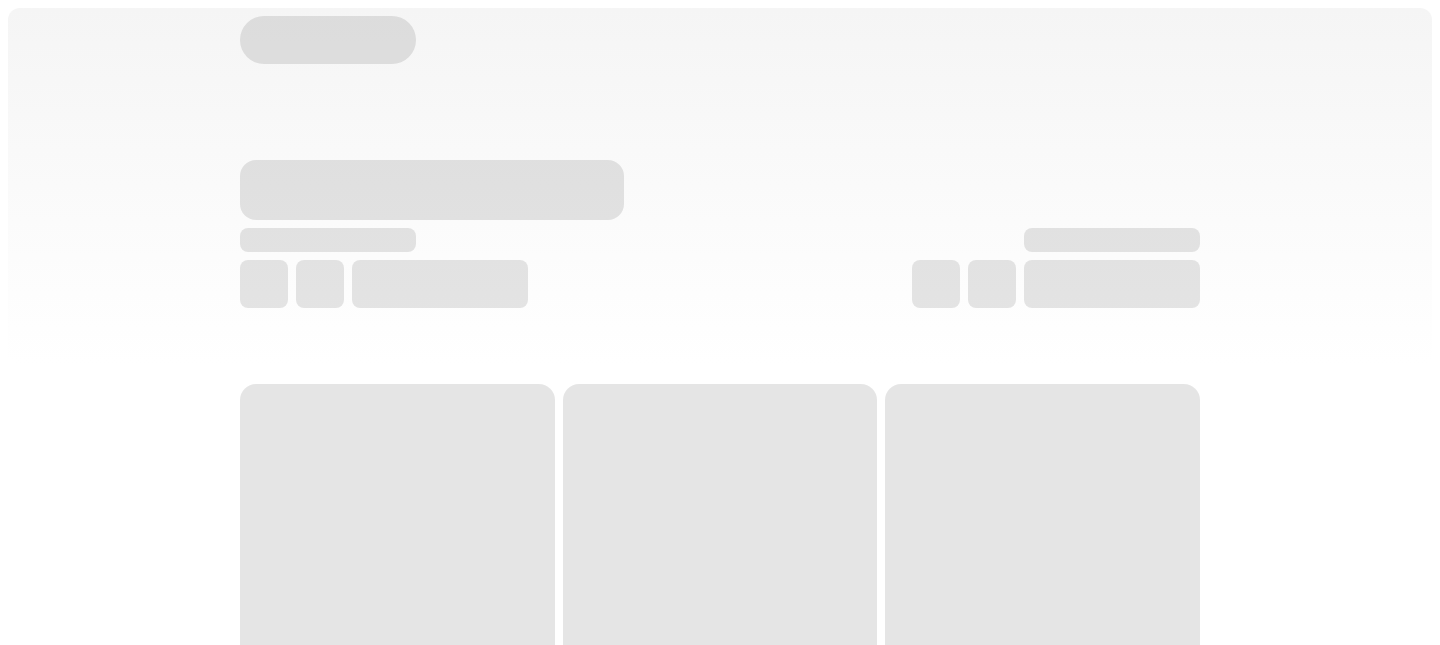 scroll, scrollTop: 0, scrollLeft: 0, axis: both 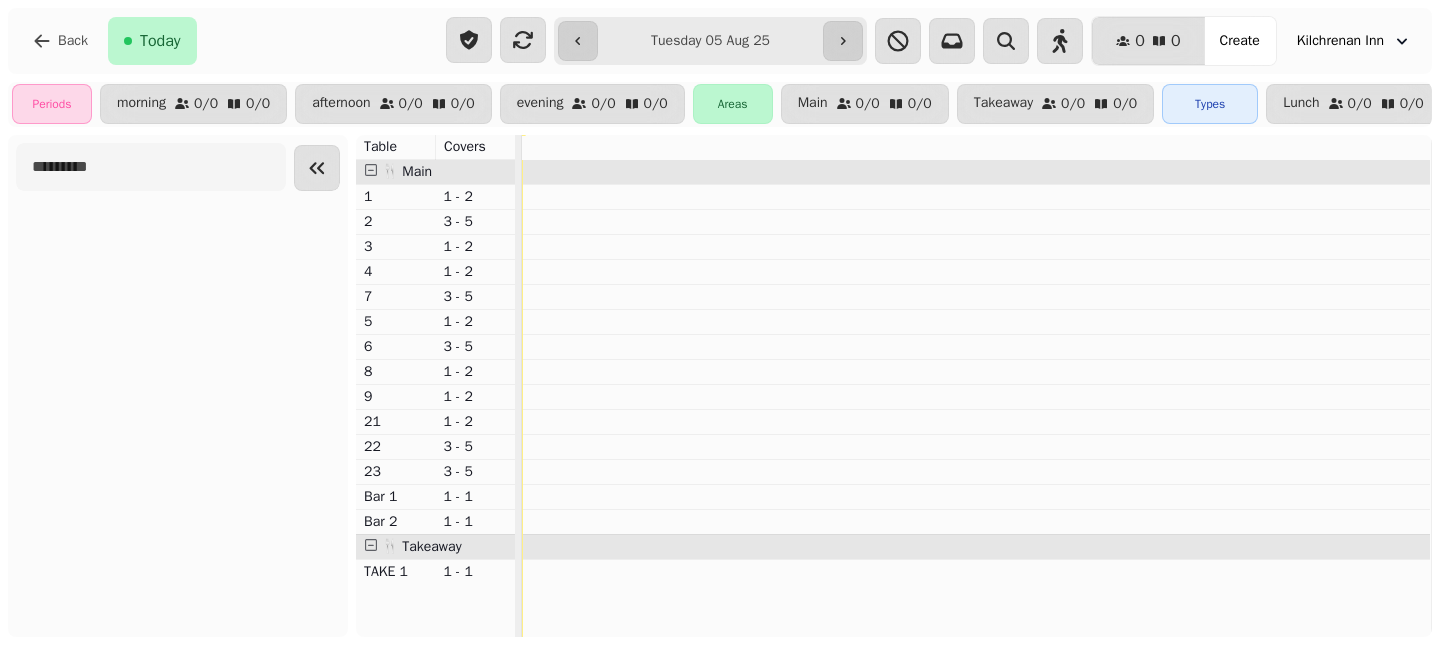 click on "**********" at bounding box center [711, 41] 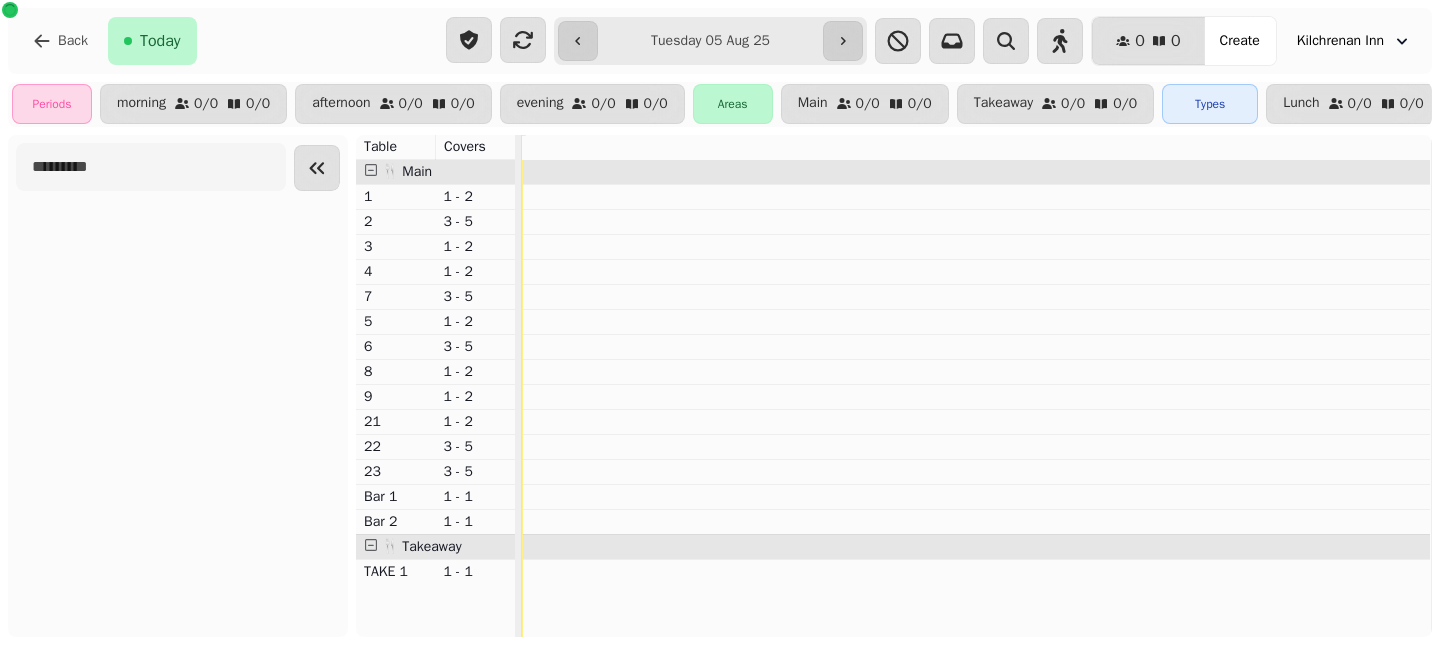 type on "**********" 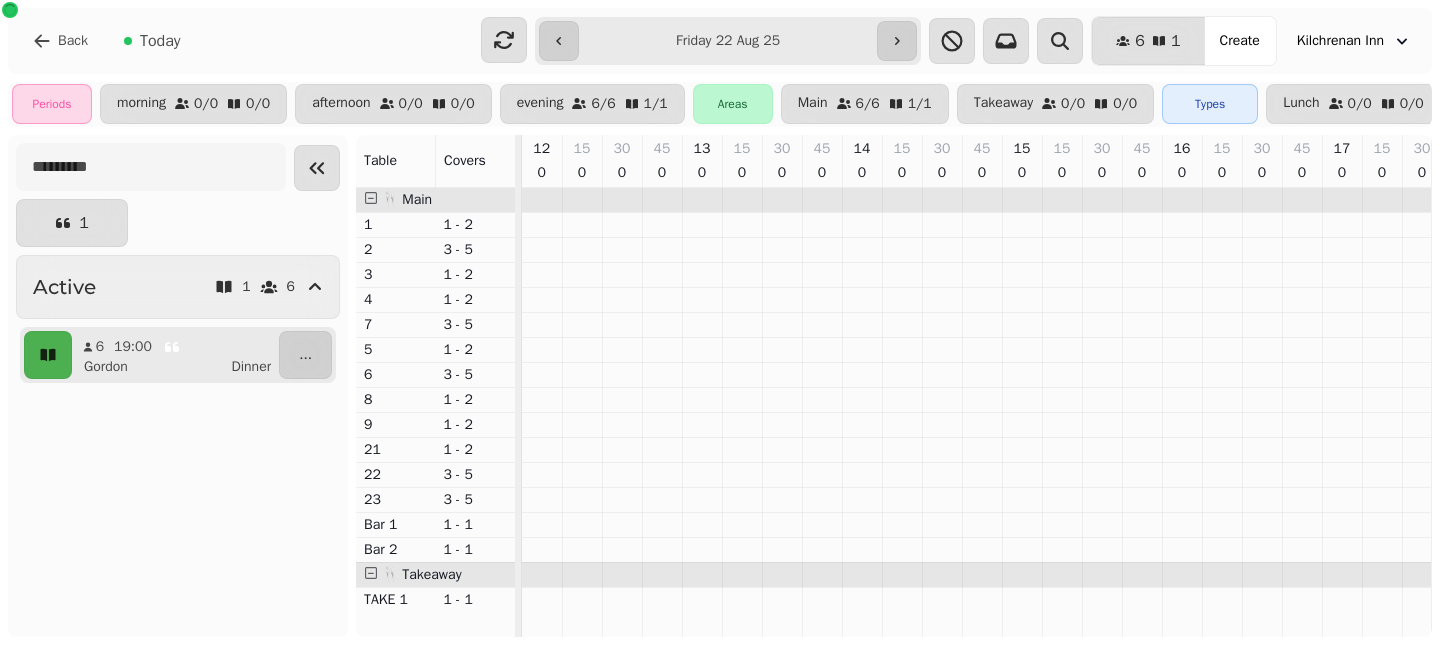 scroll, scrollTop: 0, scrollLeft: 771, axis: horizontal 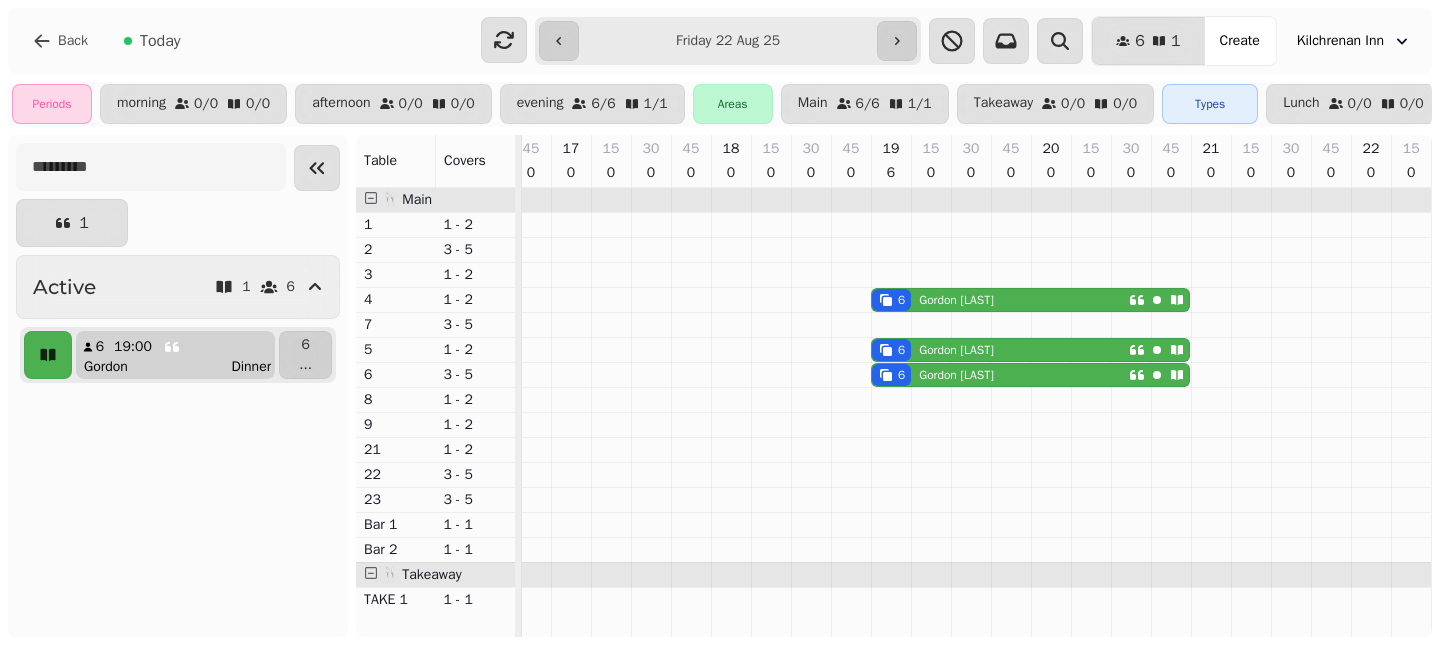 click on "6 19:00 Gordon Dinner" at bounding box center [175, 355] 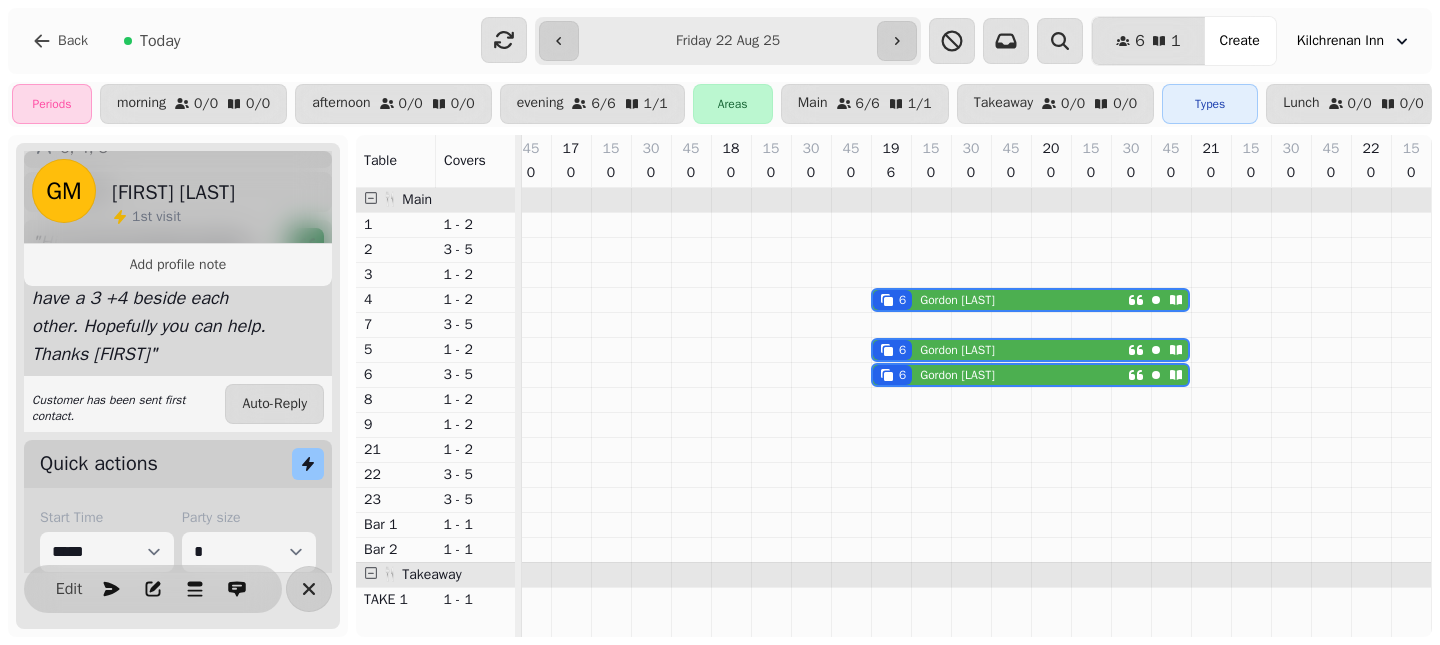 scroll, scrollTop: 509, scrollLeft: 0, axis: vertical 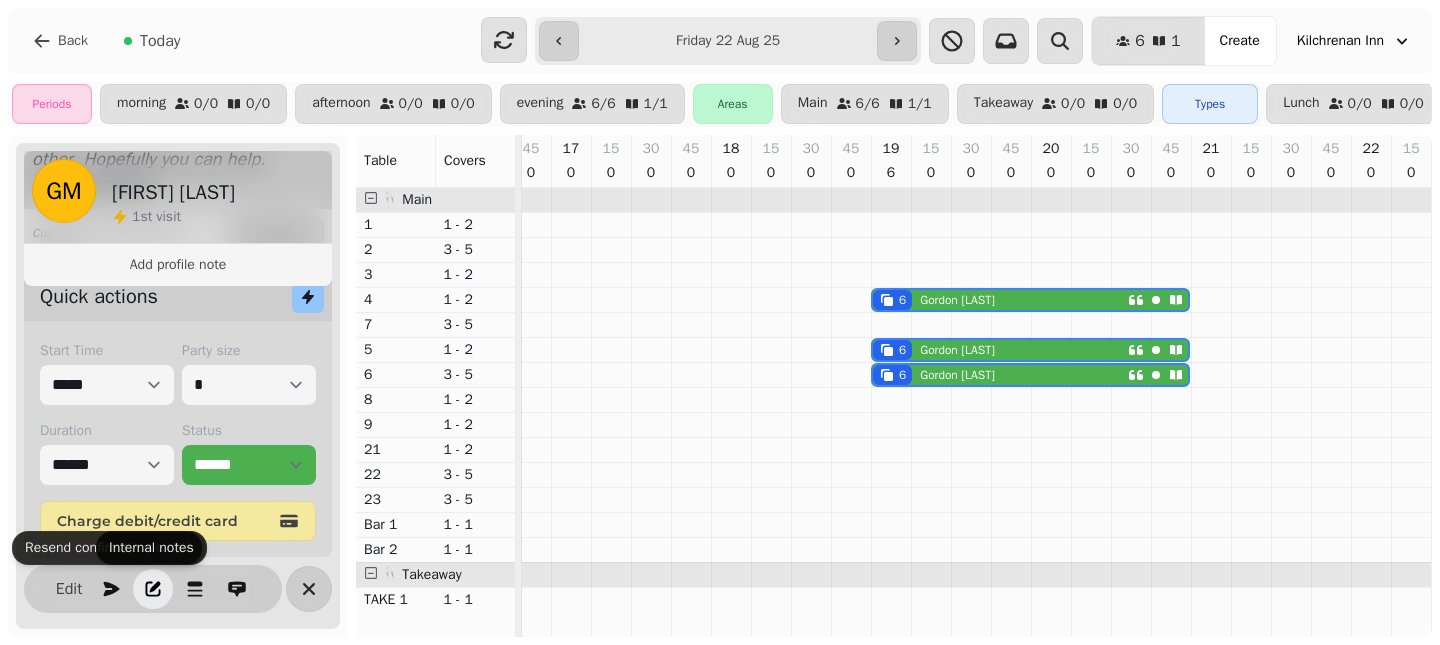 click 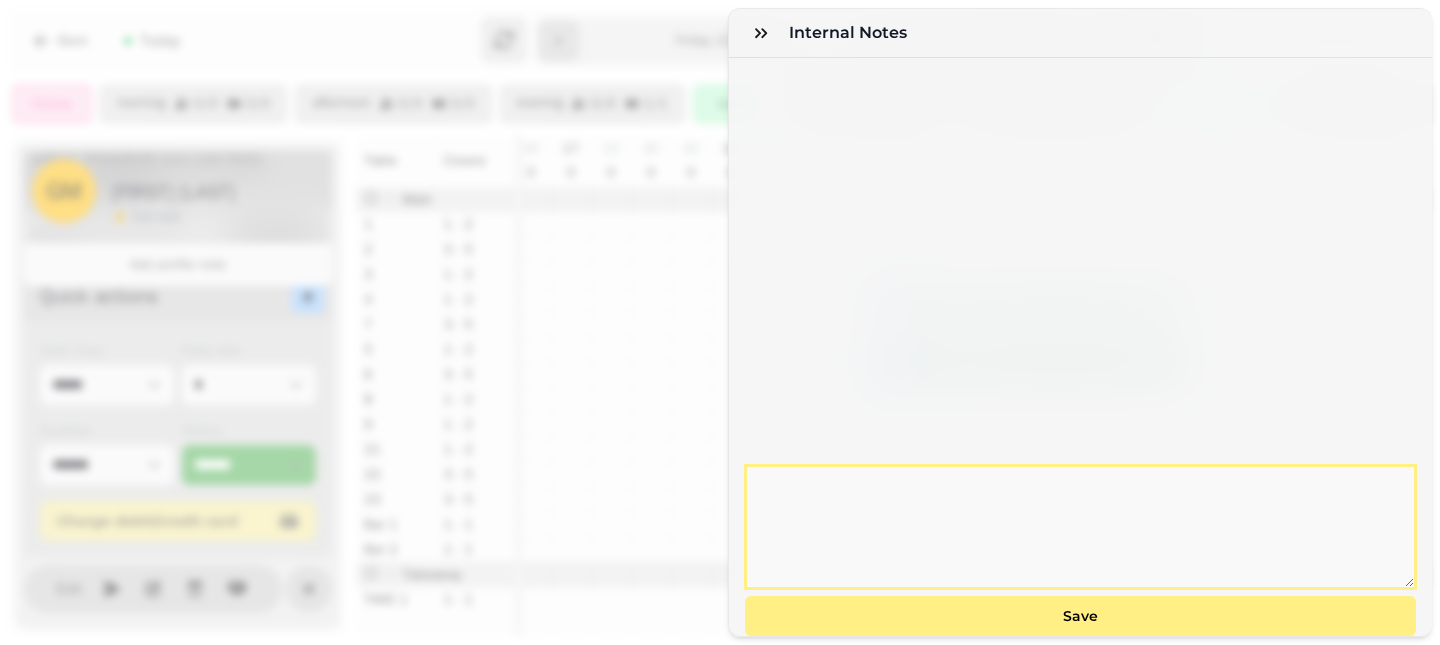 click at bounding box center [1080, 527] 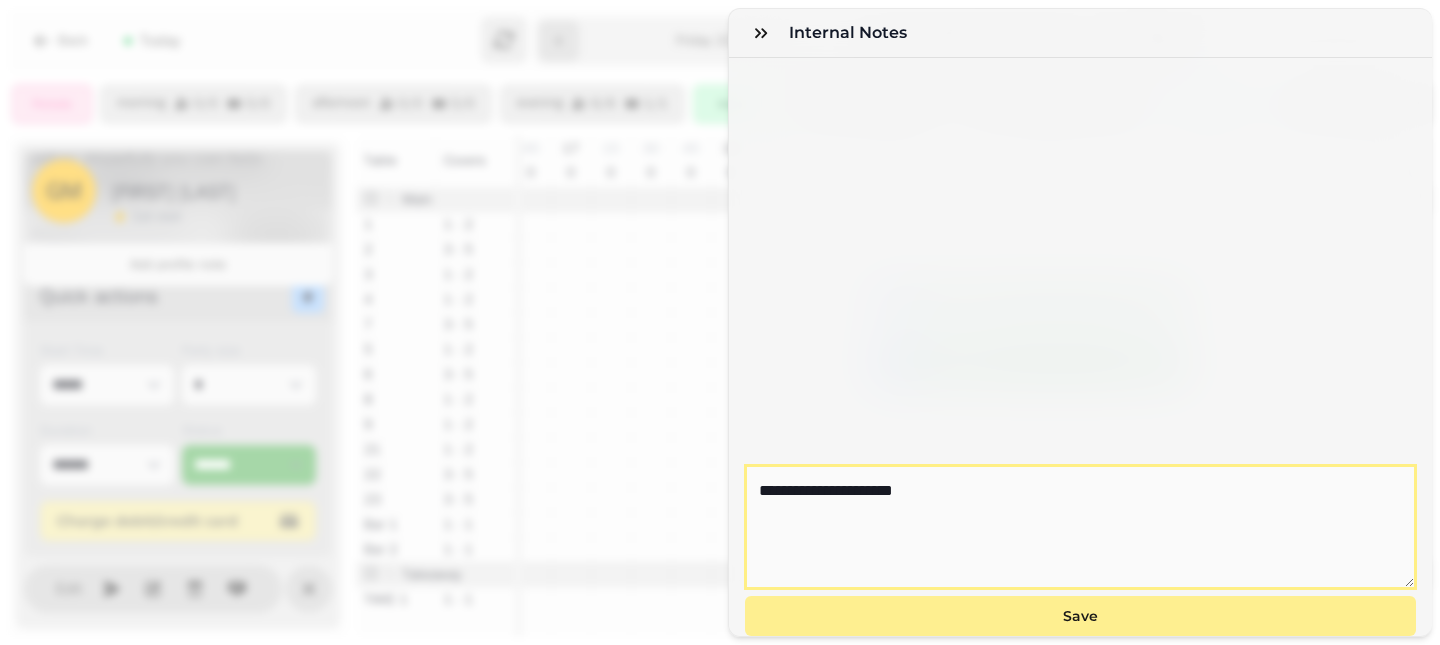 type on "**********" 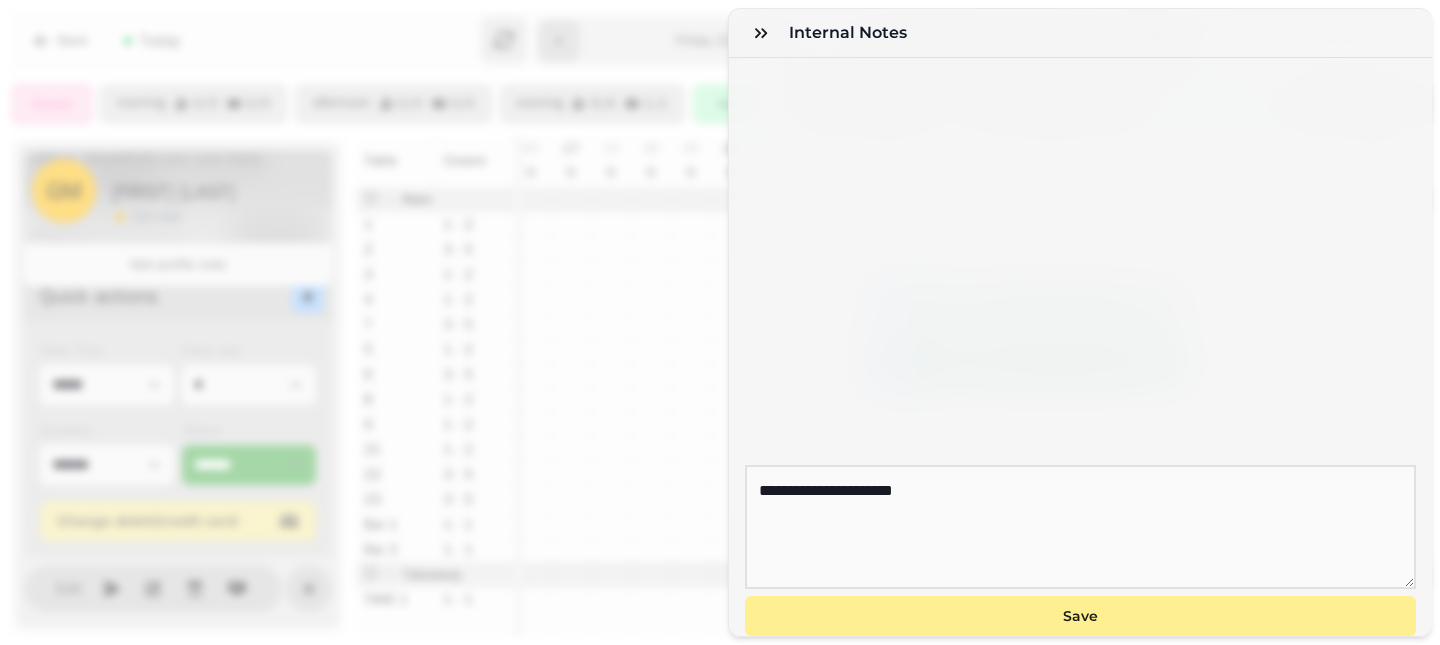 click on "Save" at bounding box center [1080, 616] 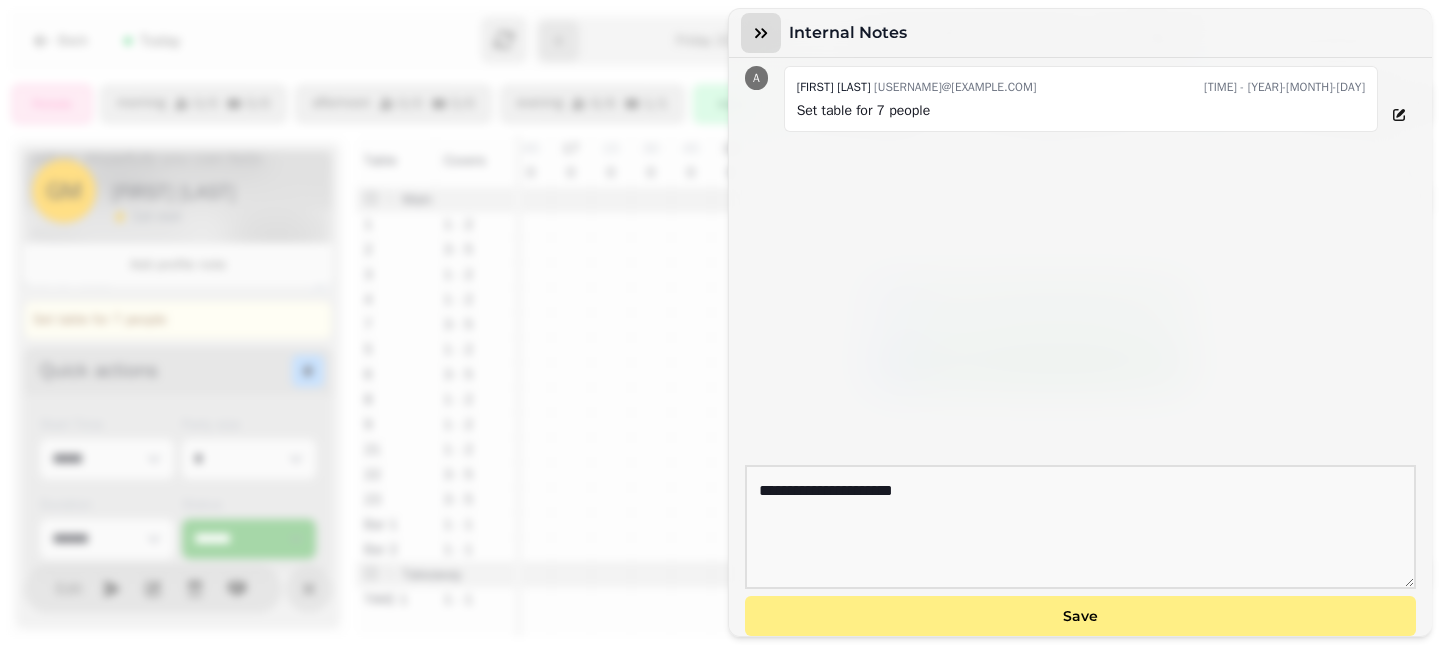 click 